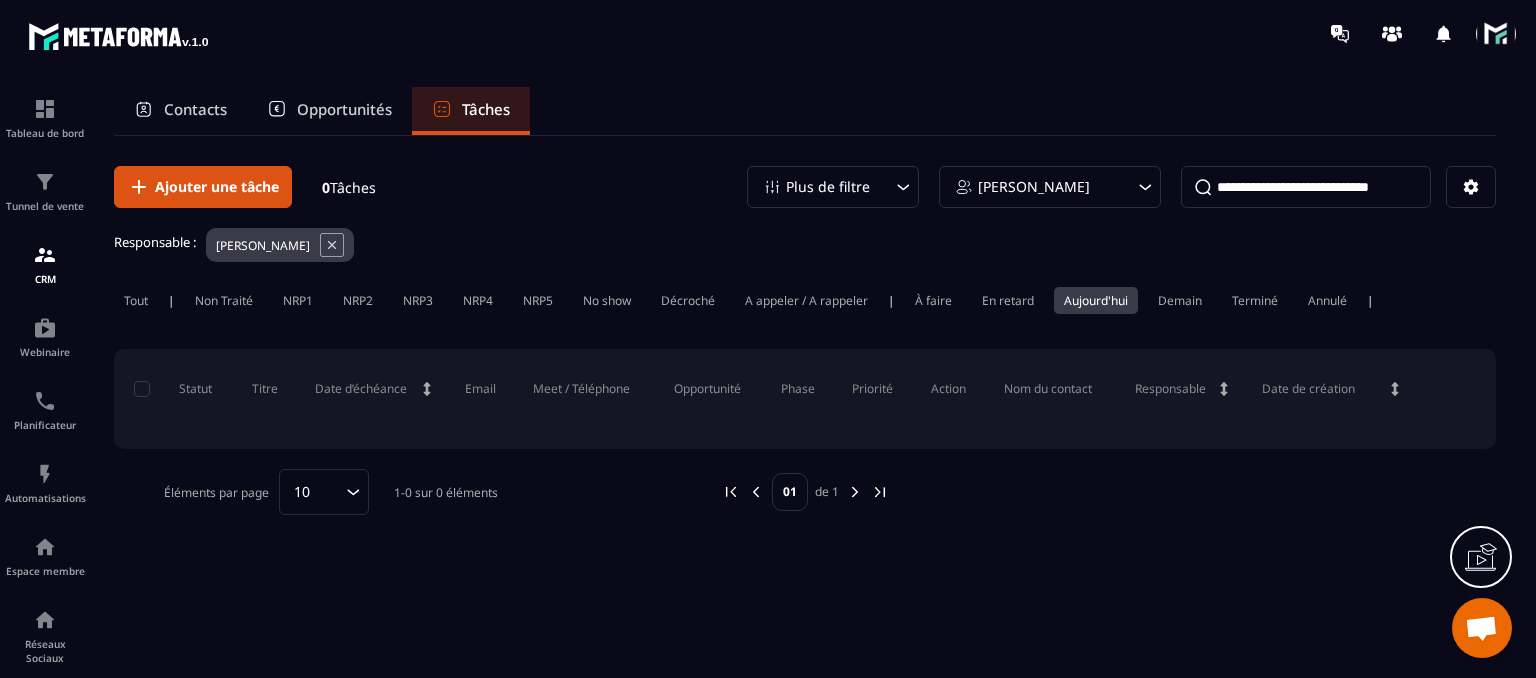scroll, scrollTop: 0, scrollLeft: 0, axis: both 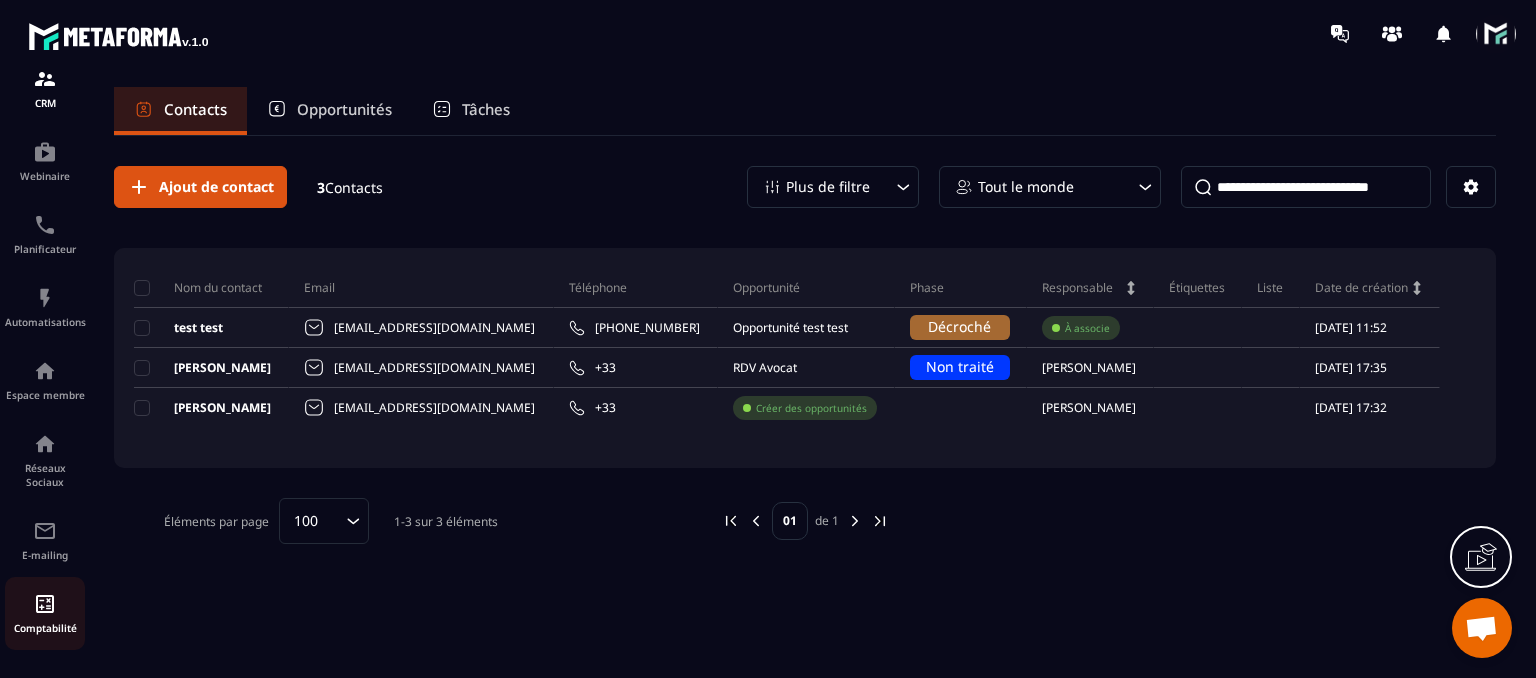 click on "Comptabilité" at bounding box center (45, 628) 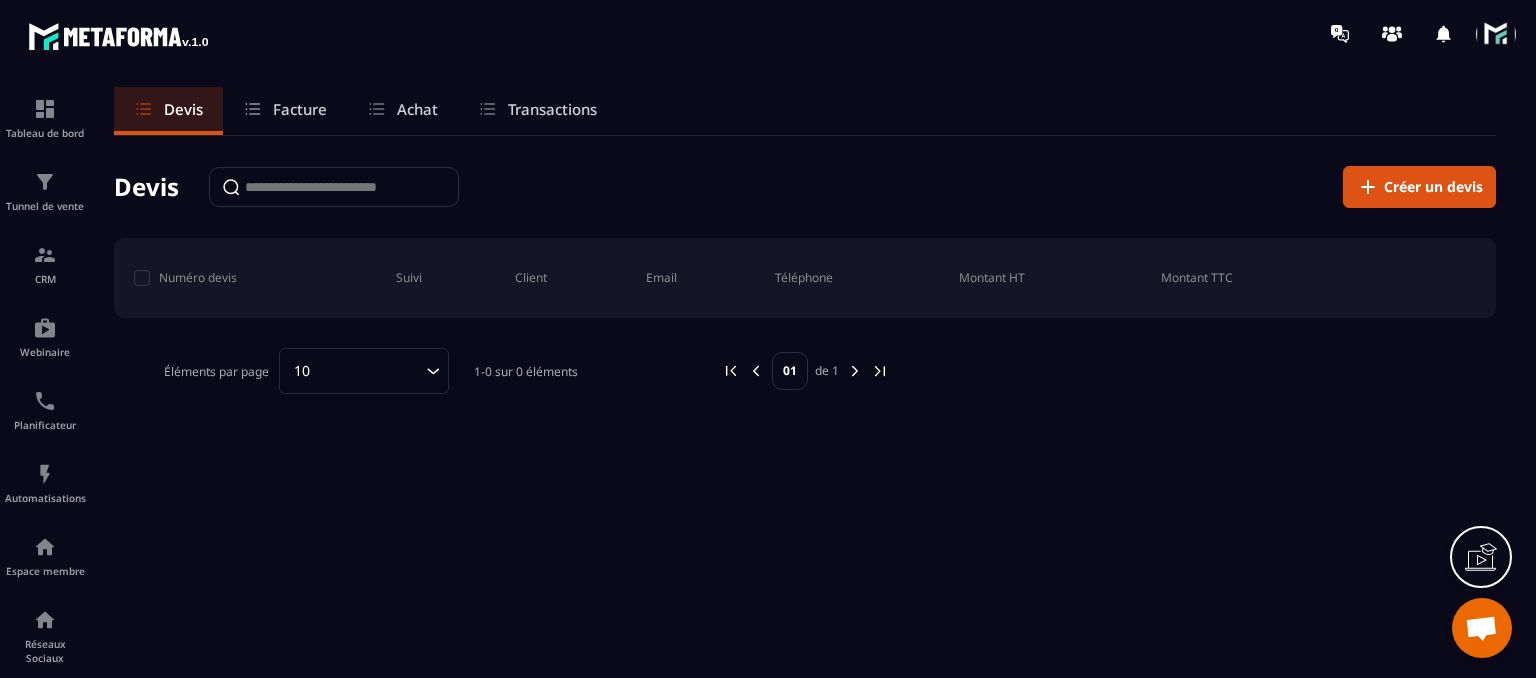 click on "Facture" at bounding box center (285, 111) 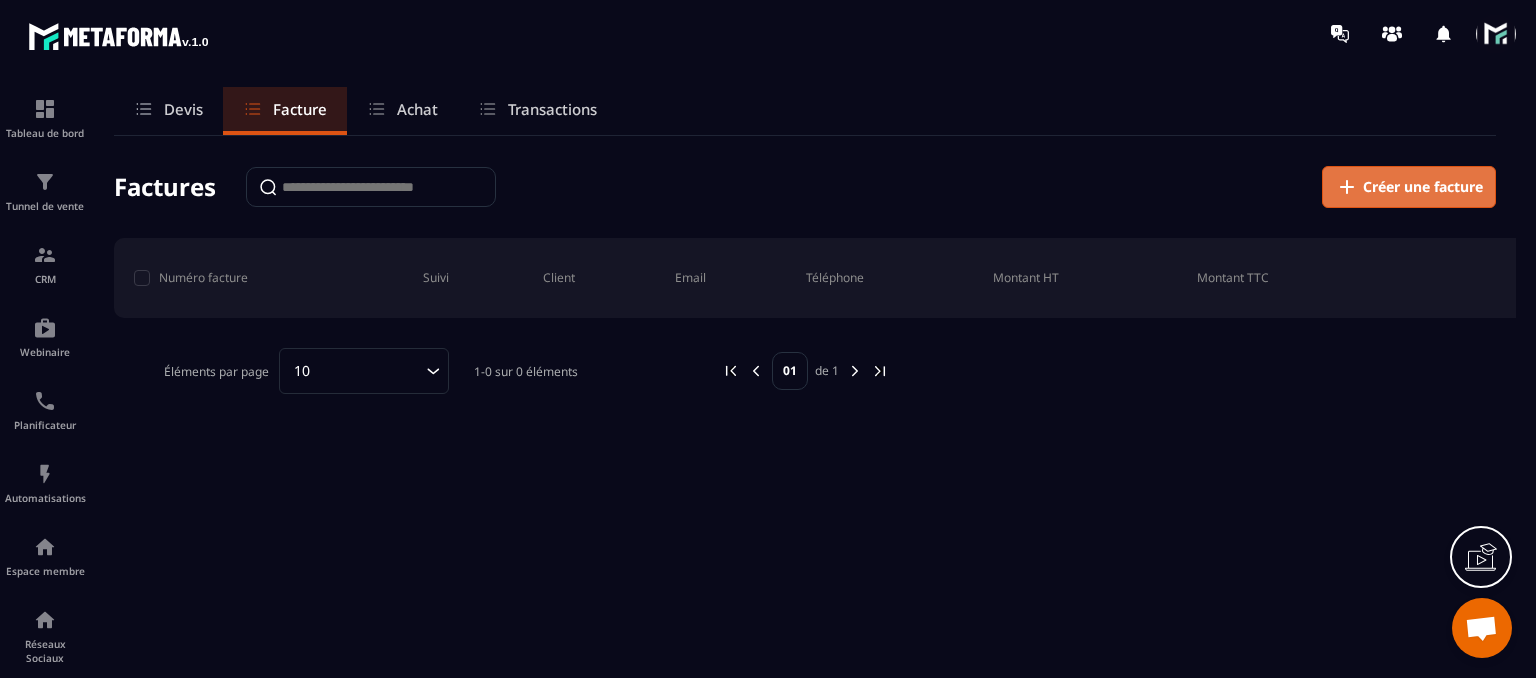 click on "Créer une facture" at bounding box center [1409, 187] 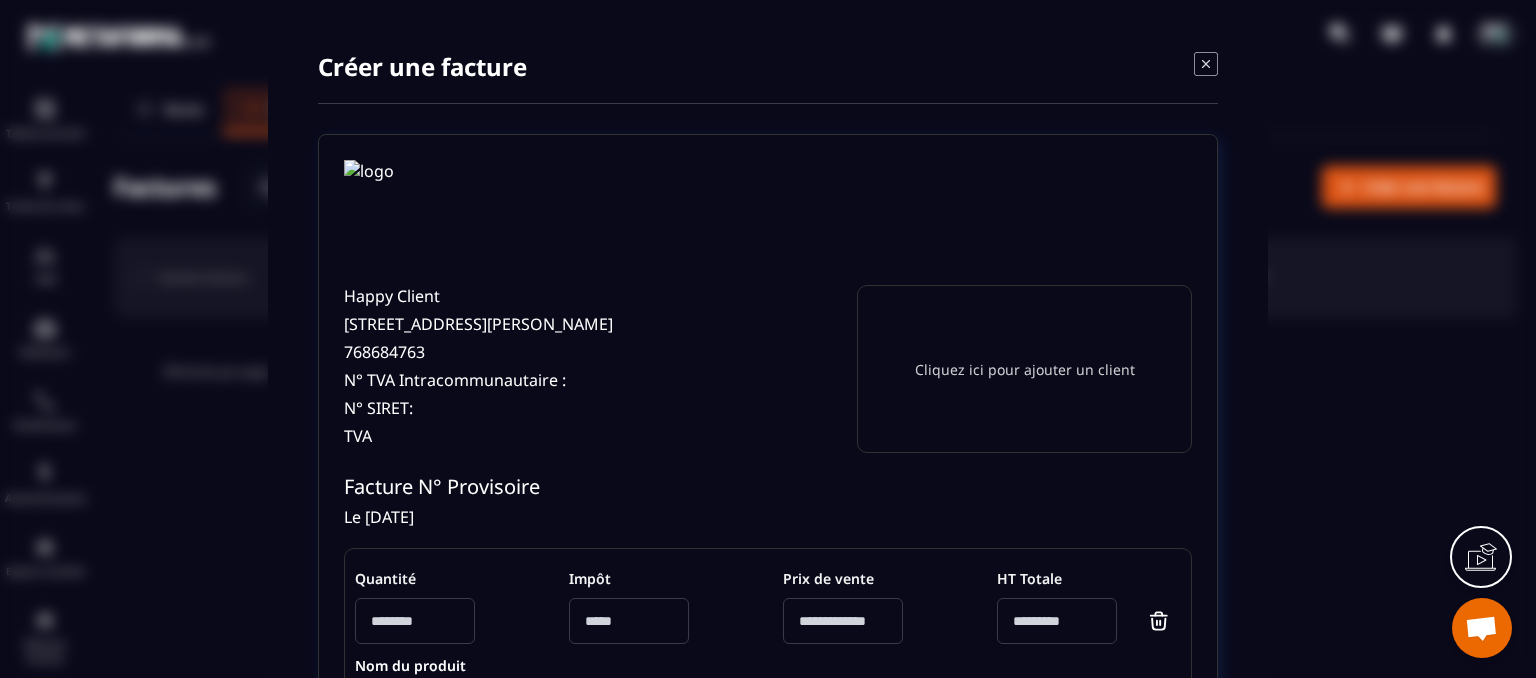 click on "Cliquez ici pour ajouter un client" at bounding box center (1024, 369) 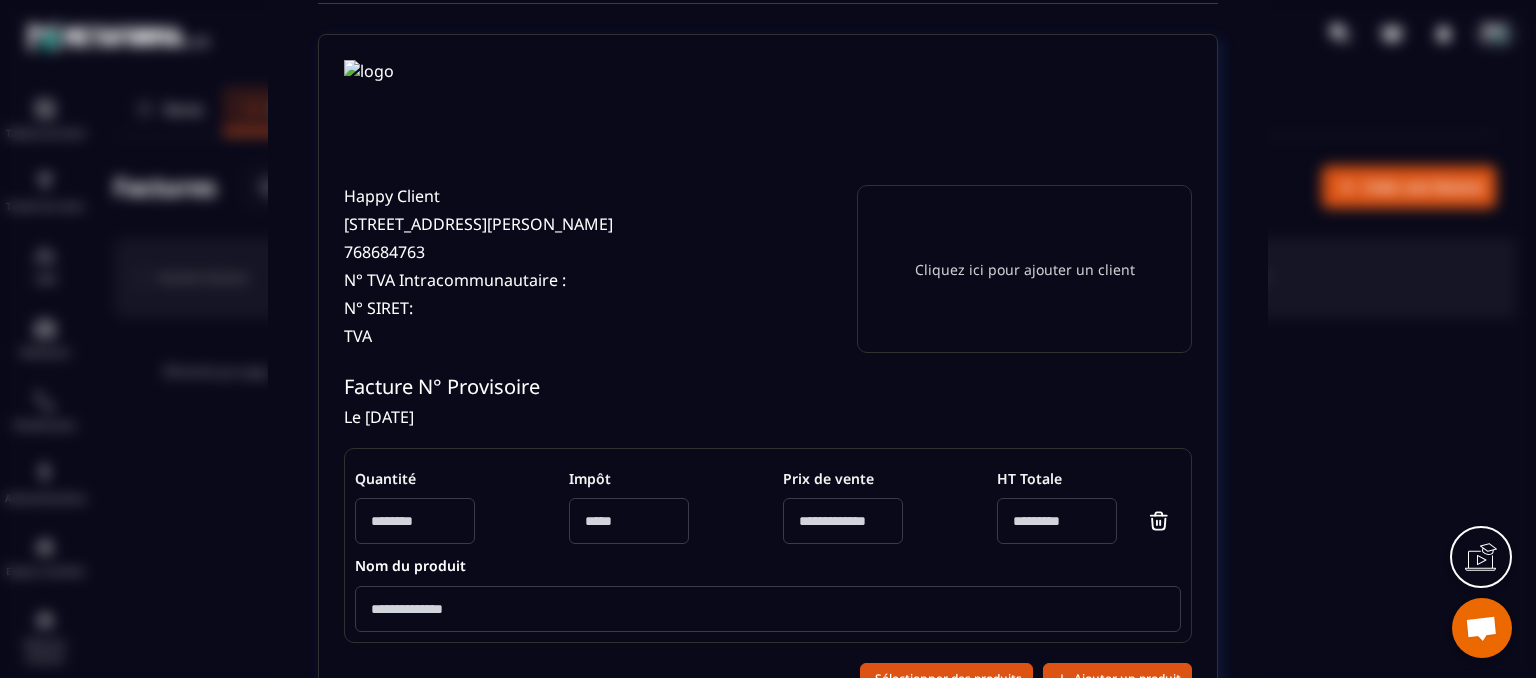 scroll, scrollTop: 0, scrollLeft: 0, axis: both 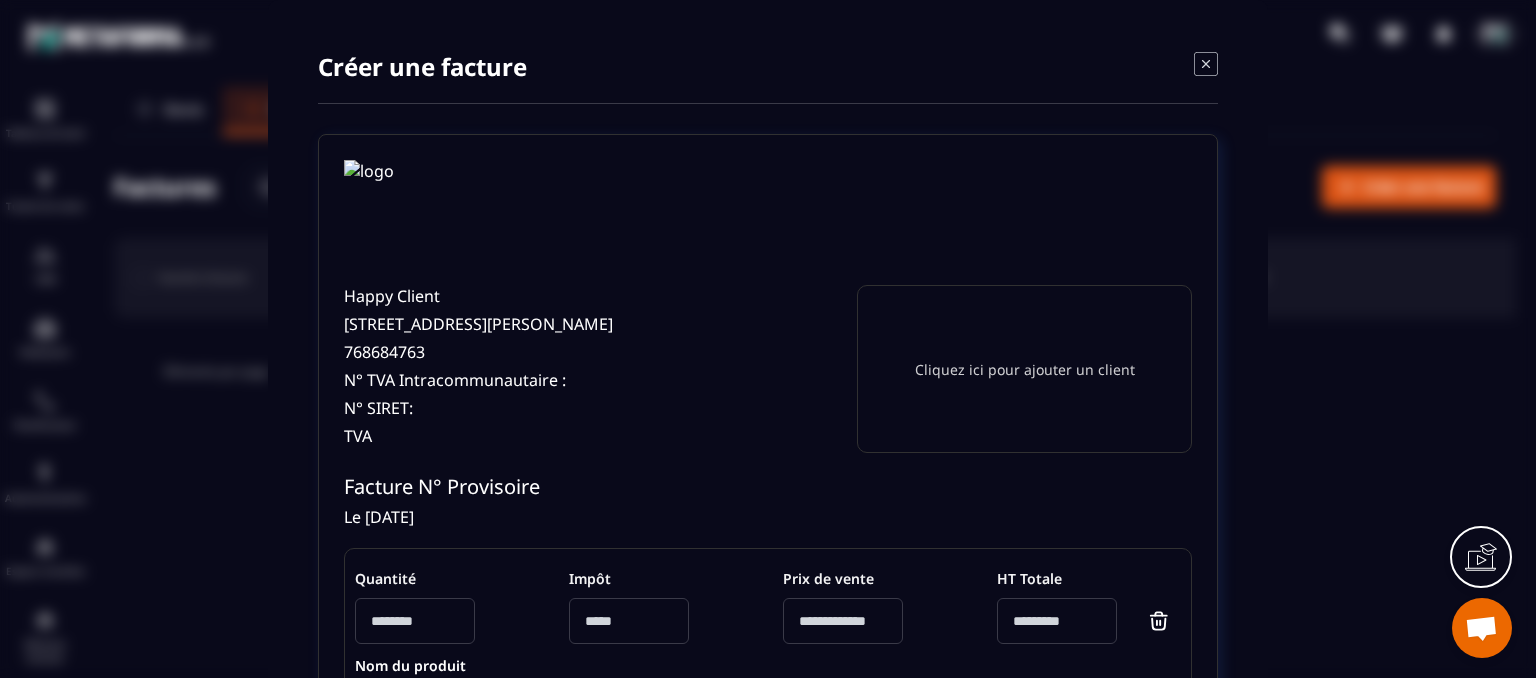 click at bounding box center [1206, 66] 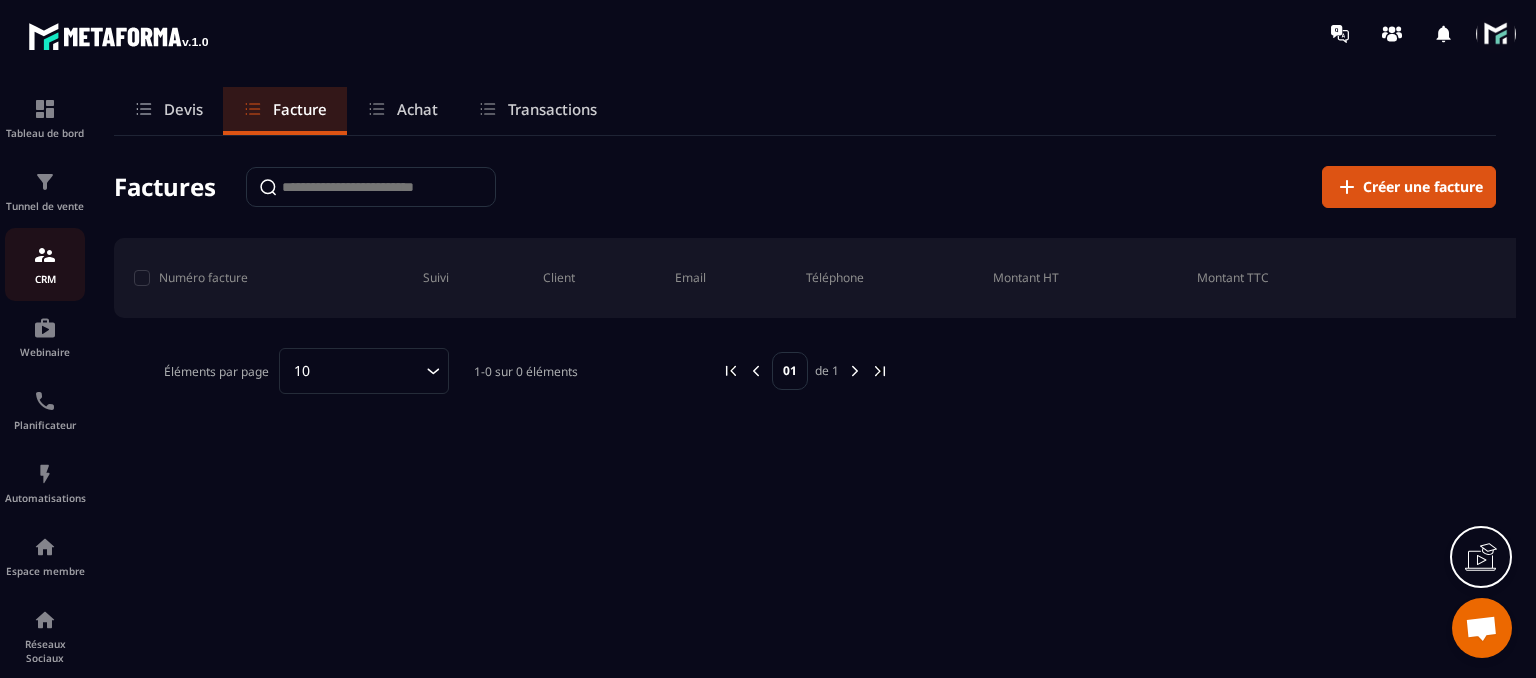 click on "CRM" at bounding box center (45, 279) 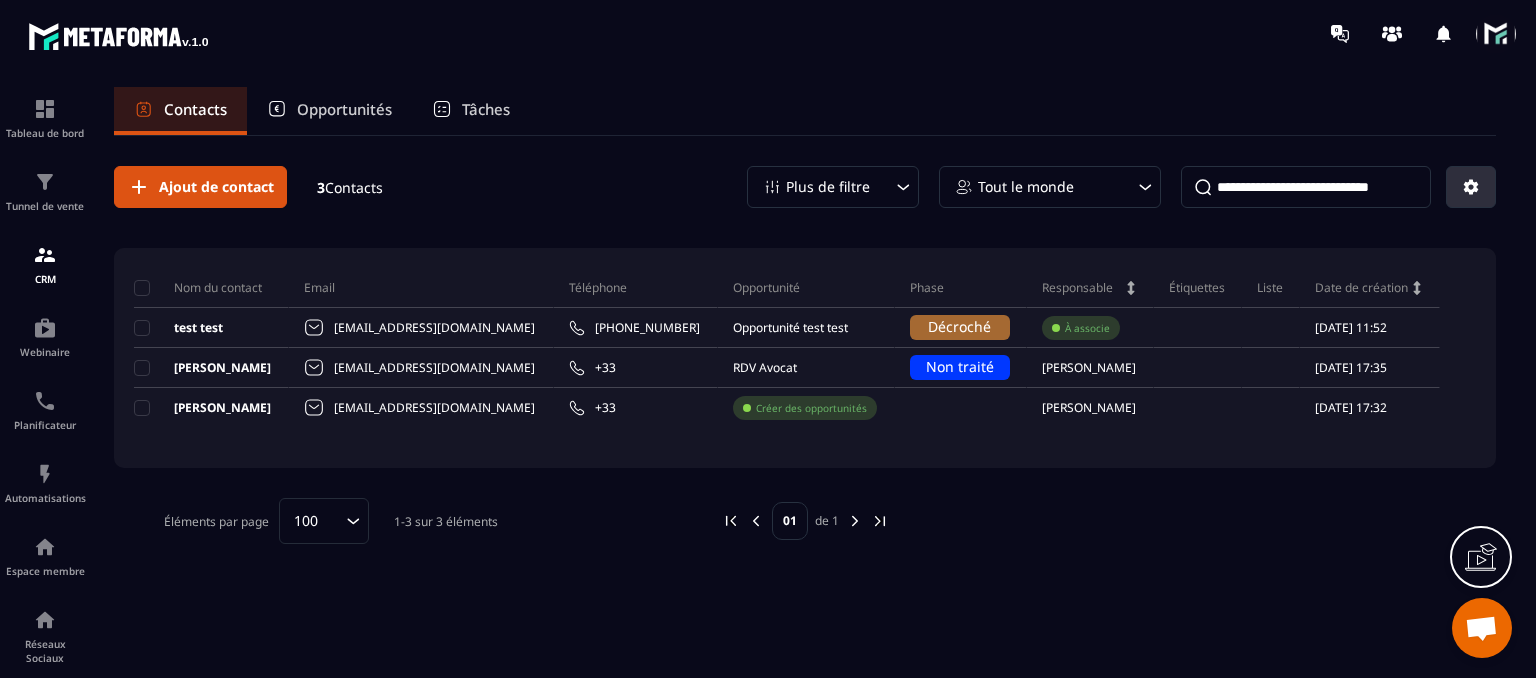 click 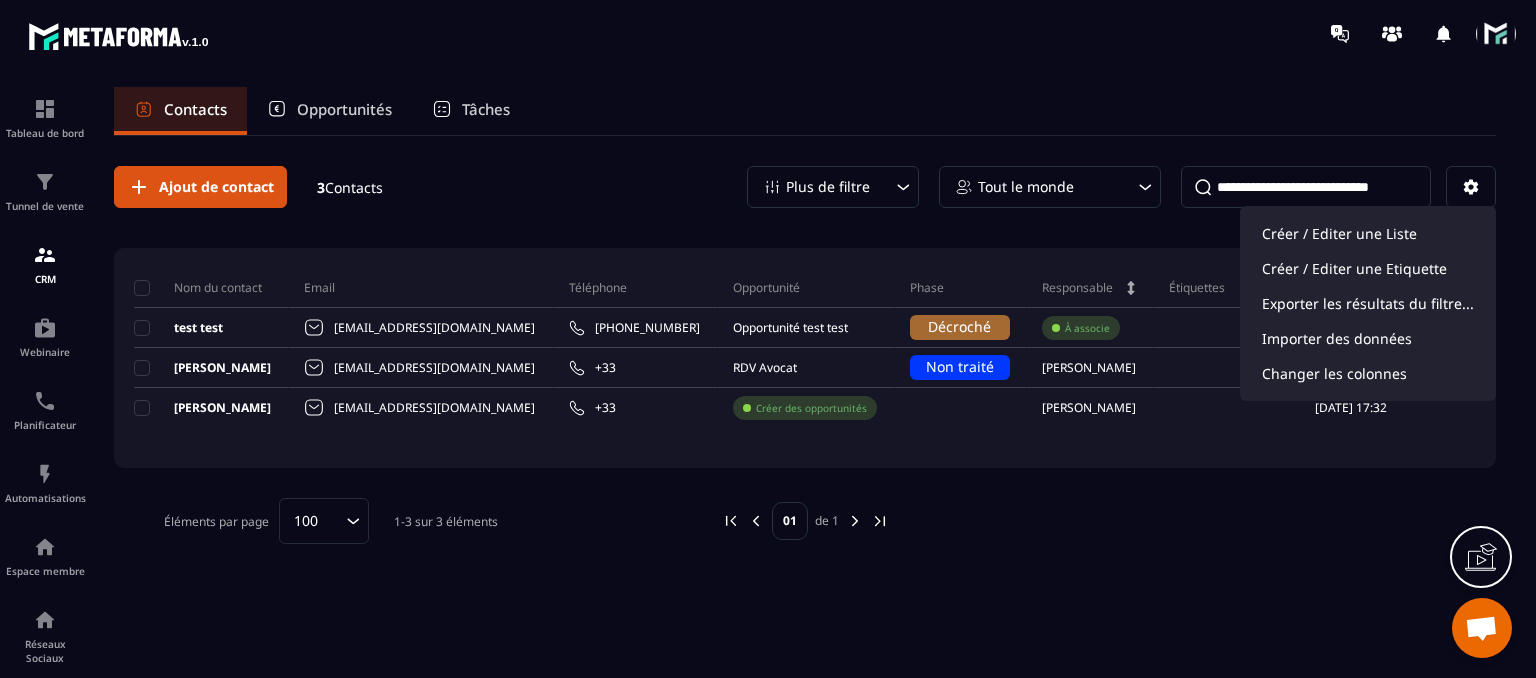 click on "Plus de filtre" at bounding box center [833, 187] 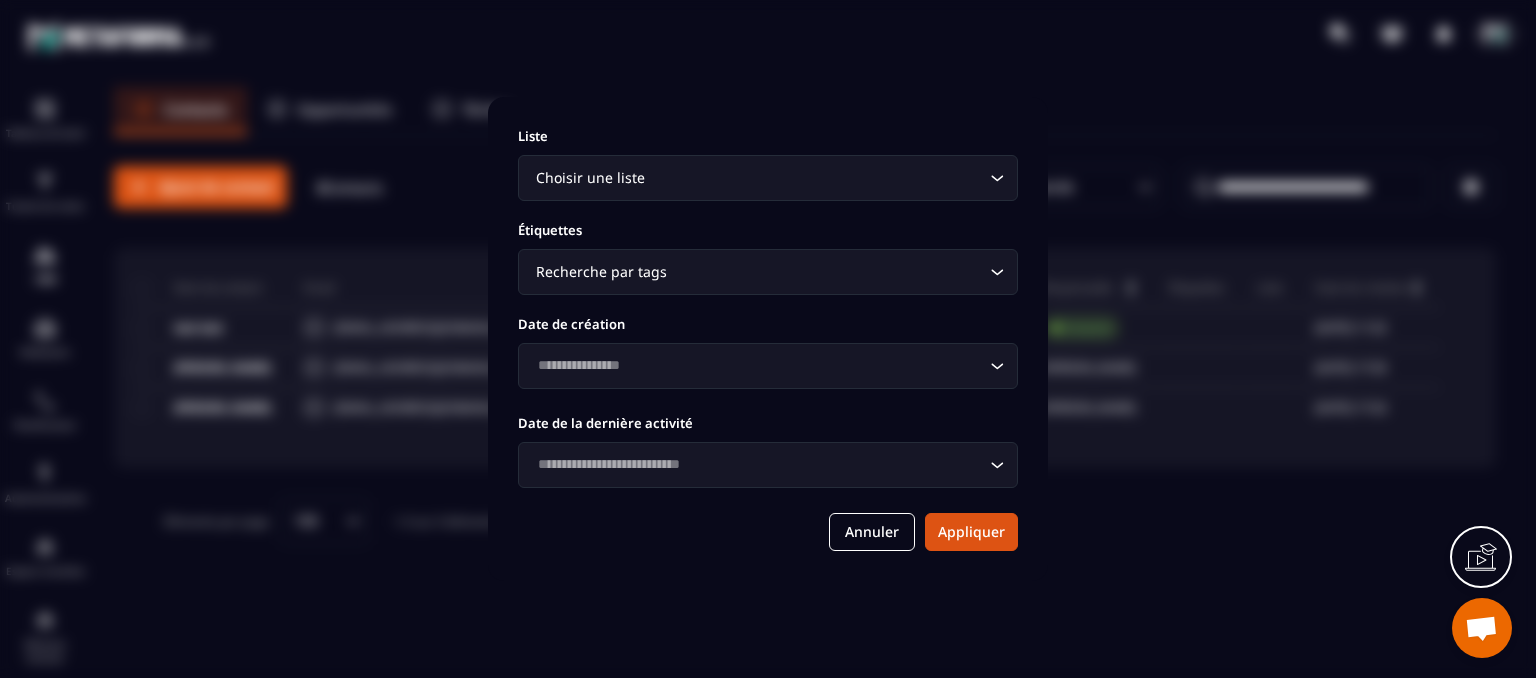 click 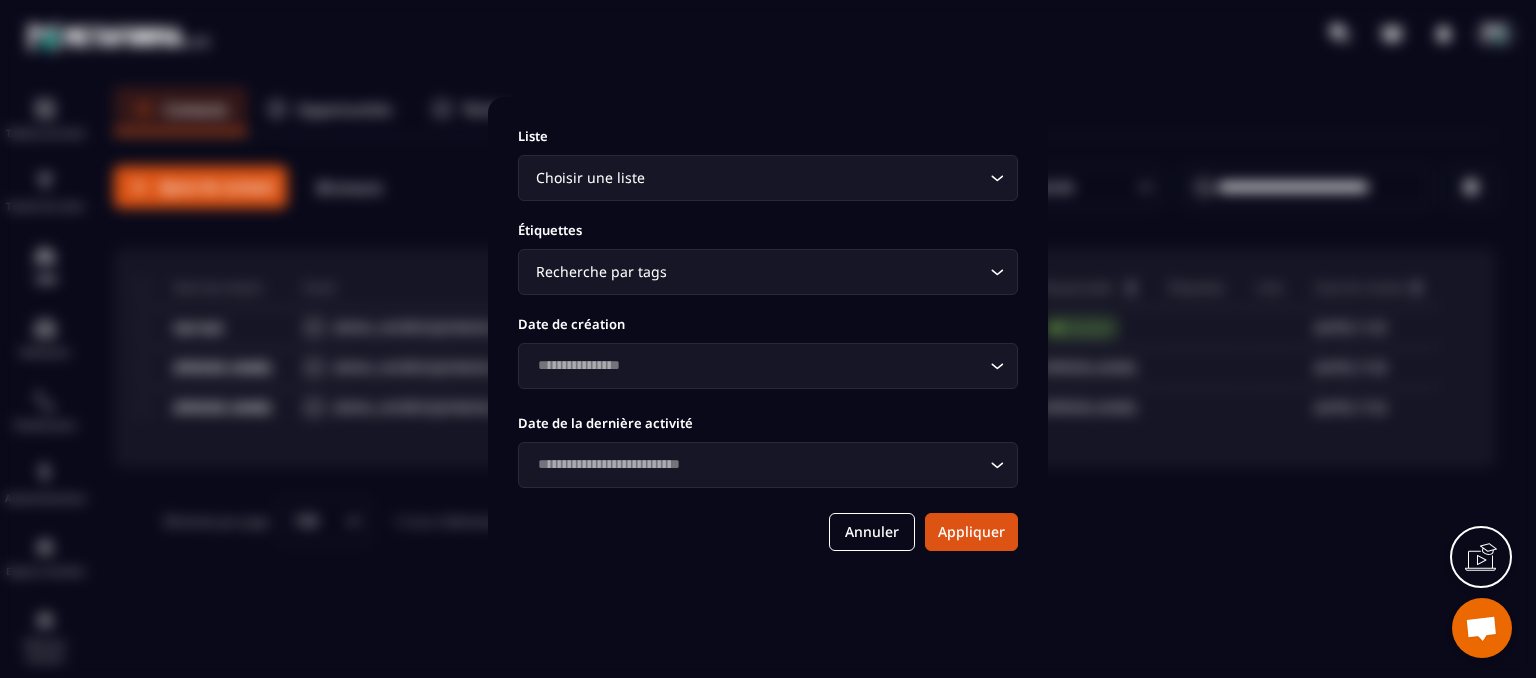 click 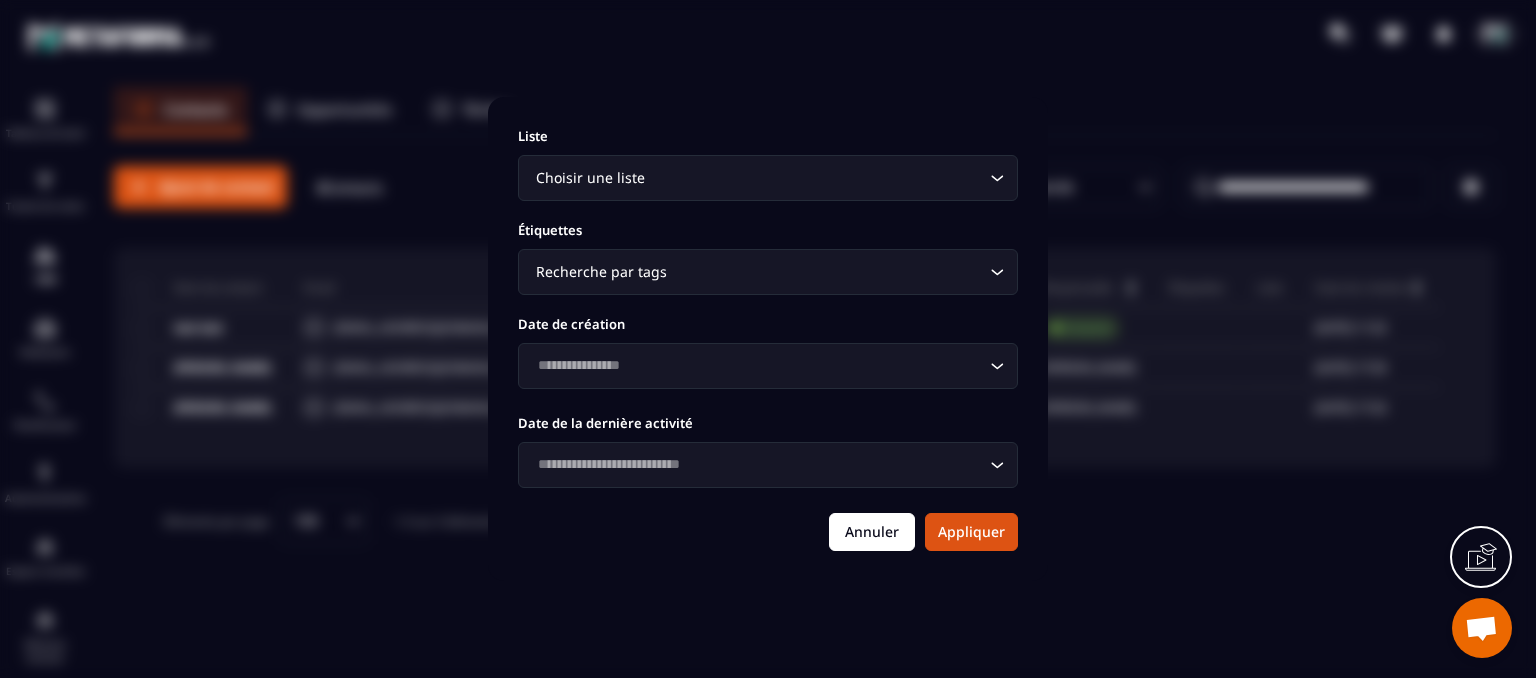 click on "Annuler" at bounding box center (872, 532) 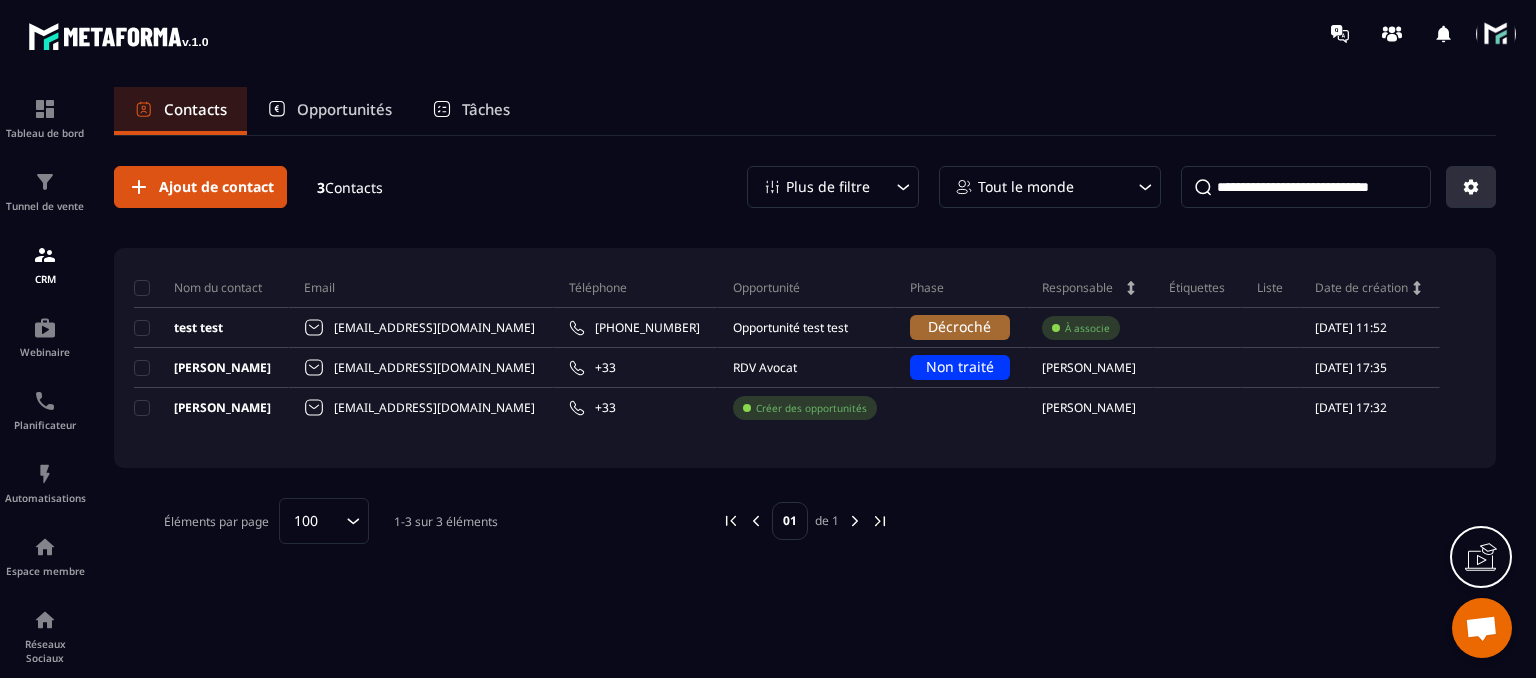 click 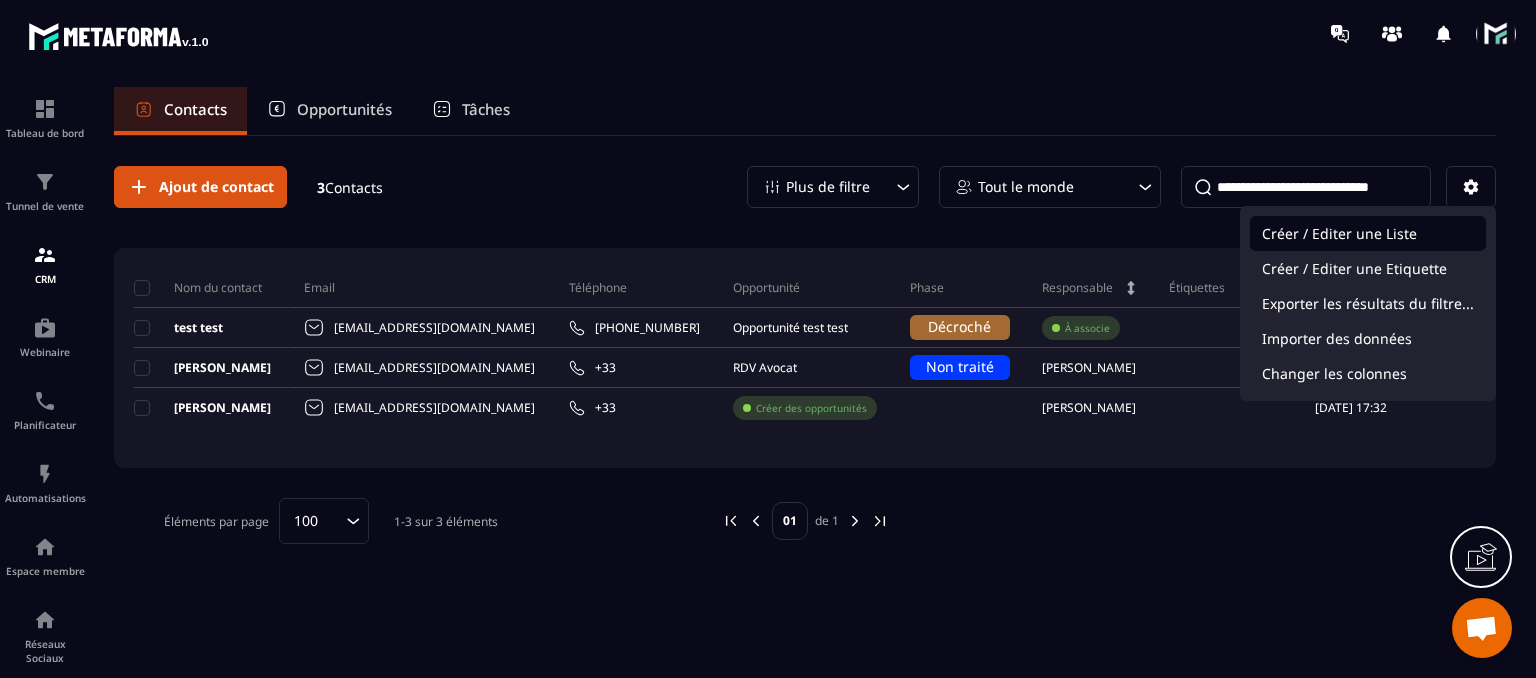 click on "Créer / Editer une Liste" at bounding box center [1368, 233] 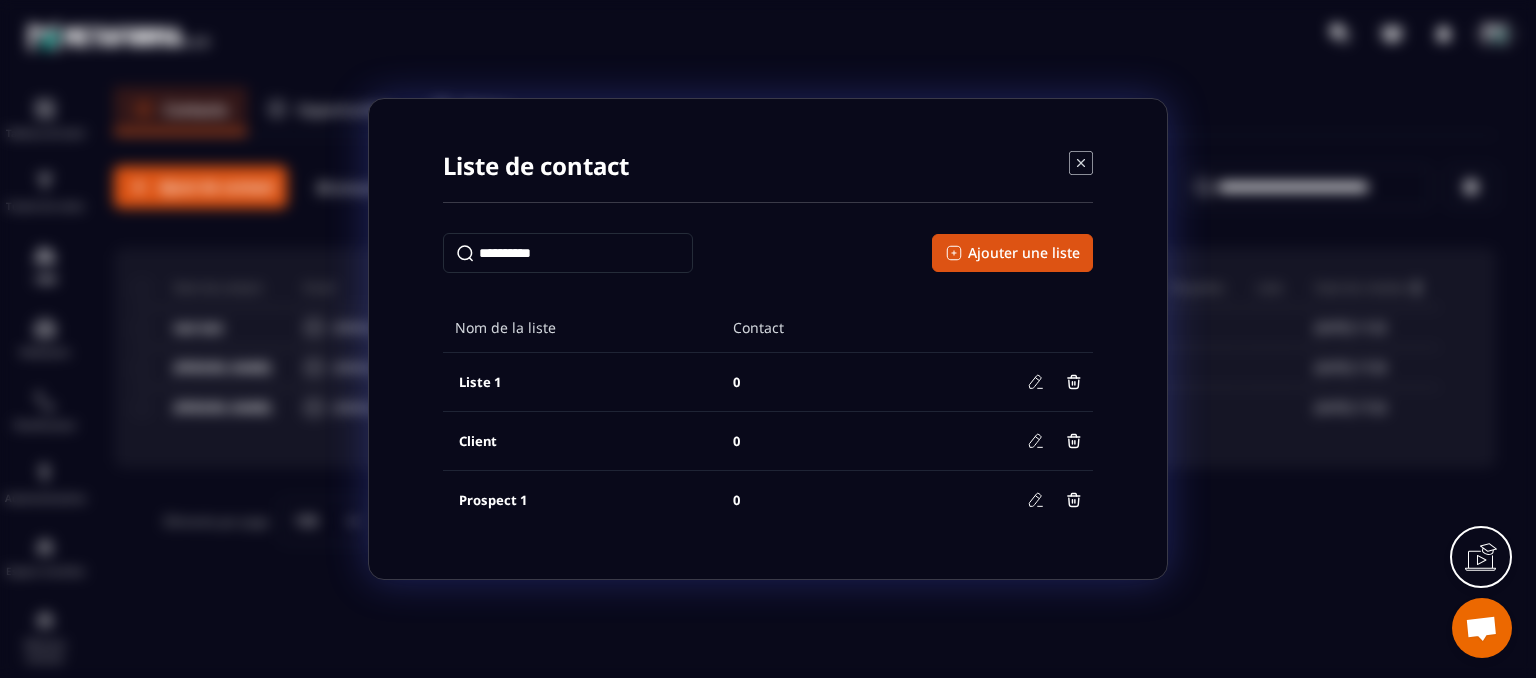 click 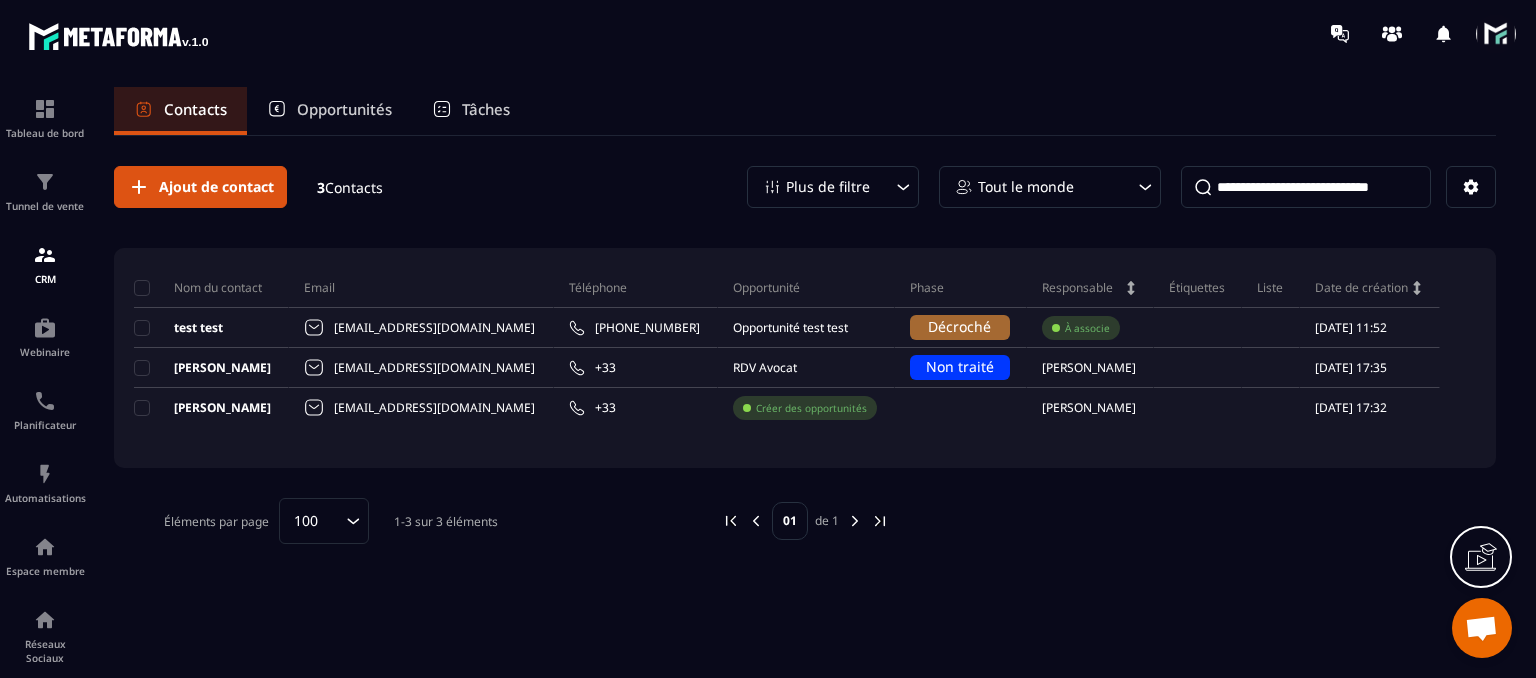 click on "Plus de filtre" at bounding box center [833, 187] 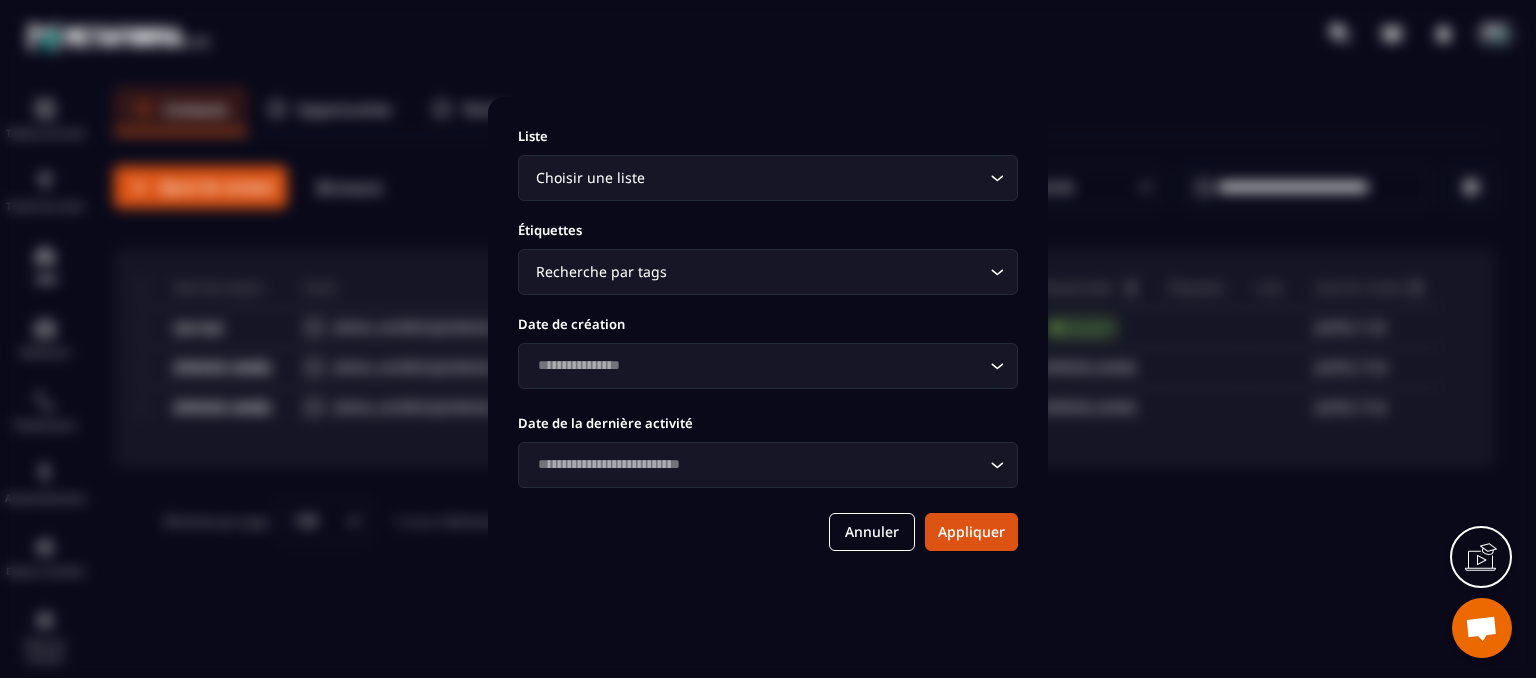 click on "Choisir une liste" at bounding box center (758, 178) 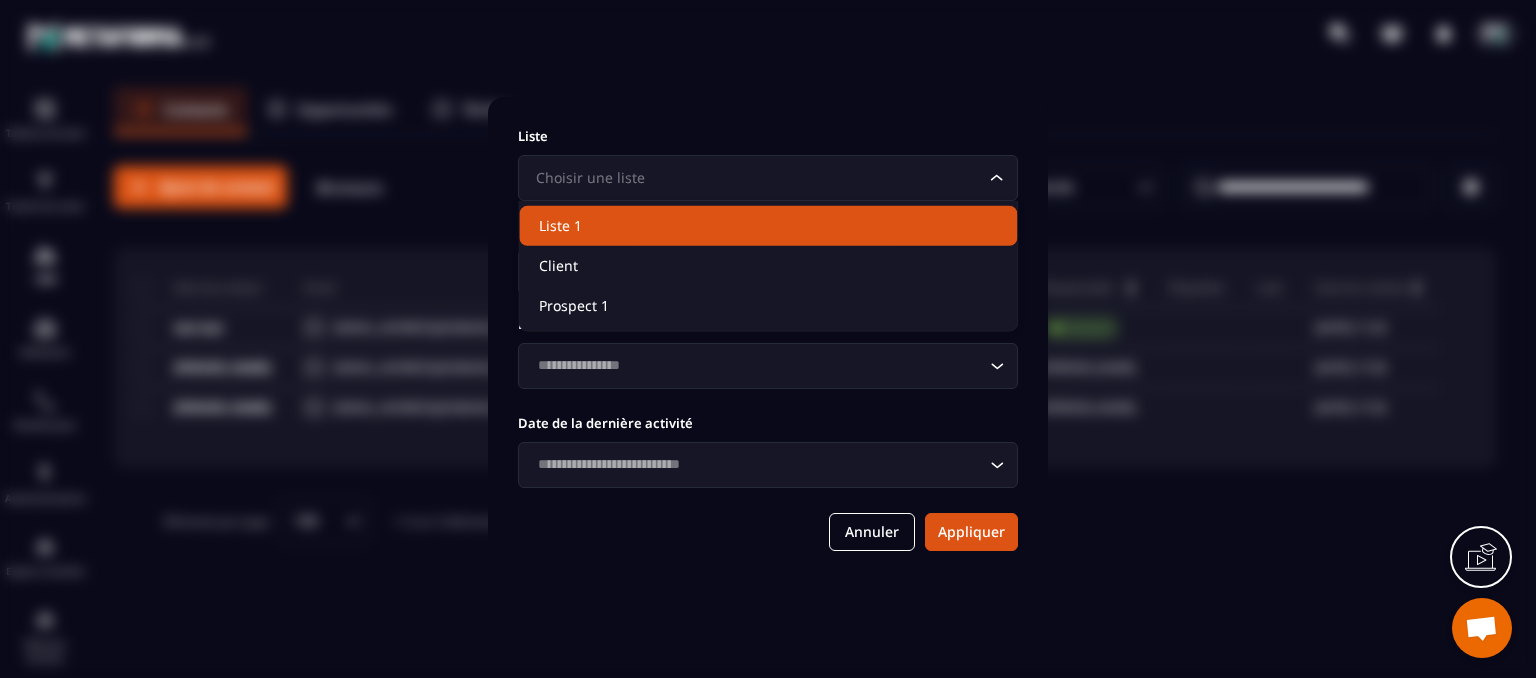 click on "Liste 1" 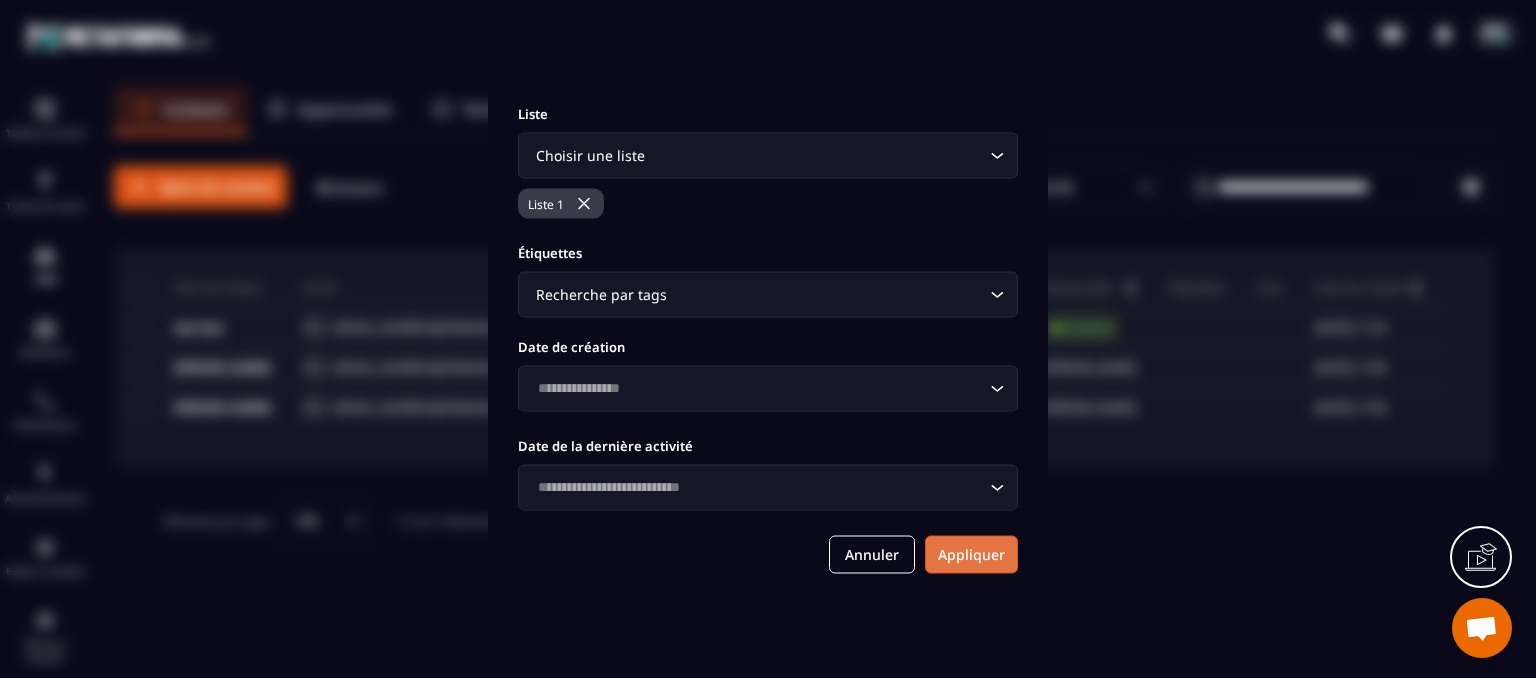 click on "Appliquer" at bounding box center [971, 555] 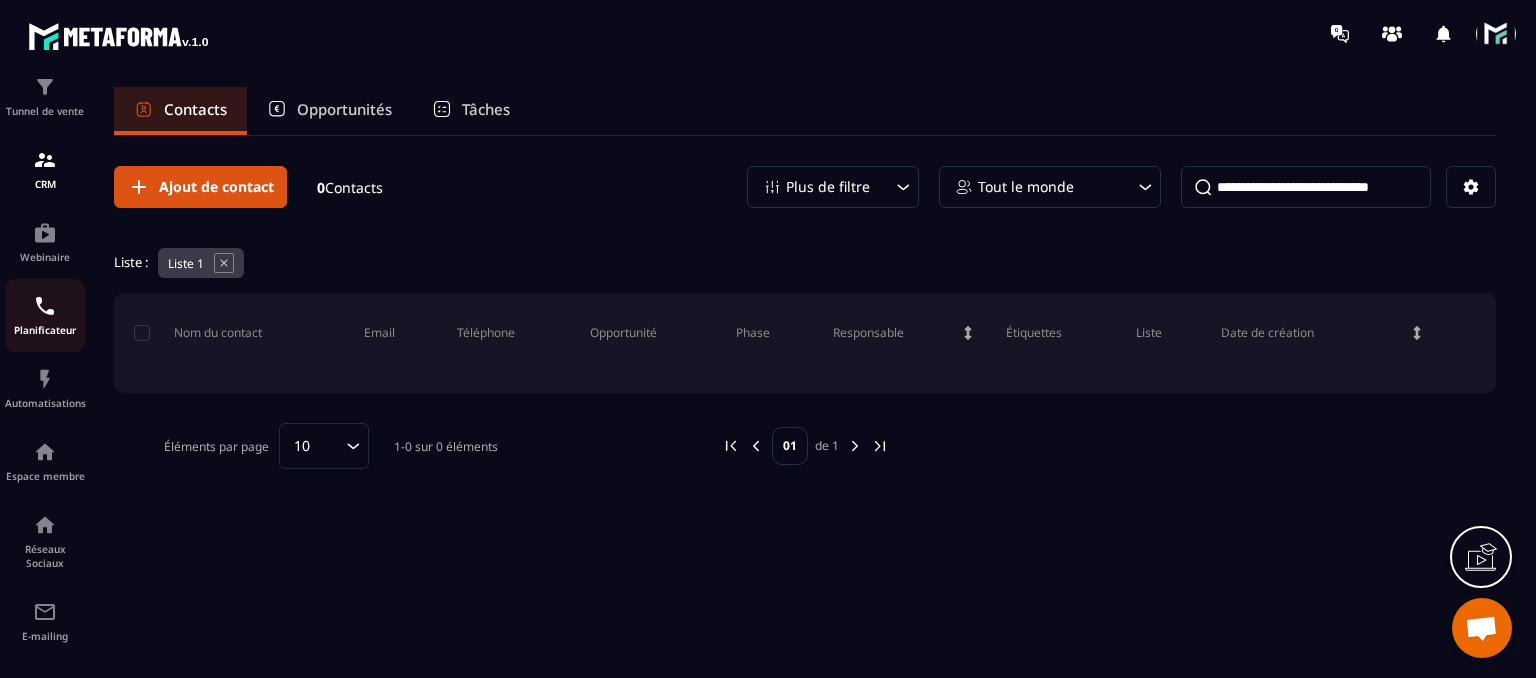 scroll, scrollTop: 176, scrollLeft: 0, axis: vertical 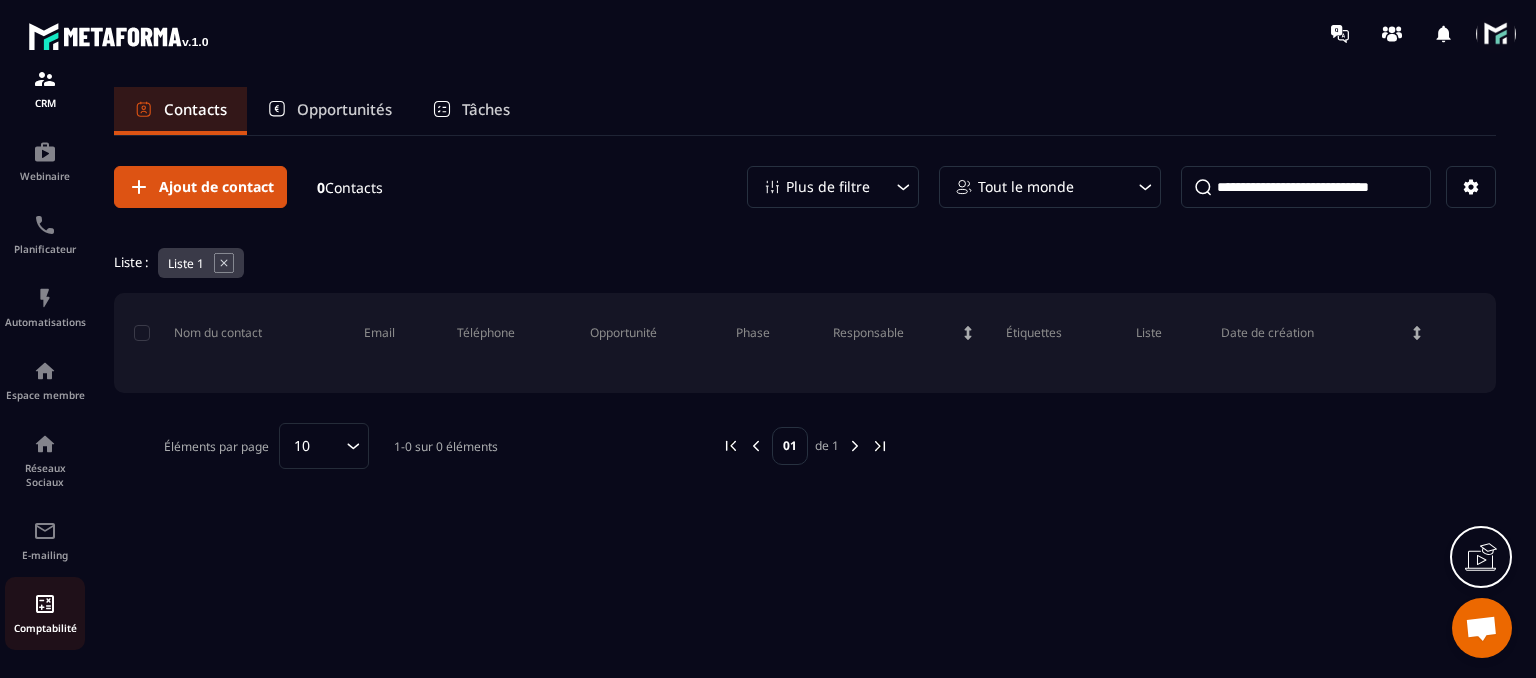 click on "Comptabilité" at bounding box center [45, 628] 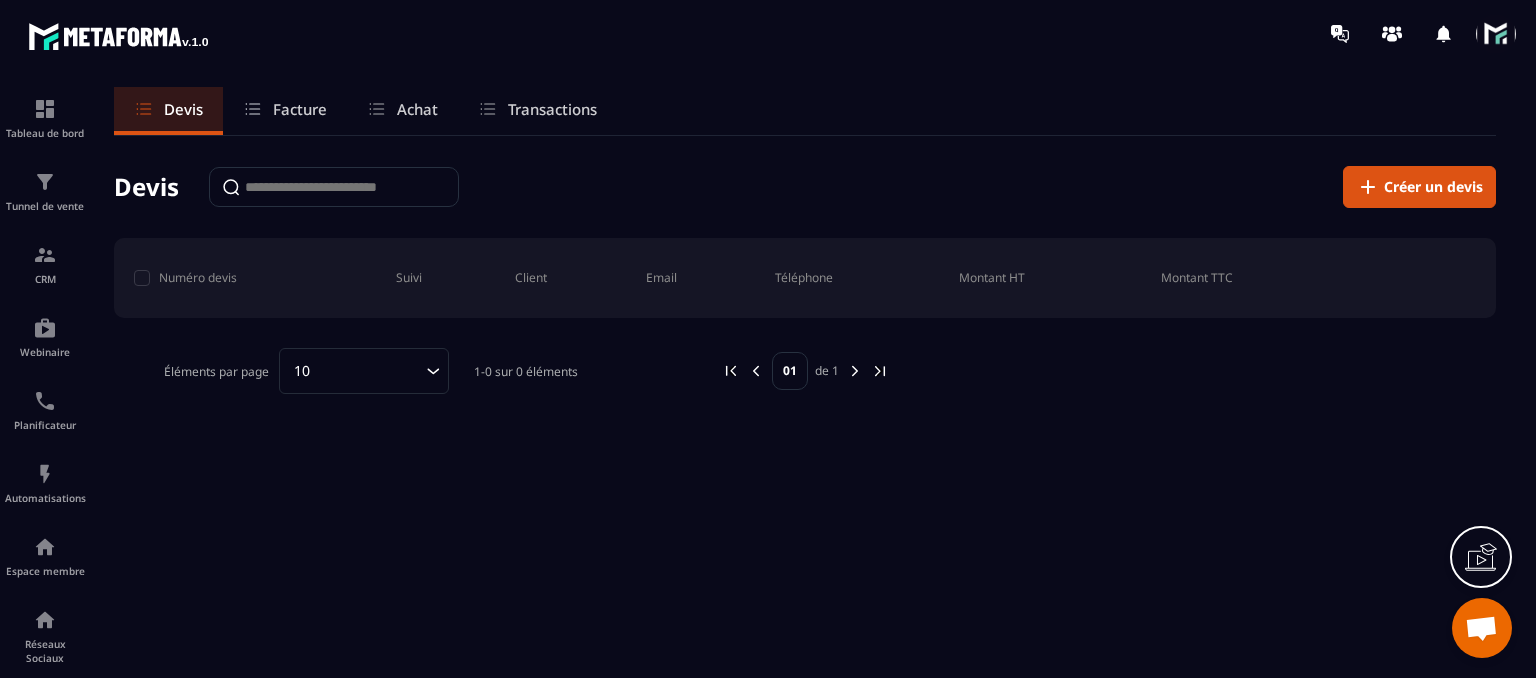 click on "Facture" at bounding box center (300, 109) 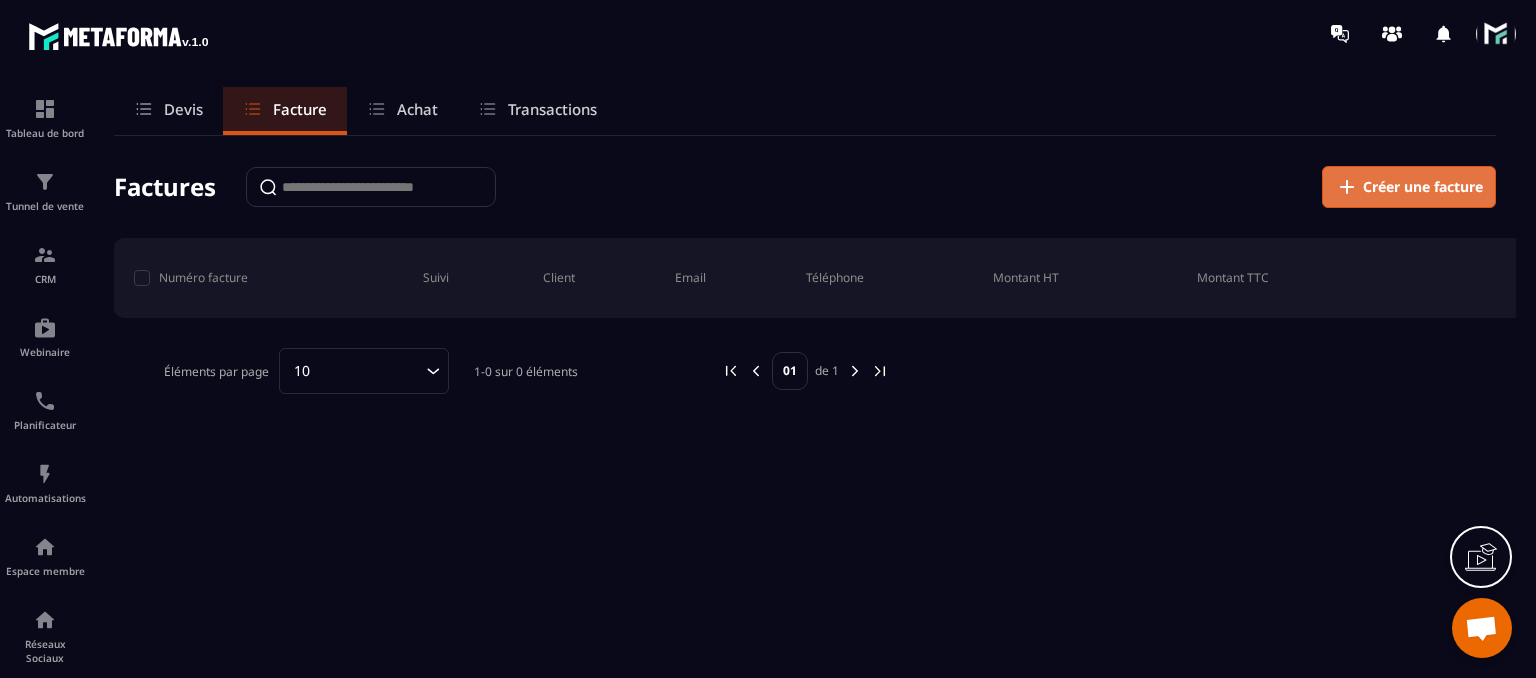 click on "Créer une facture" at bounding box center (1423, 187) 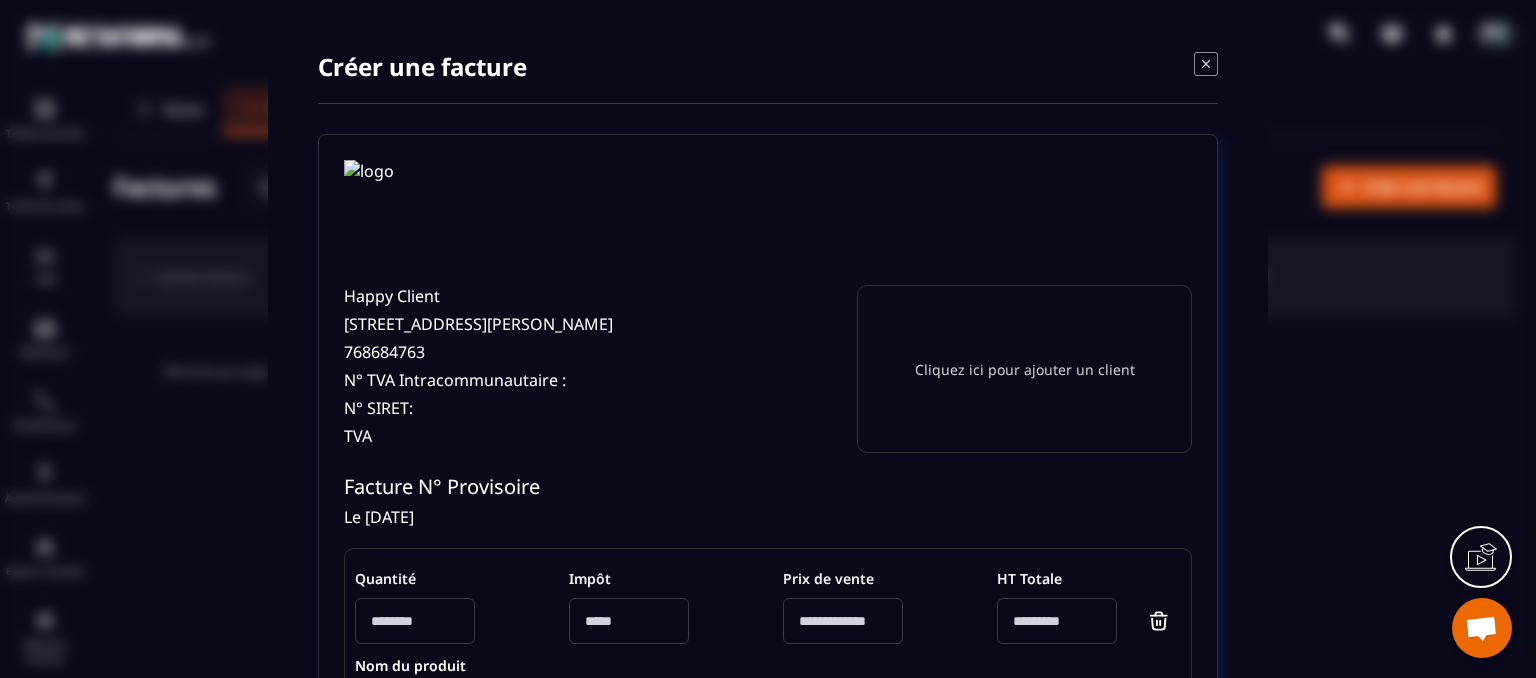 click on "Cliquez ici pour ajouter un client" at bounding box center (1025, 369) 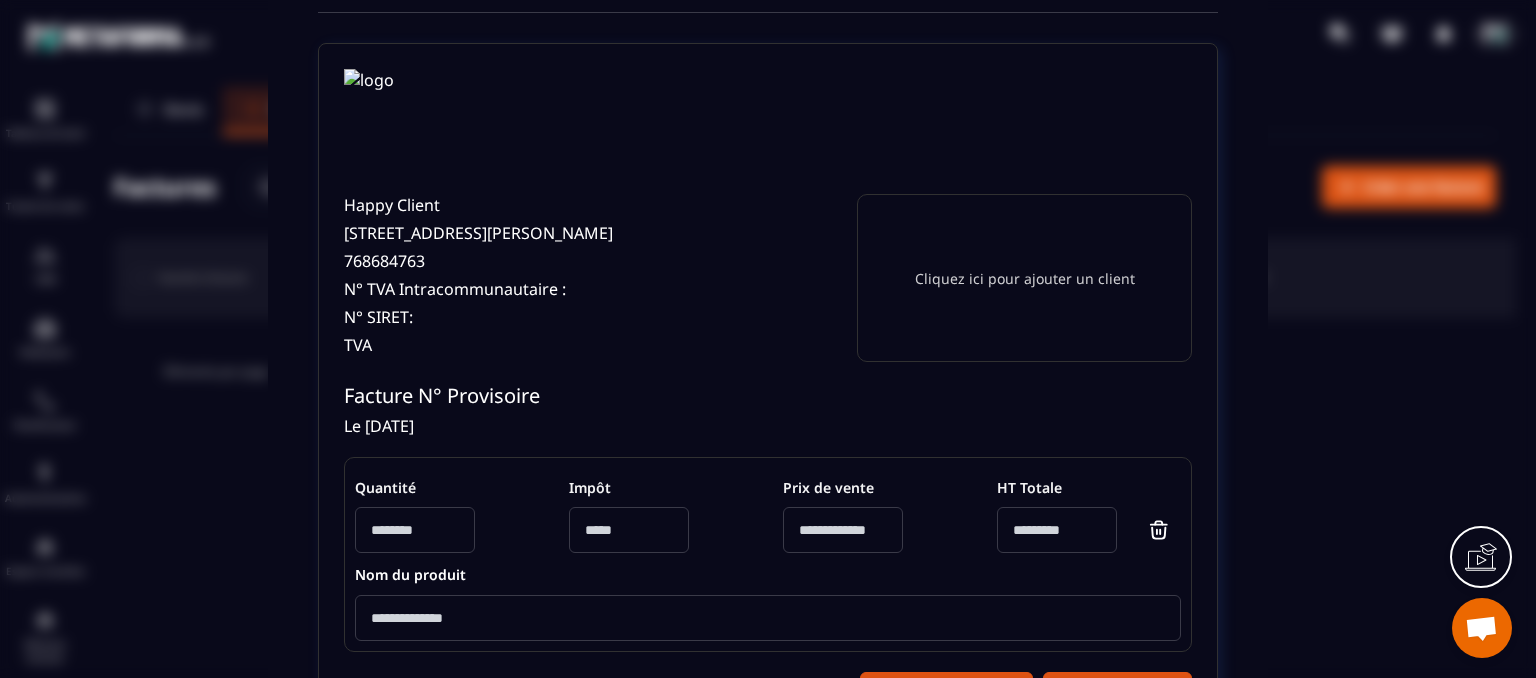 scroll, scrollTop: 0, scrollLeft: 0, axis: both 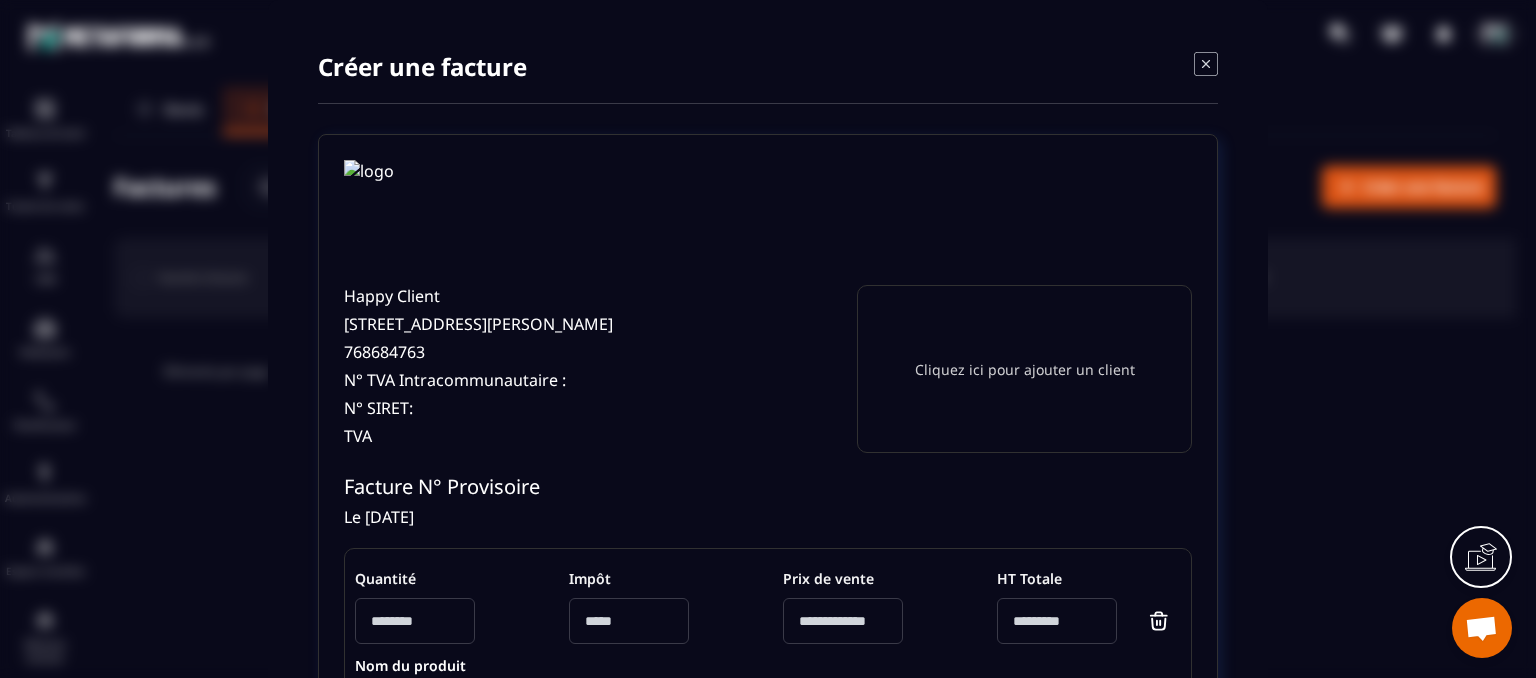 click 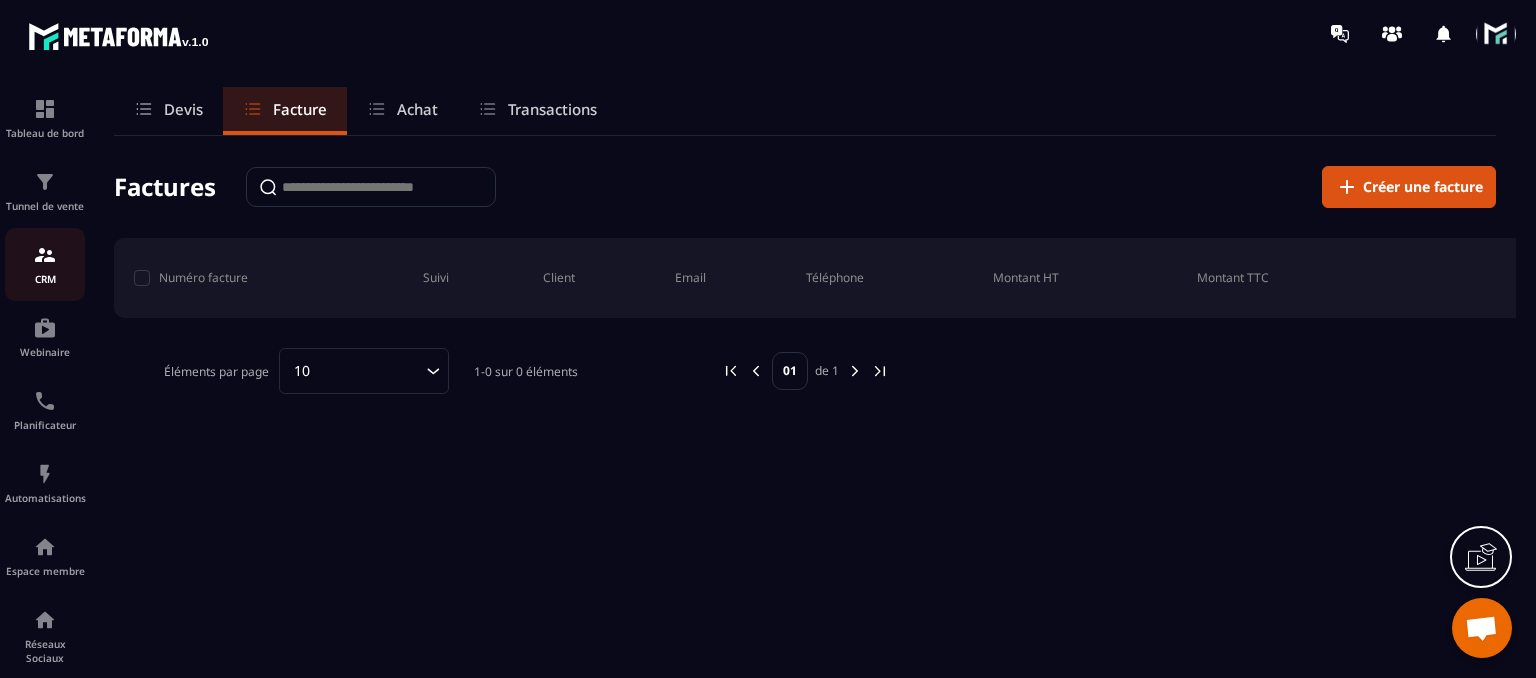 click on "CRM" at bounding box center (45, 264) 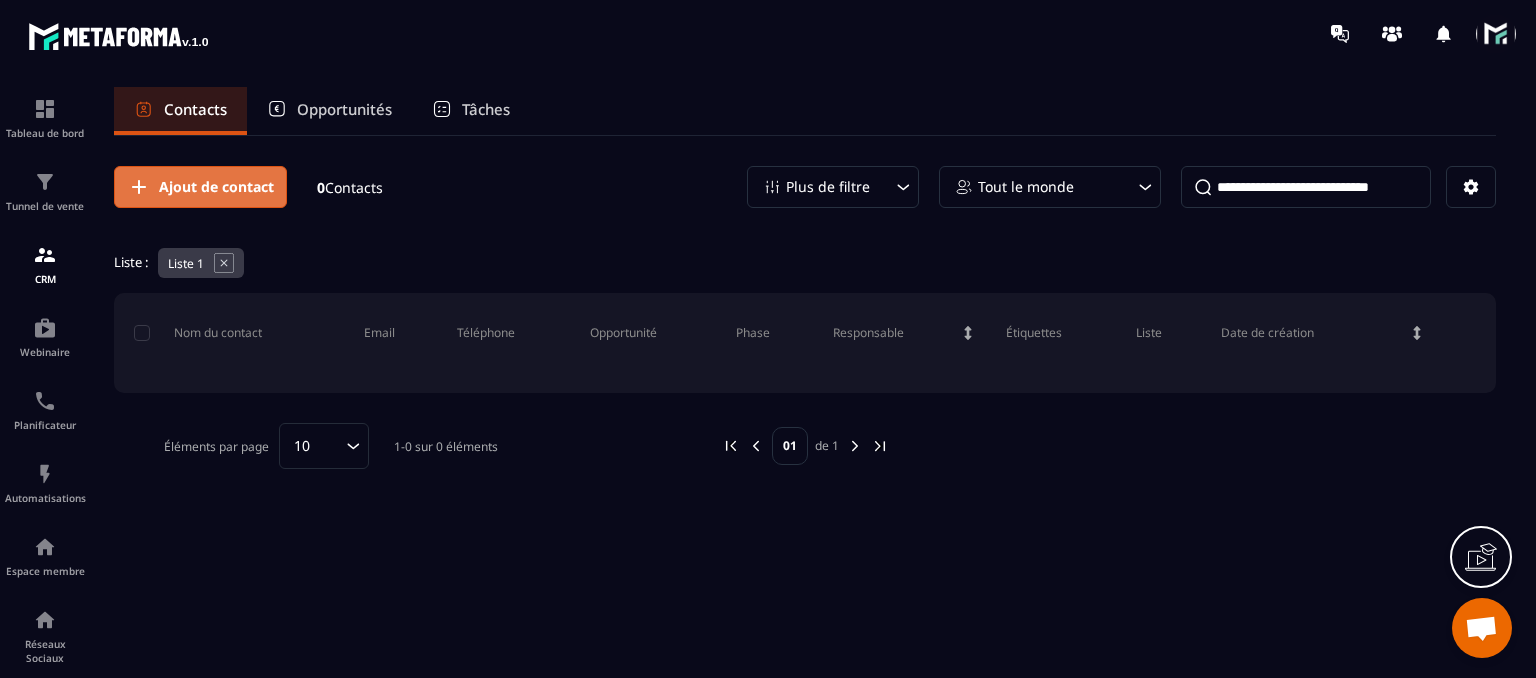 click on "Ajout de contact" at bounding box center (216, 187) 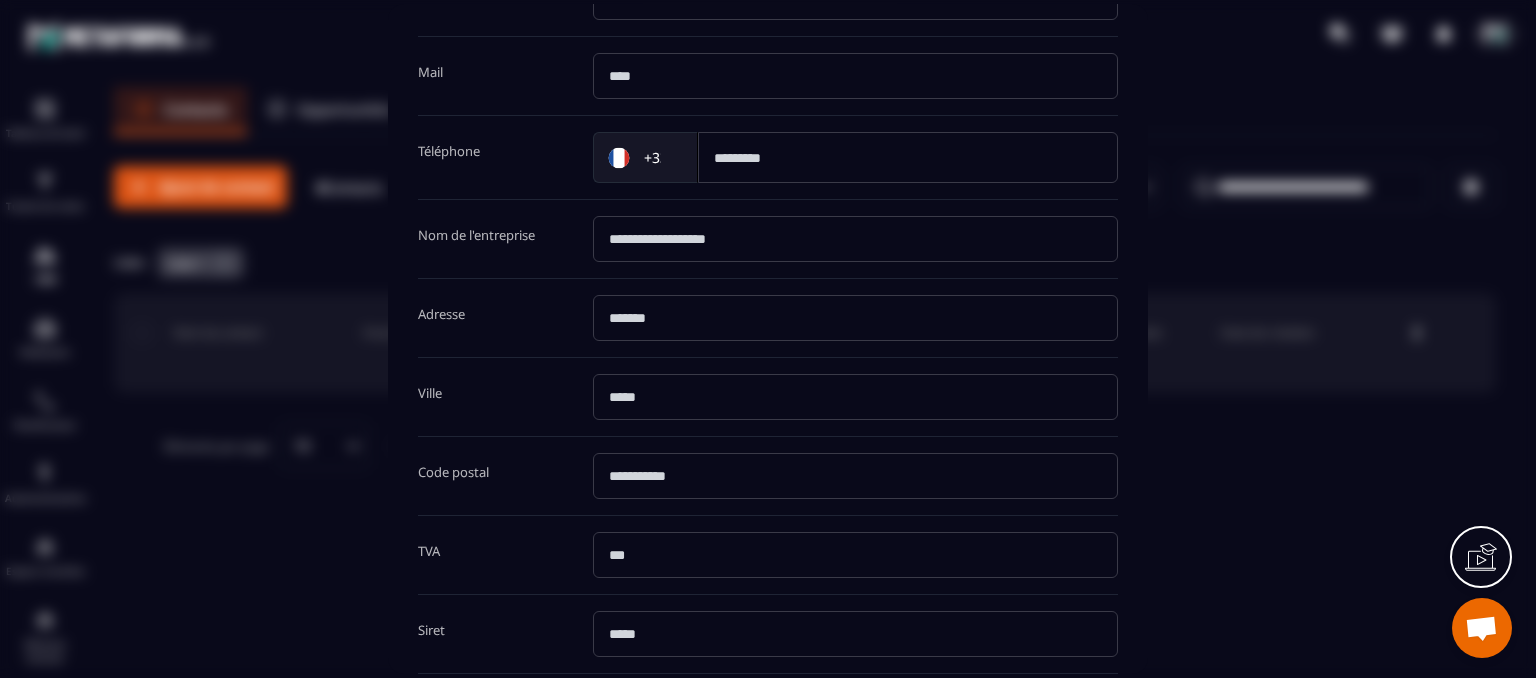 scroll, scrollTop: 0, scrollLeft: 0, axis: both 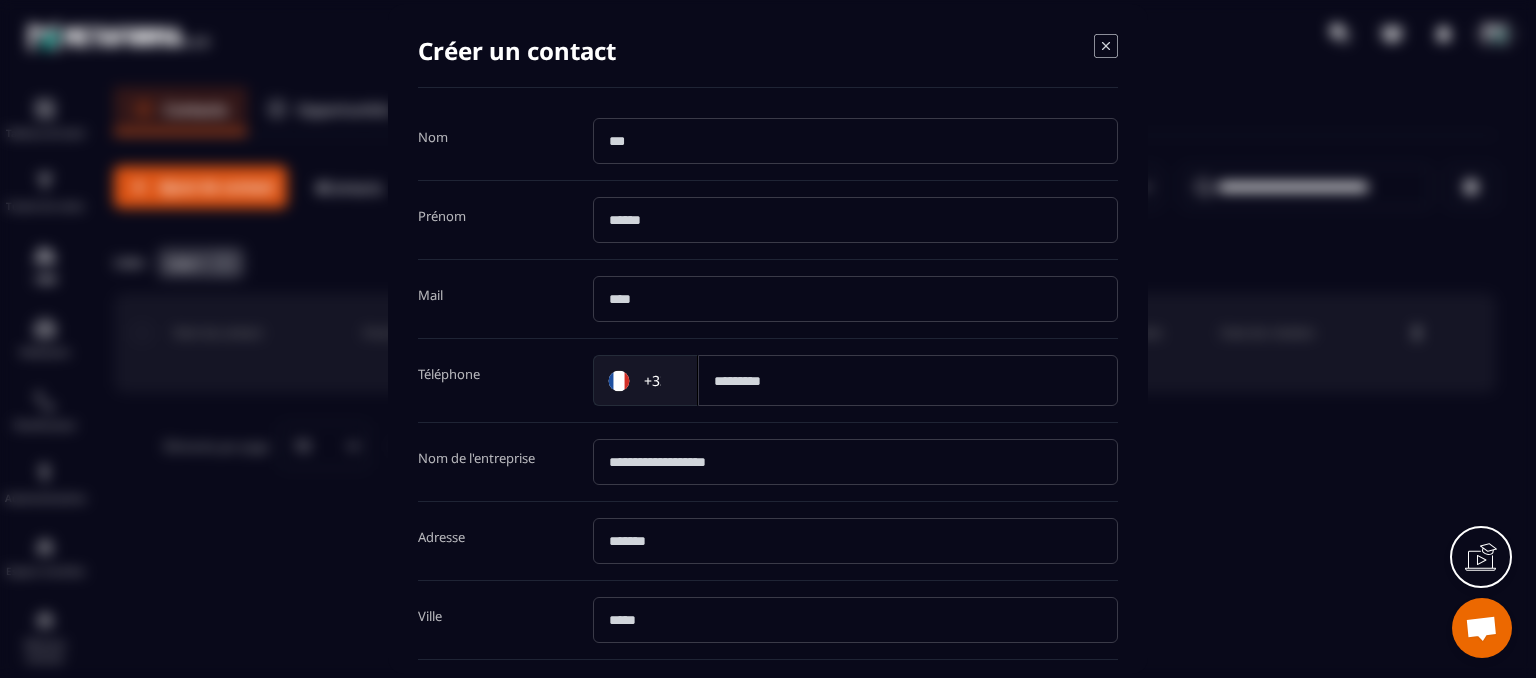 click 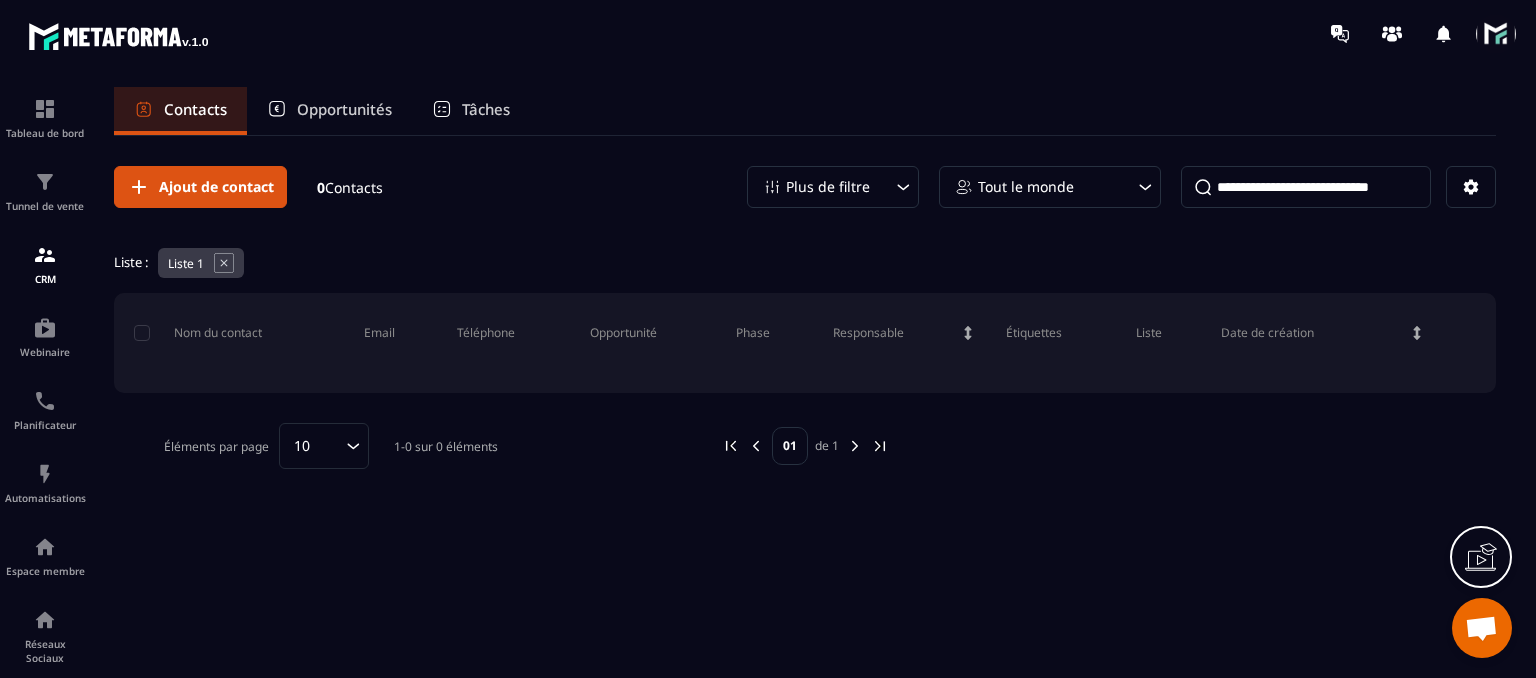 click on "Ajout de contact 0  Contacts Plus de filtre Tout le monde Liste : Liste 1 Nom du contact Email Téléphone Opportunité Phase Responsable Étiquettes Liste Date de création Éléments par page 10 Loading... 1-0 sur 0 éléments 01 de 1" at bounding box center (805, 317) 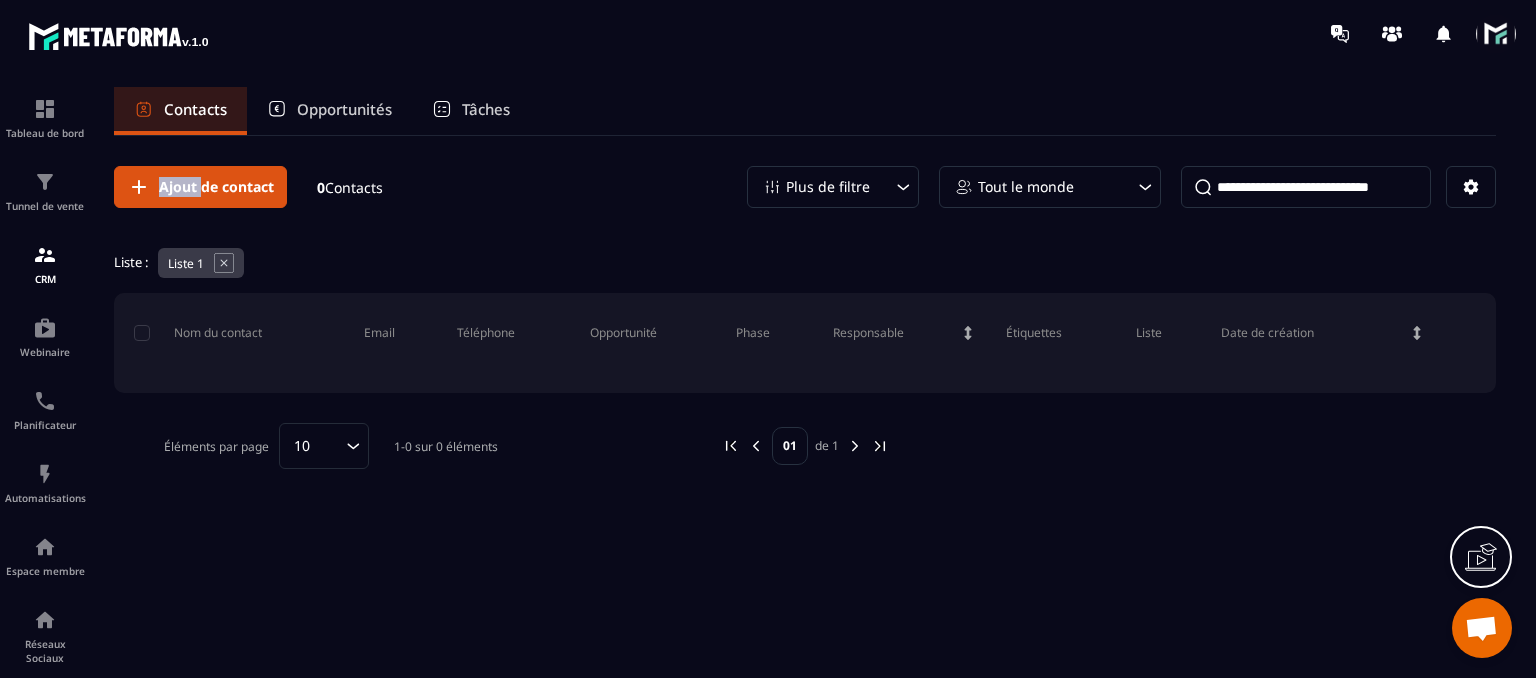 click on "Ajout de contact 0  Contacts Plus de filtre Tout le monde Liste : Liste 1 Nom du contact Email Téléphone Opportunité Phase Responsable Étiquettes Liste Date de création Éléments par page 10 Loading... 1-0 sur 0 éléments 01 de 1" at bounding box center (805, 317) 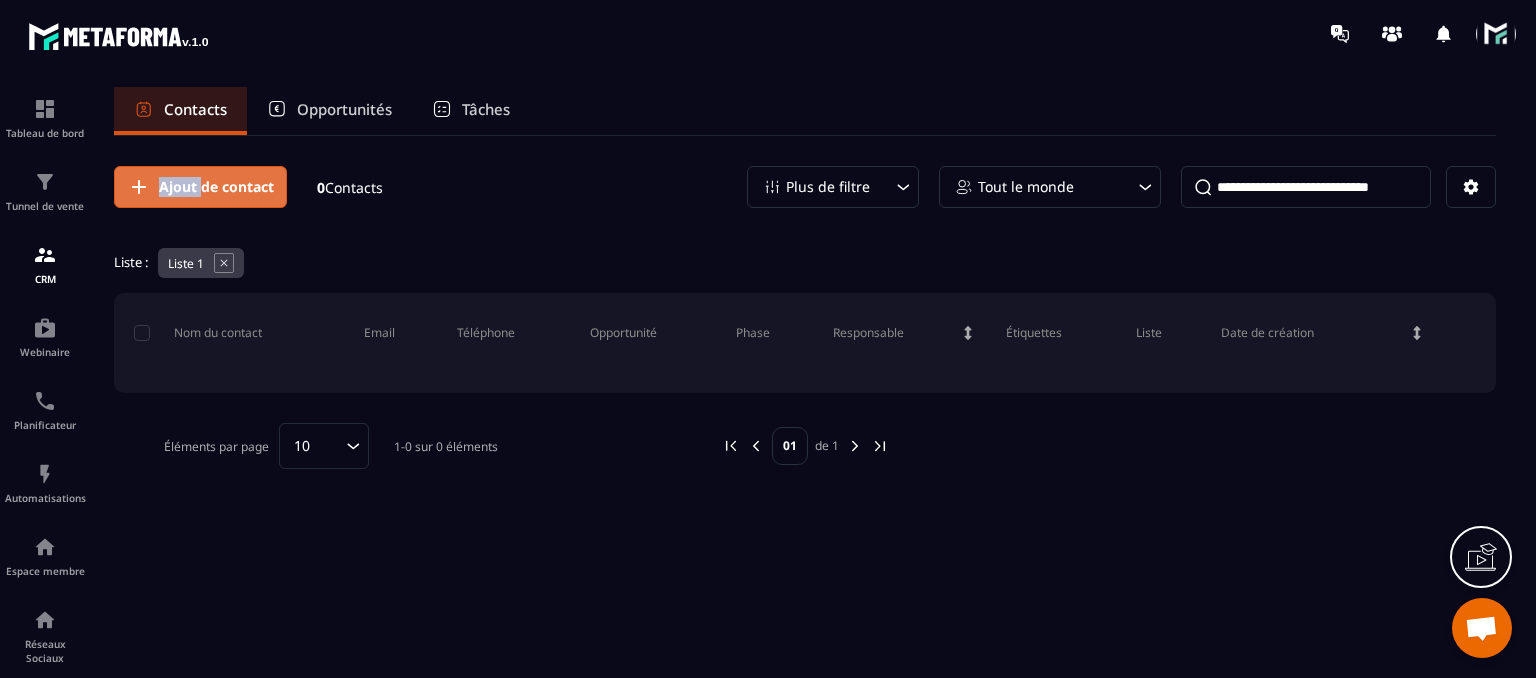 click on "Ajout de contact" at bounding box center (200, 187) 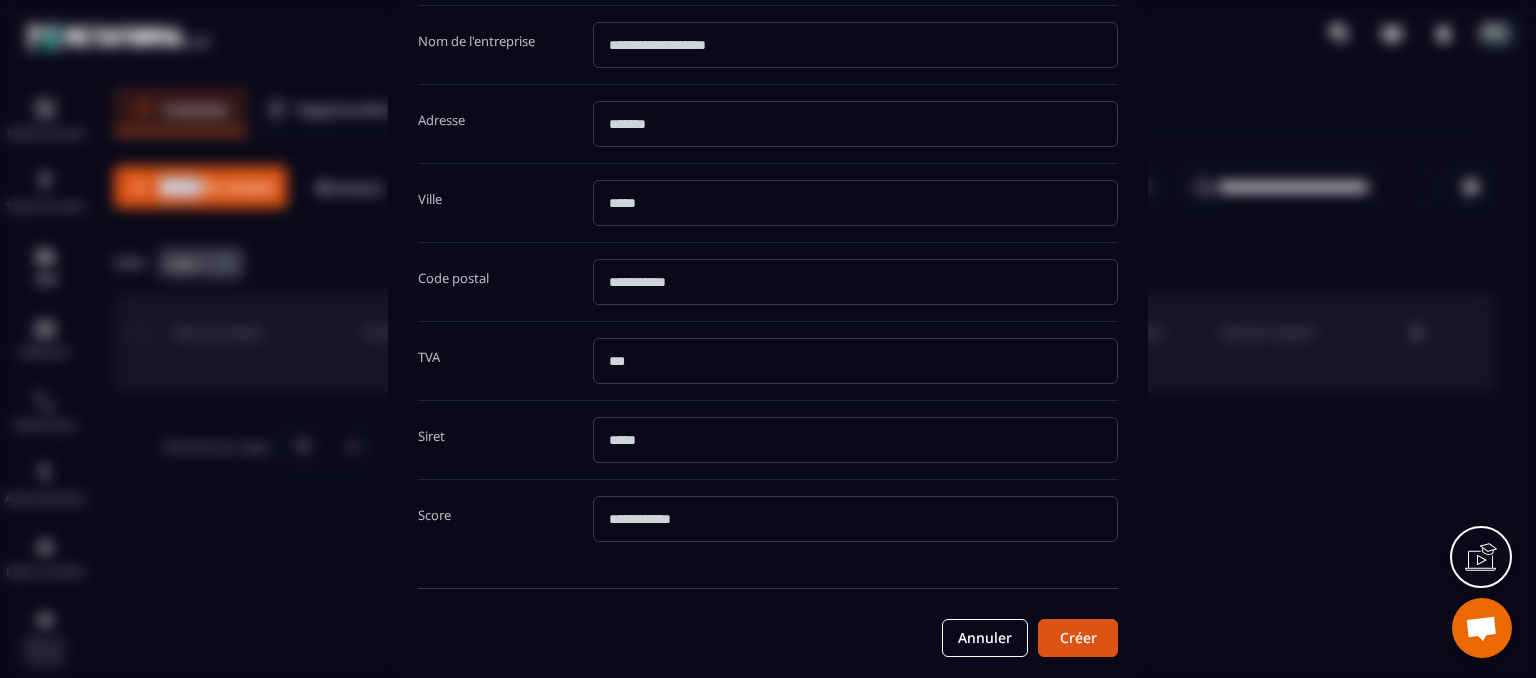 scroll, scrollTop: 423, scrollLeft: 0, axis: vertical 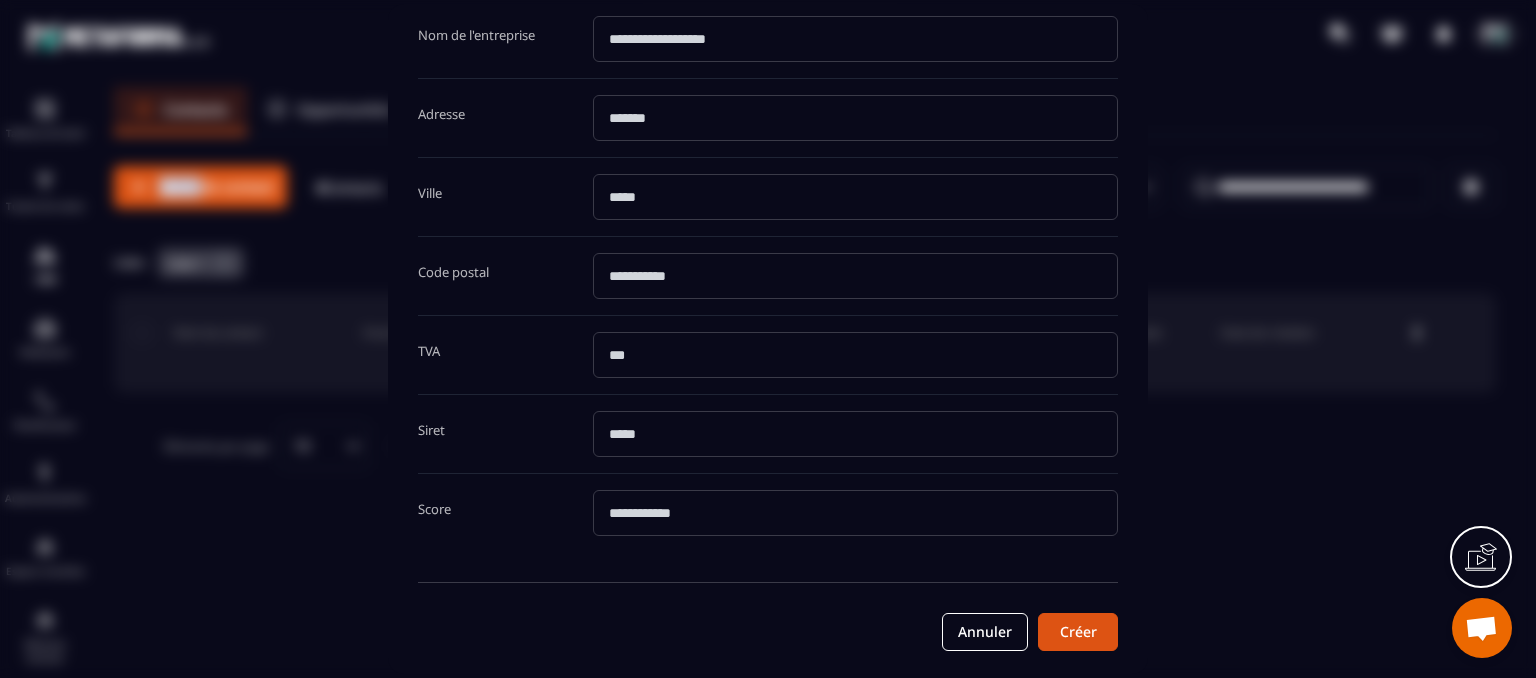 drag, startPoint x: 983, startPoint y: 607, endPoint x: 986, endPoint y: 597, distance: 10.440307 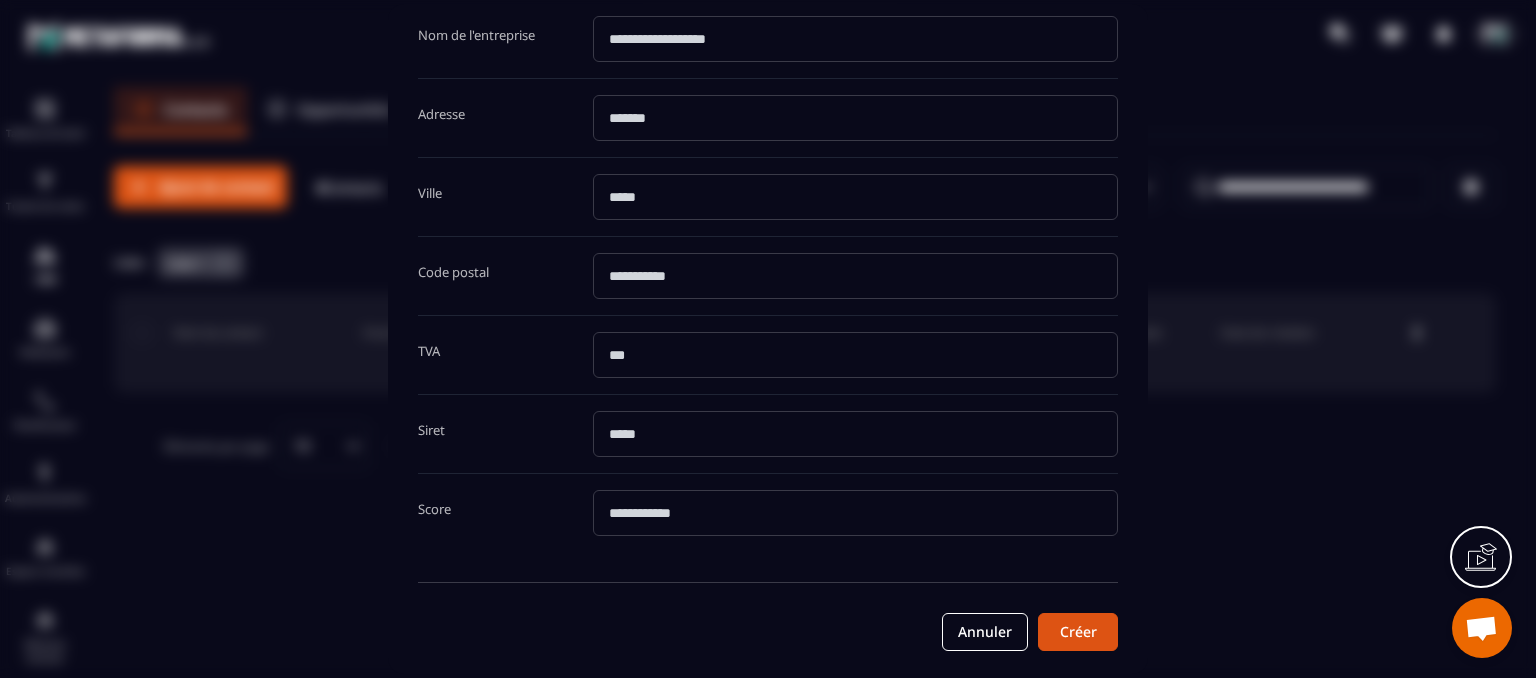 click on "Créer un contact Nom Prénom Mail Téléphone +33 Loading... Nom de l'entreprise Adresse Ville Code postal TVA Siret Score * Annuler Créer" at bounding box center (768, 339) 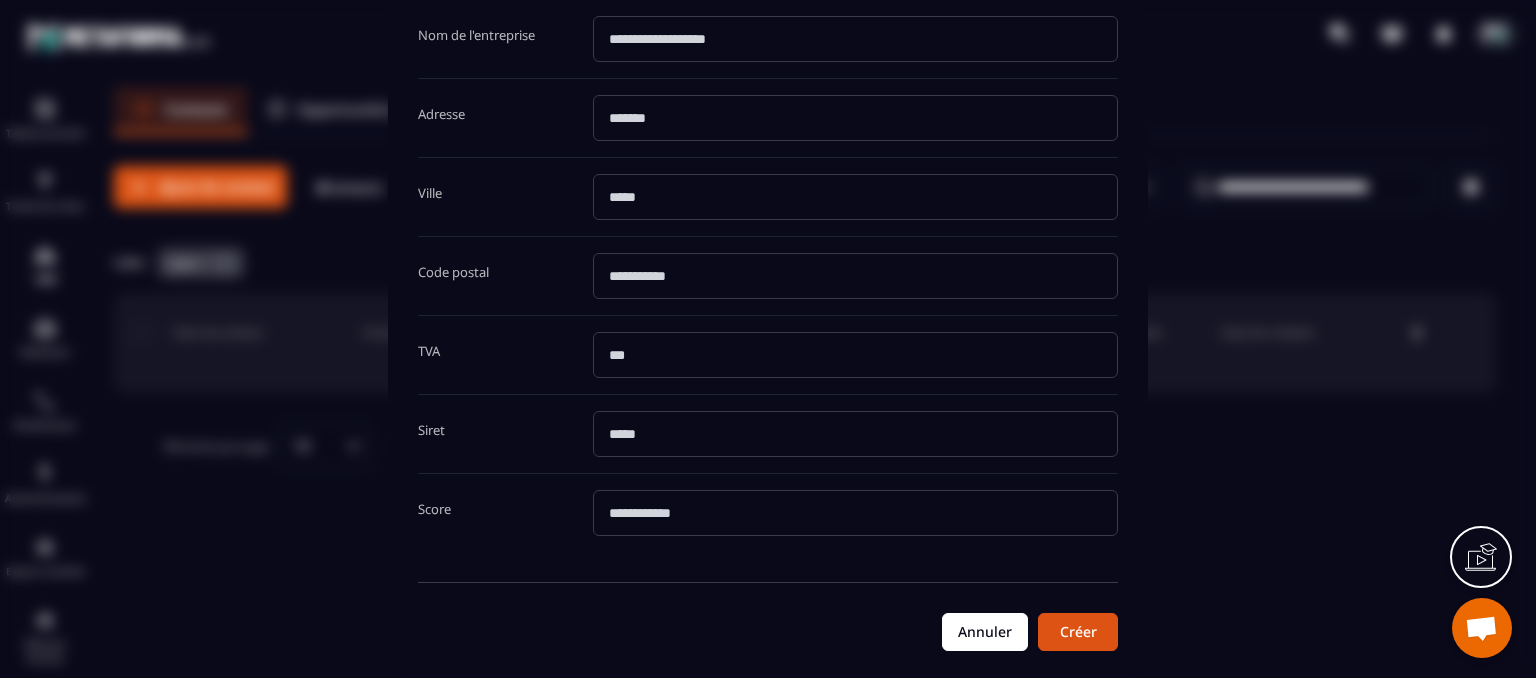 click on "Annuler" at bounding box center (985, 632) 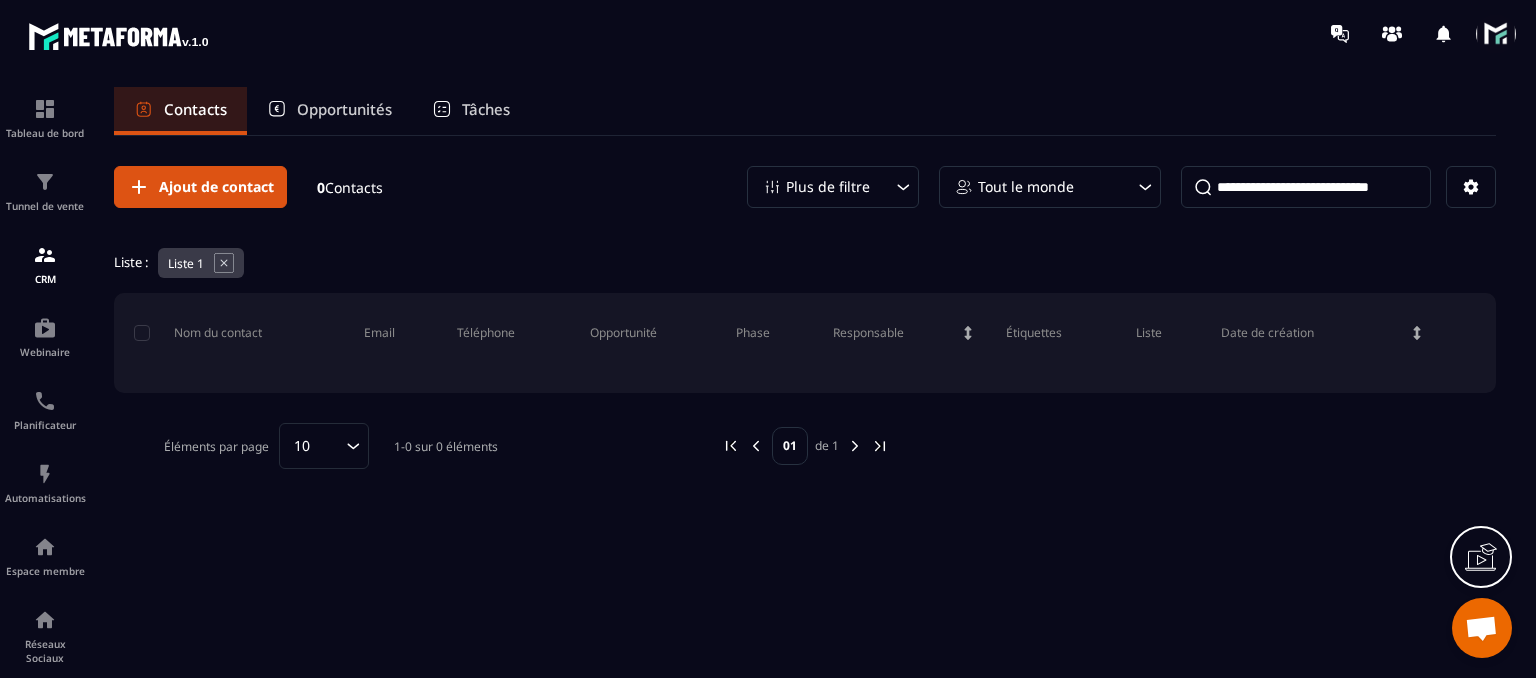 click at bounding box center [1482, 628] 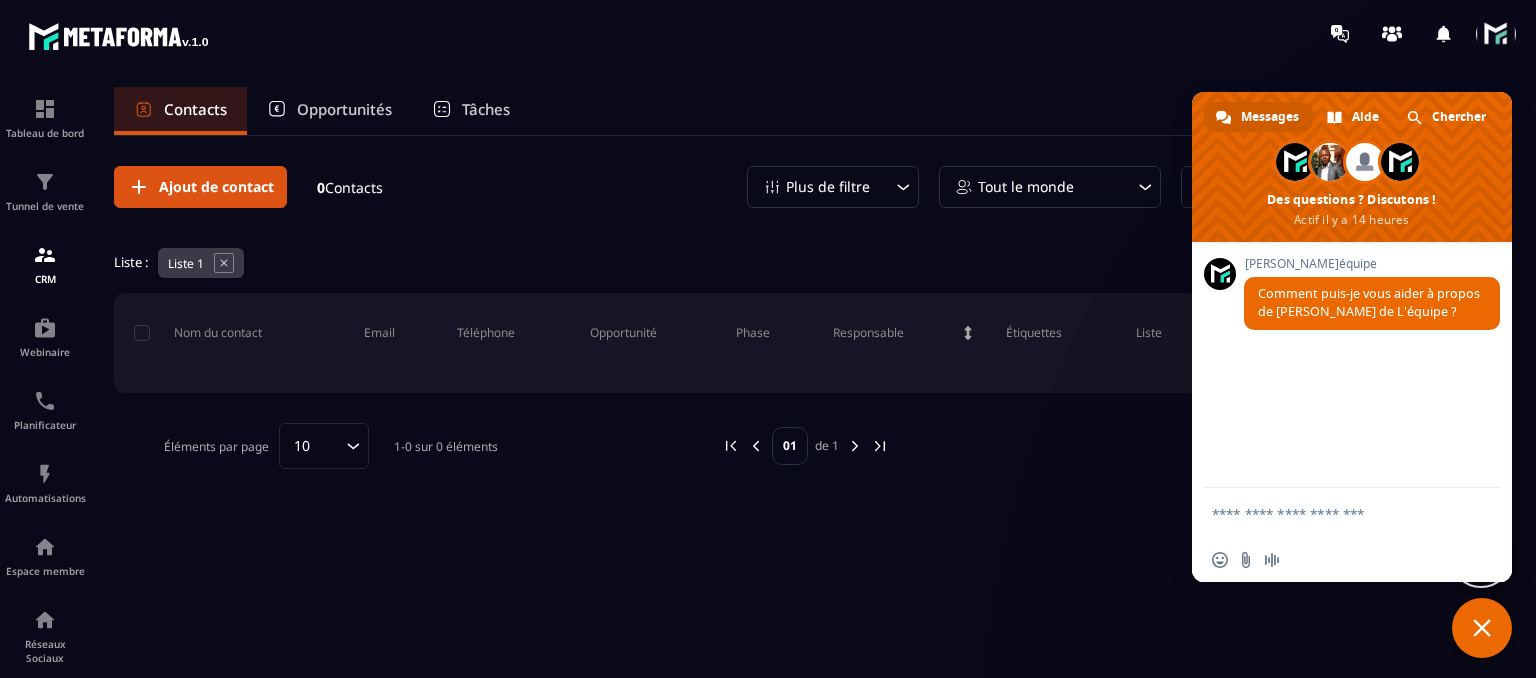 scroll, scrollTop: 0, scrollLeft: 0, axis: both 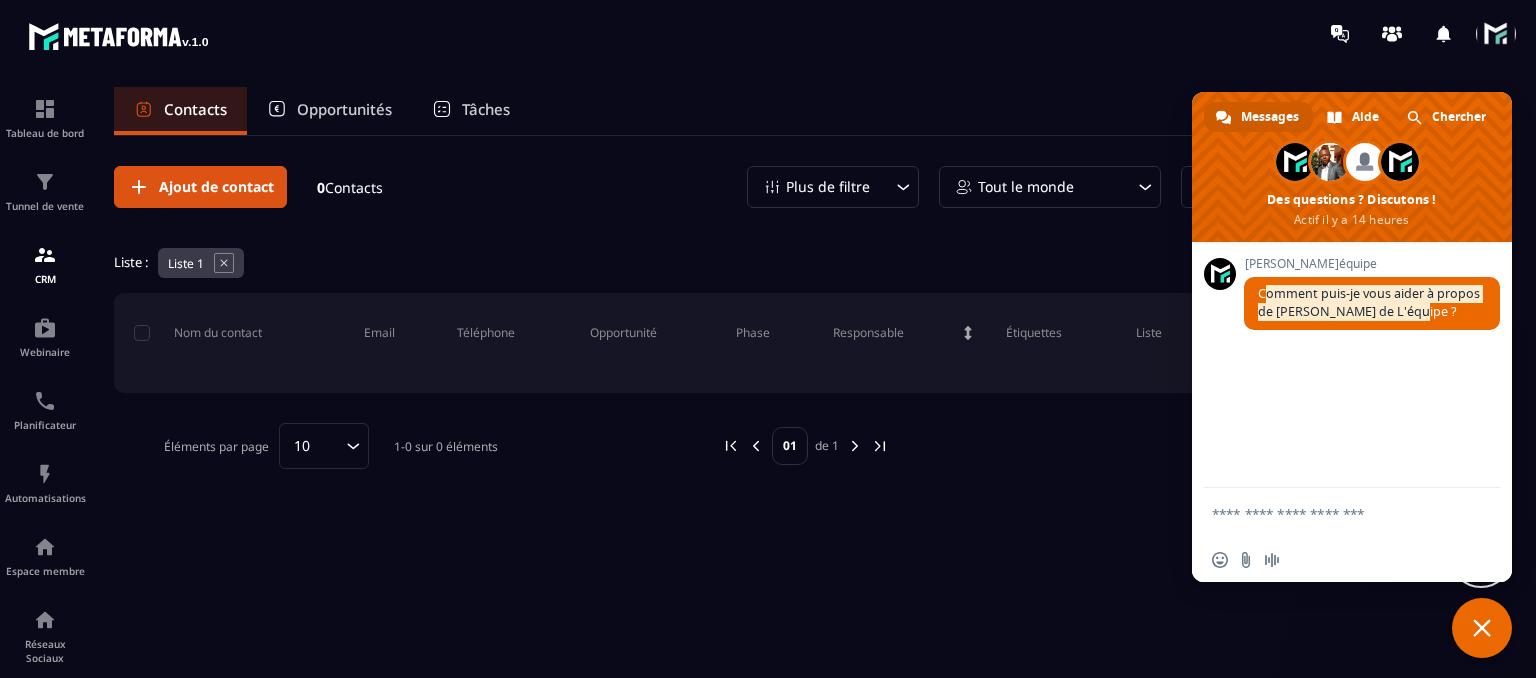 drag, startPoint x: 1267, startPoint y: 301, endPoint x: 1461, endPoint y: 324, distance: 195.35864 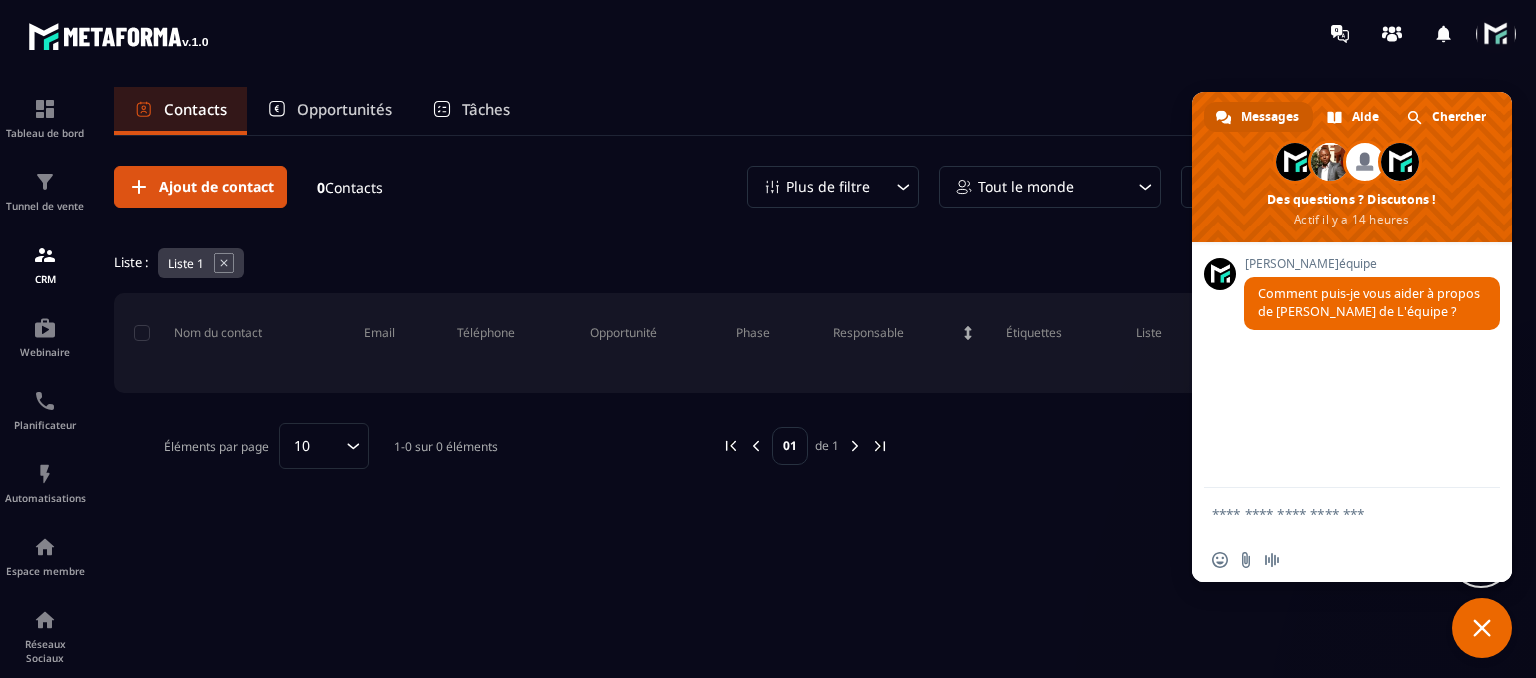 click at bounding box center [1482, 628] 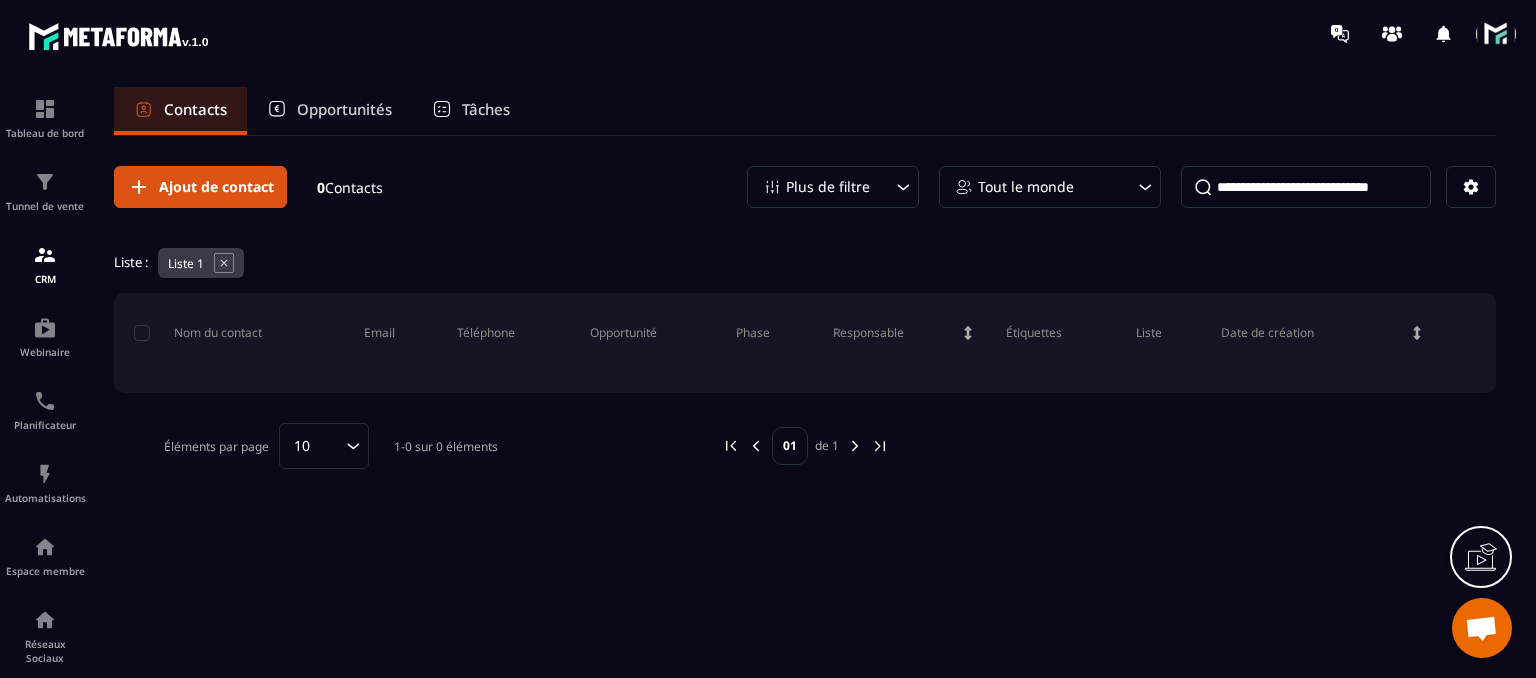 click at bounding box center (1496, 34) 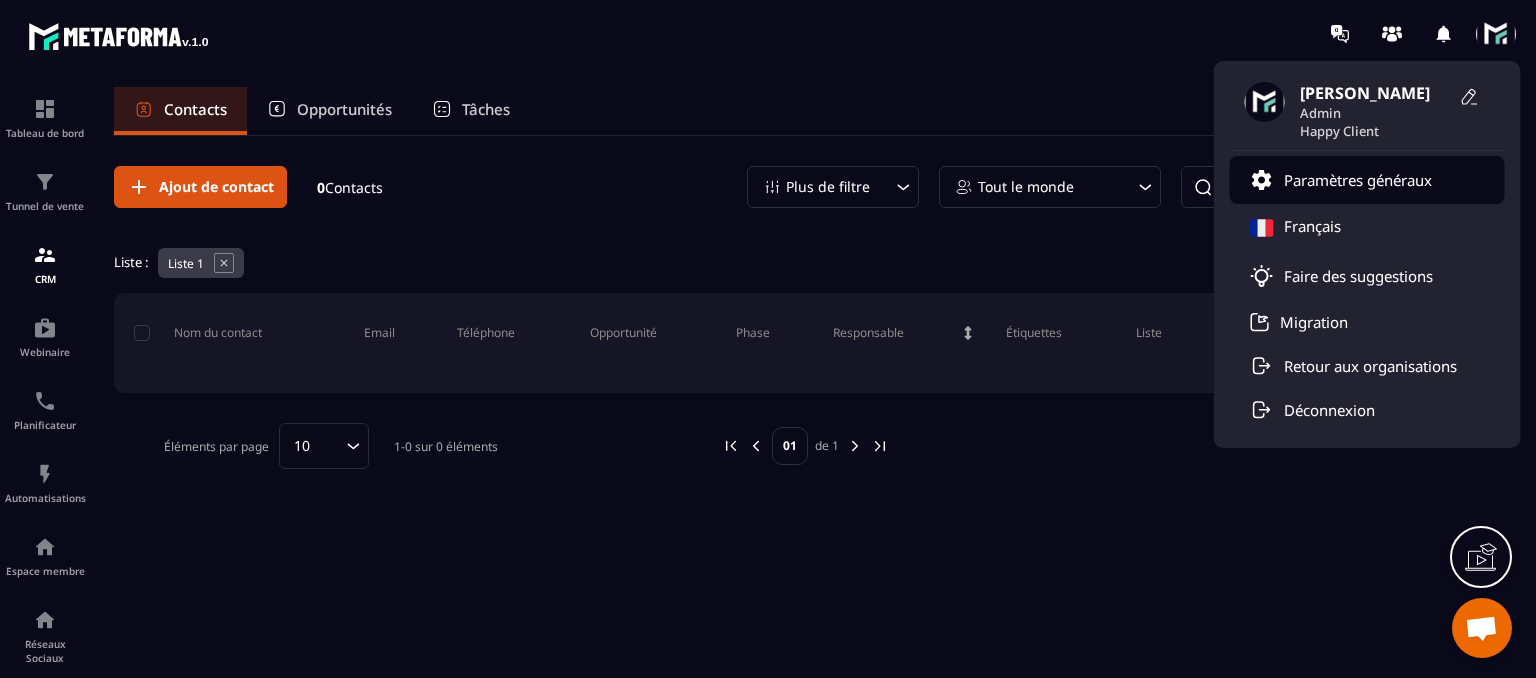 click on "Paramètres généraux" at bounding box center [1358, 180] 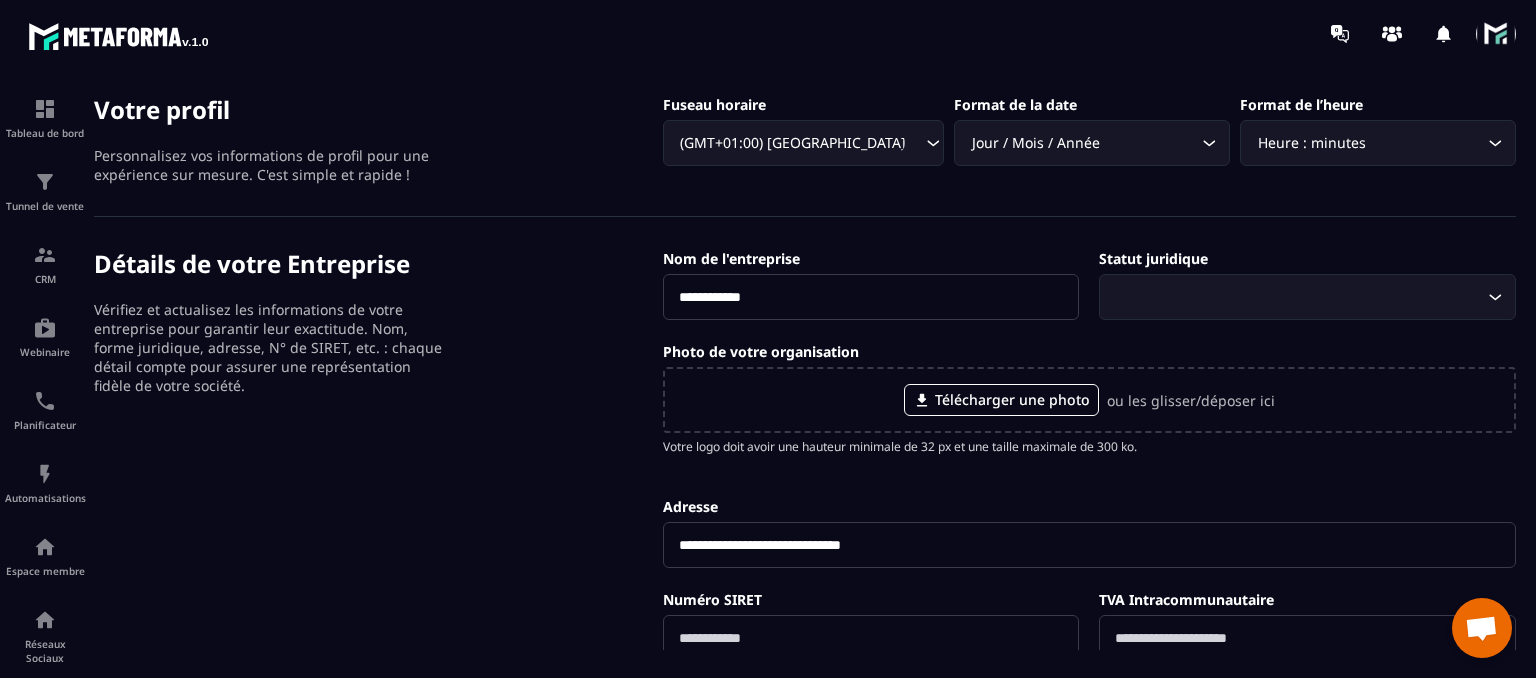 scroll, scrollTop: 0, scrollLeft: 0, axis: both 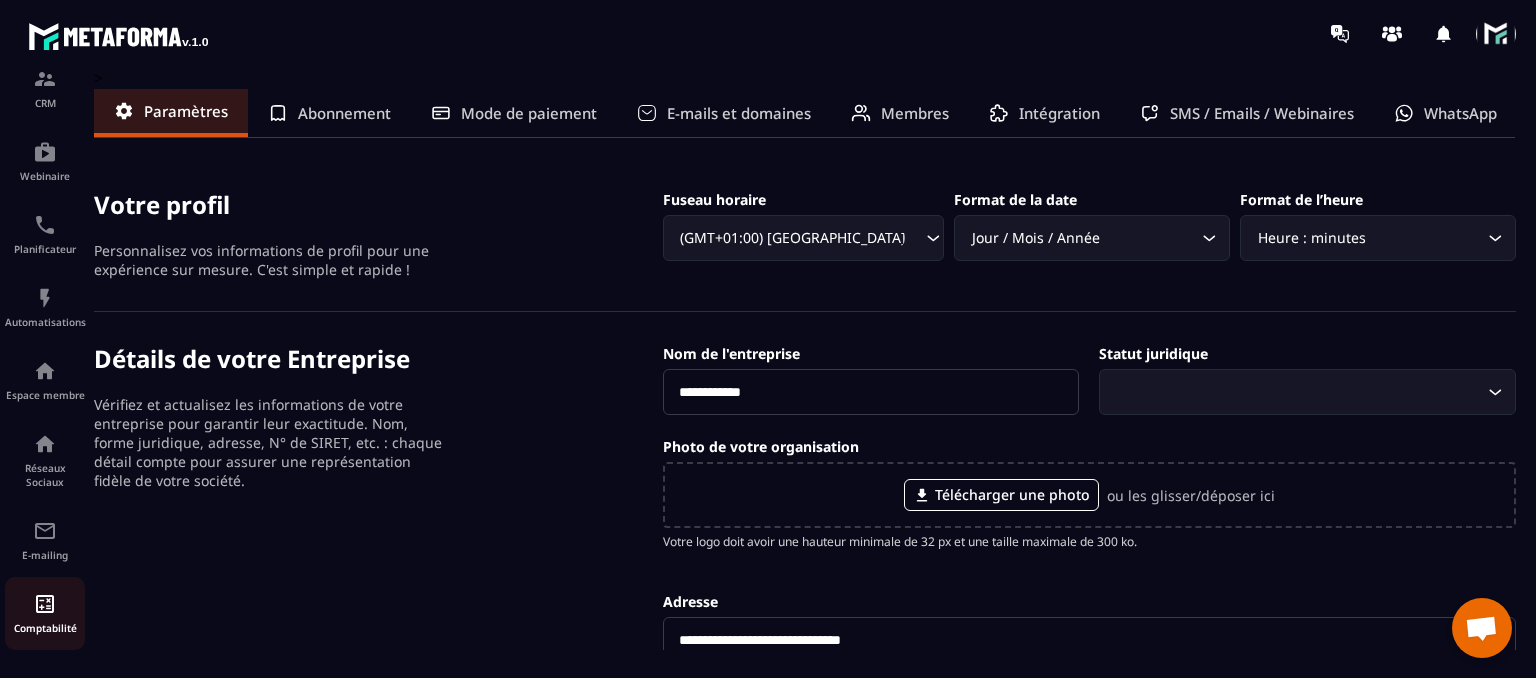 click at bounding box center [45, 604] 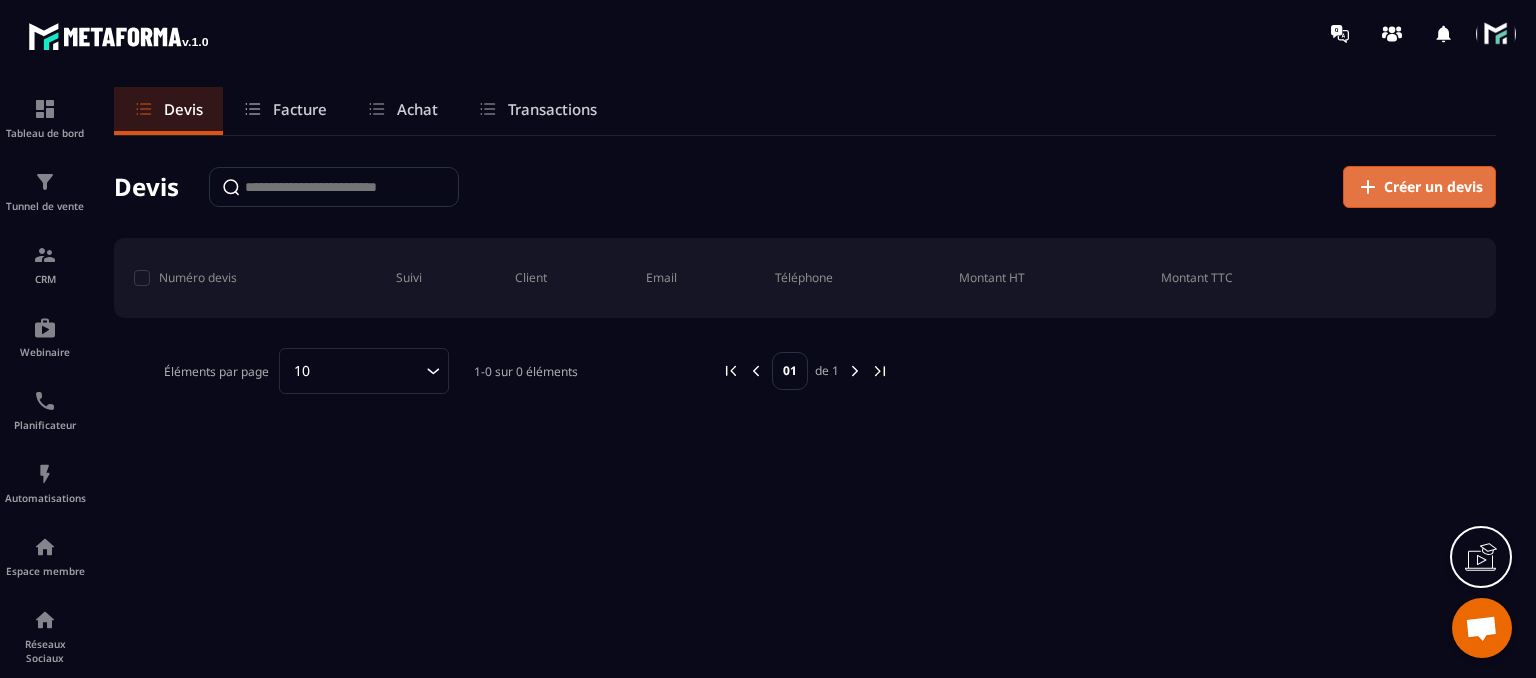 click on "Créer un devis" at bounding box center [1419, 187] 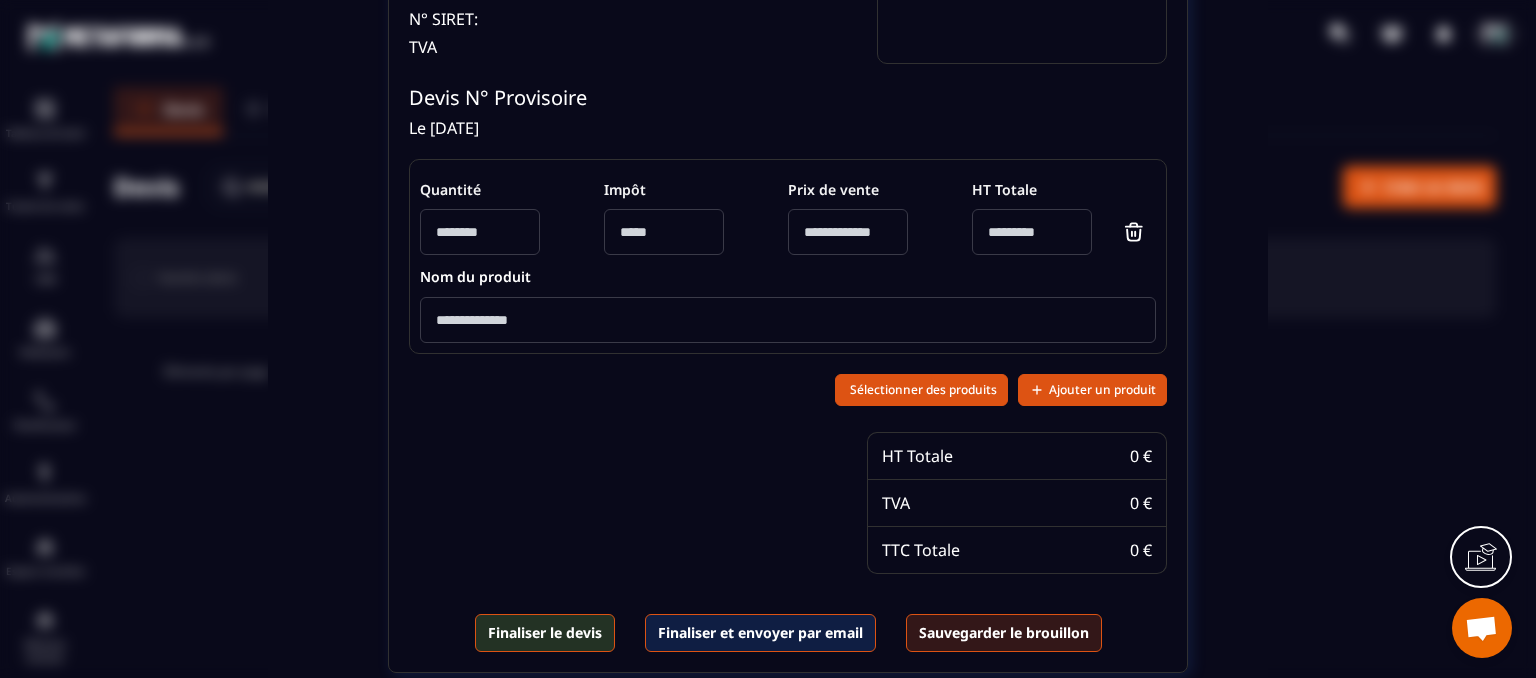 scroll, scrollTop: 500, scrollLeft: 0, axis: vertical 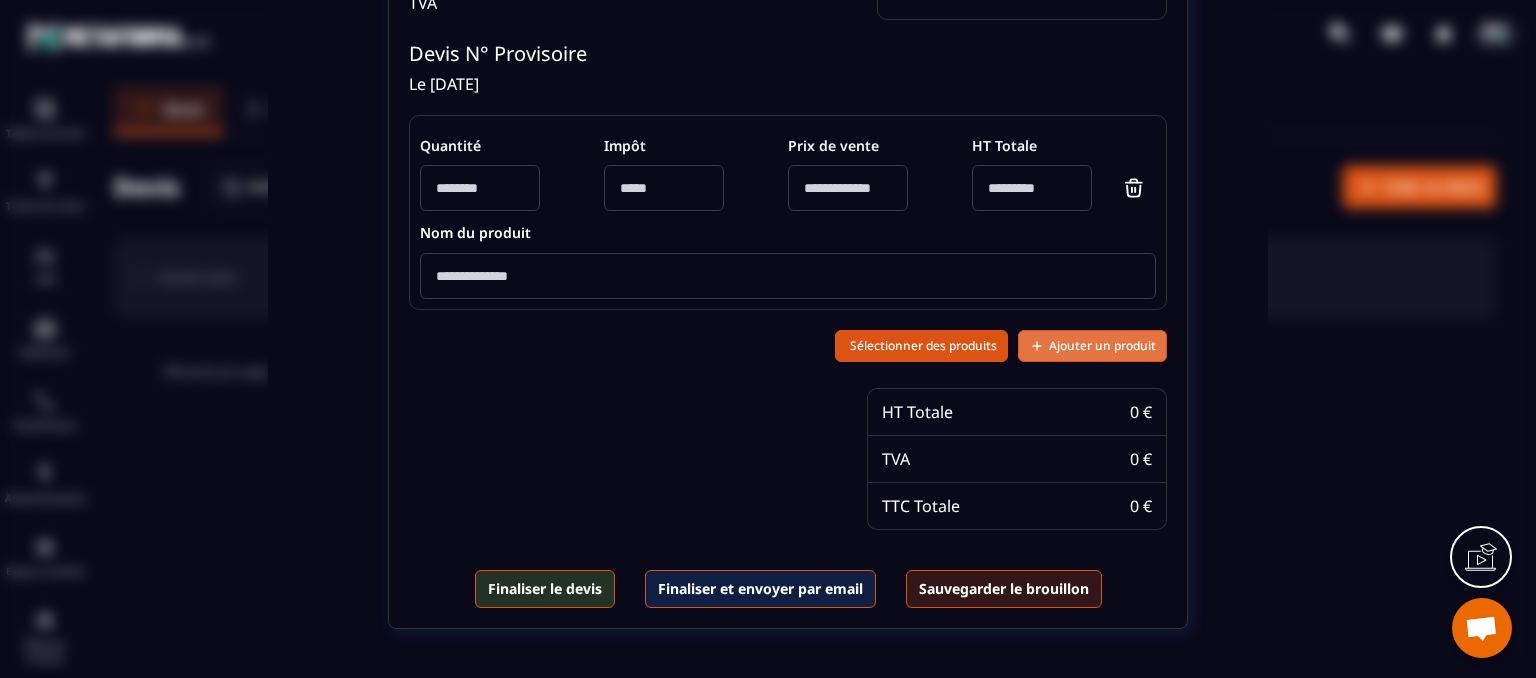 click on "Ajouter un produit" at bounding box center [1102, 346] 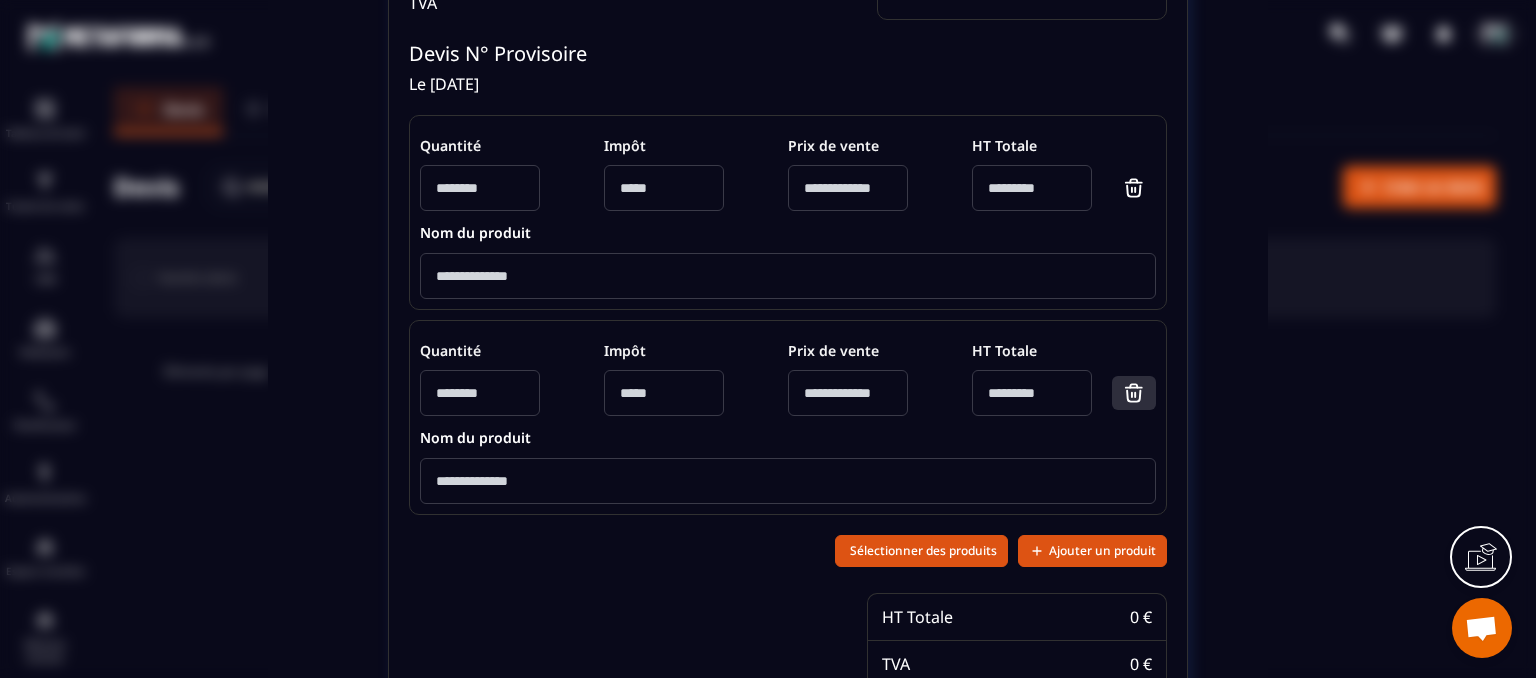 click at bounding box center [1134, 393] 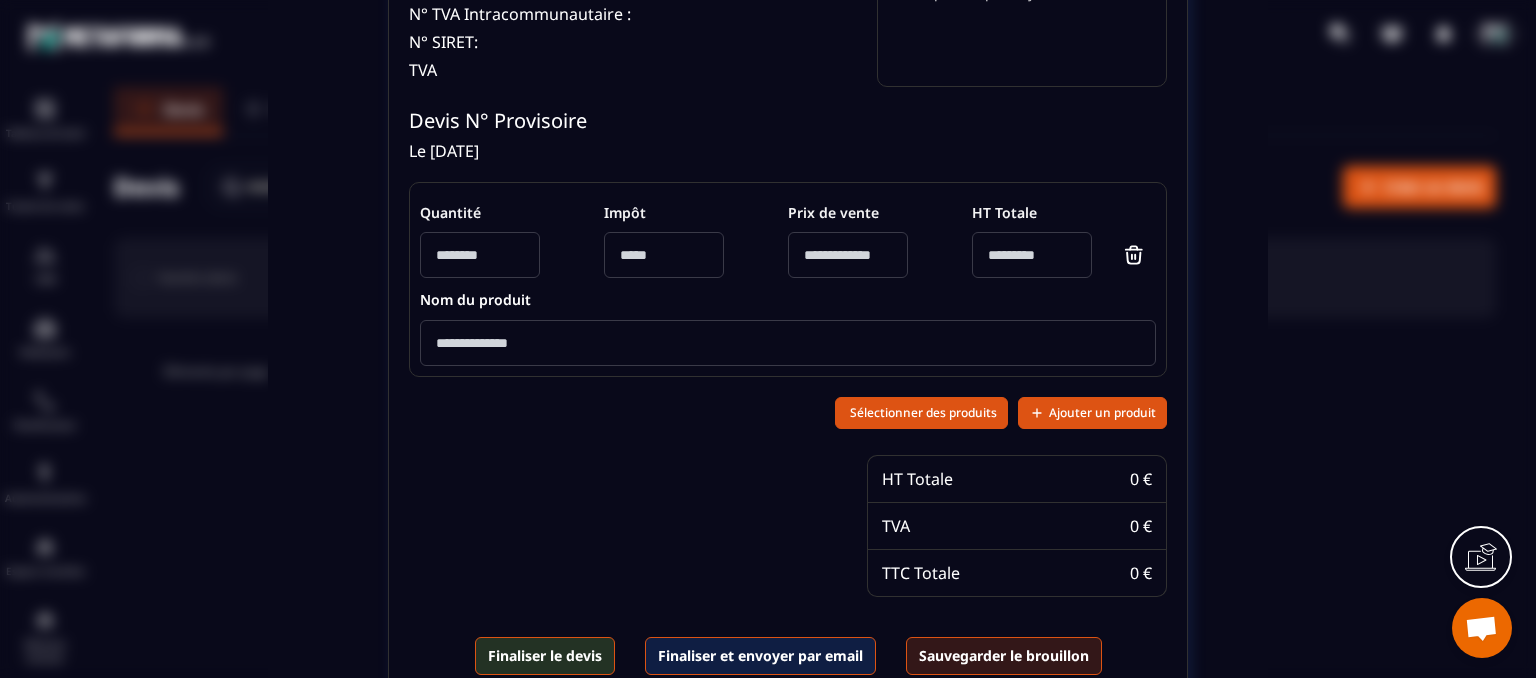 scroll, scrollTop: 400, scrollLeft: 0, axis: vertical 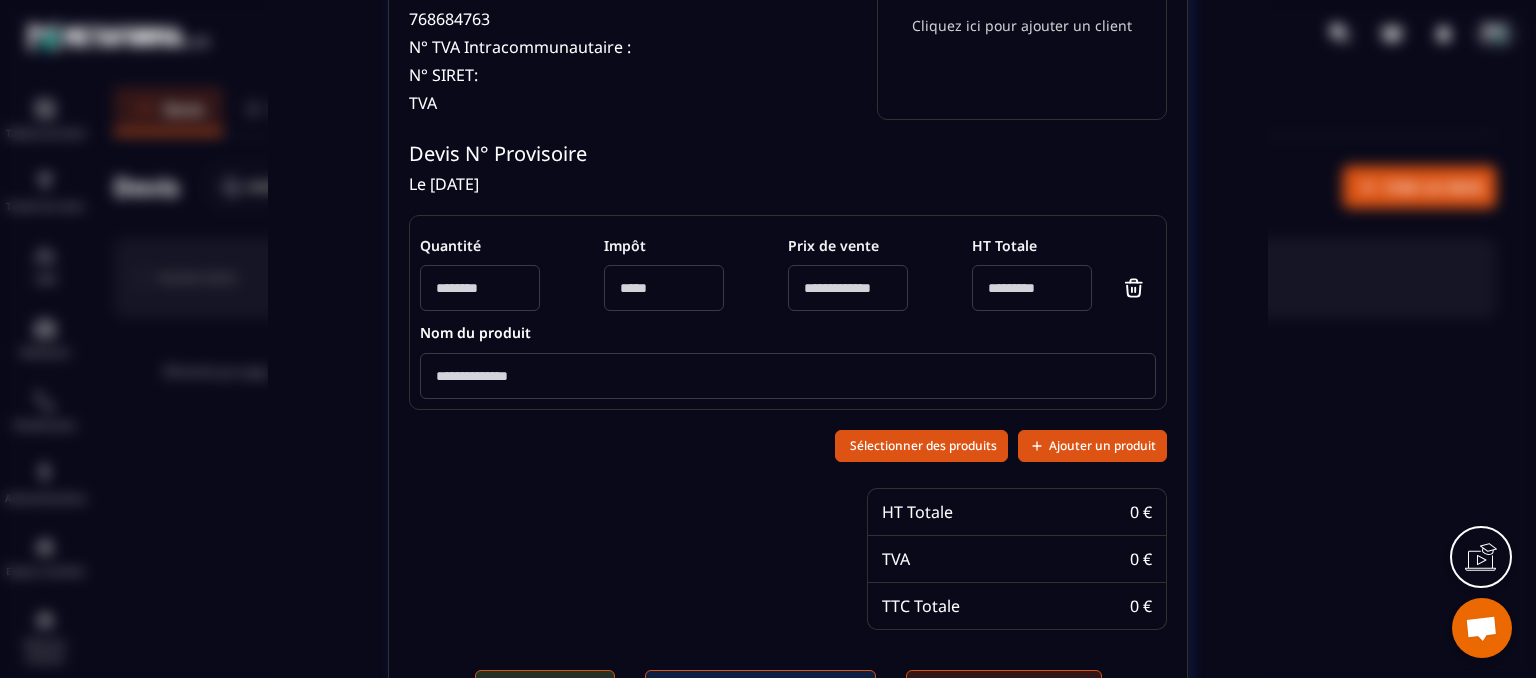 click on "Créer un devis Happy Client 27 Avenue [PERSON_NAME] Layraud 768684763 N° TVA Intracommunautaire :  N° SIRET:  TVA Cliquez ici pour ajouter un client Devis N° Provisoire Le [DATE] Quantité Impôt Prix de vente HT Totale * Nom du produit Sélectionner des produits Ajouter un produit HT Totale 0 € TVA 0 € TTC Totale 0 € Finaliser le devis Finaliser et envoyer par email Sauvegarder le brouillon" at bounding box center (768, 229) 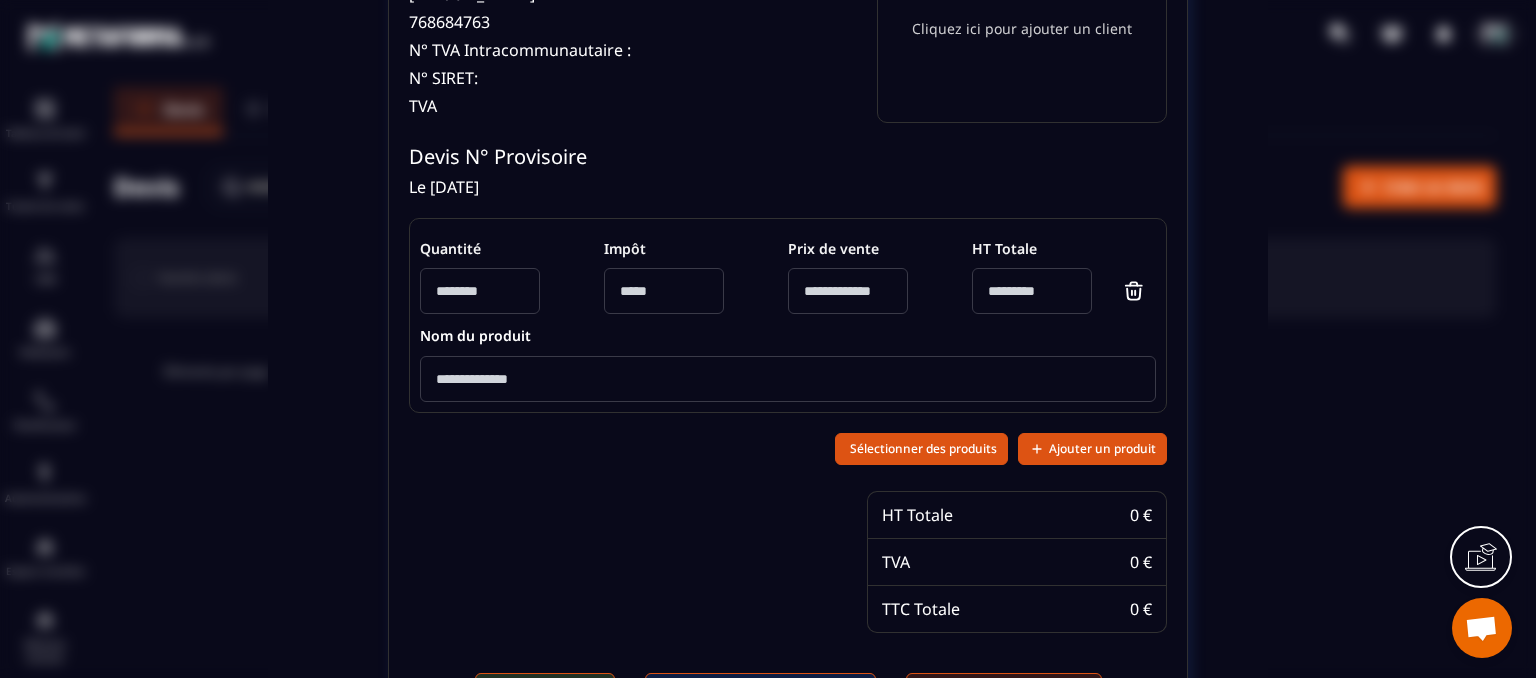 scroll, scrollTop: 352, scrollLeft: 0, axis: vertical 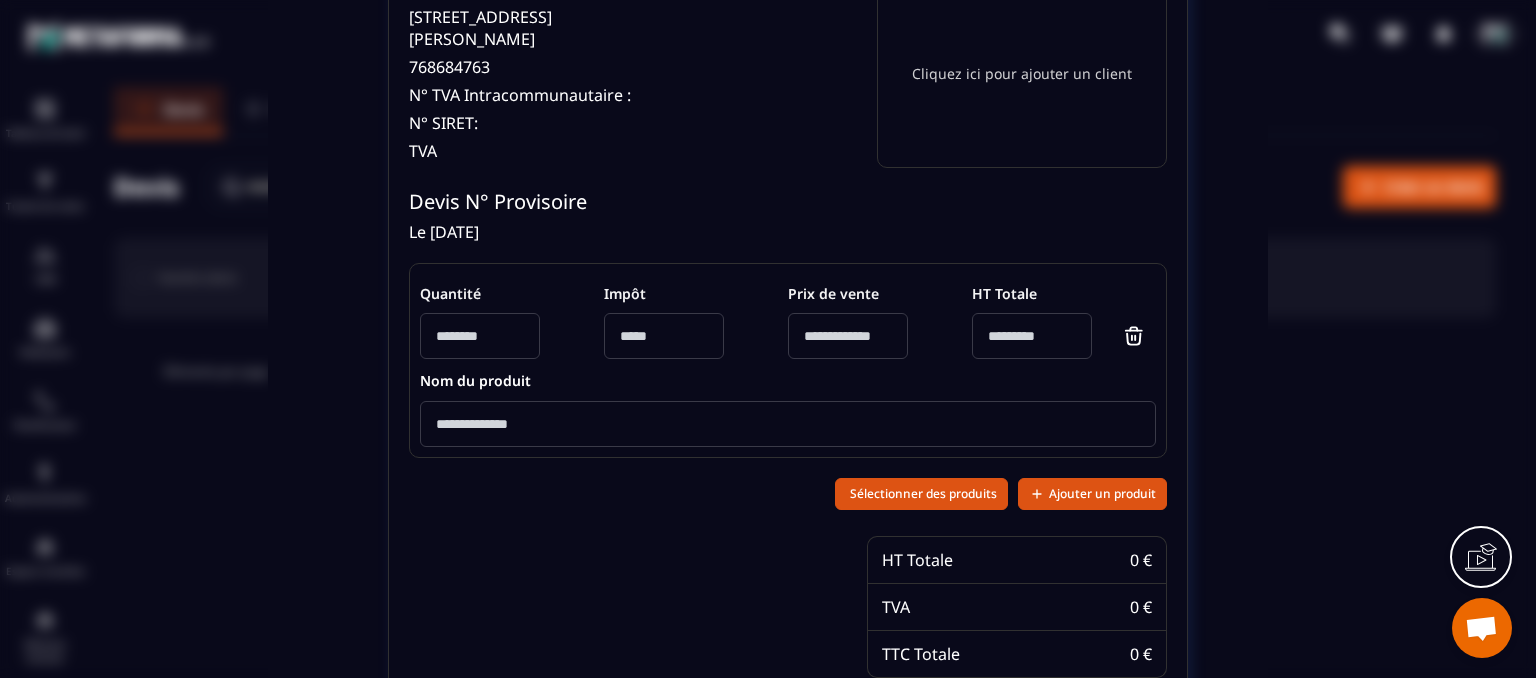 click at bounding box center [788, 424] 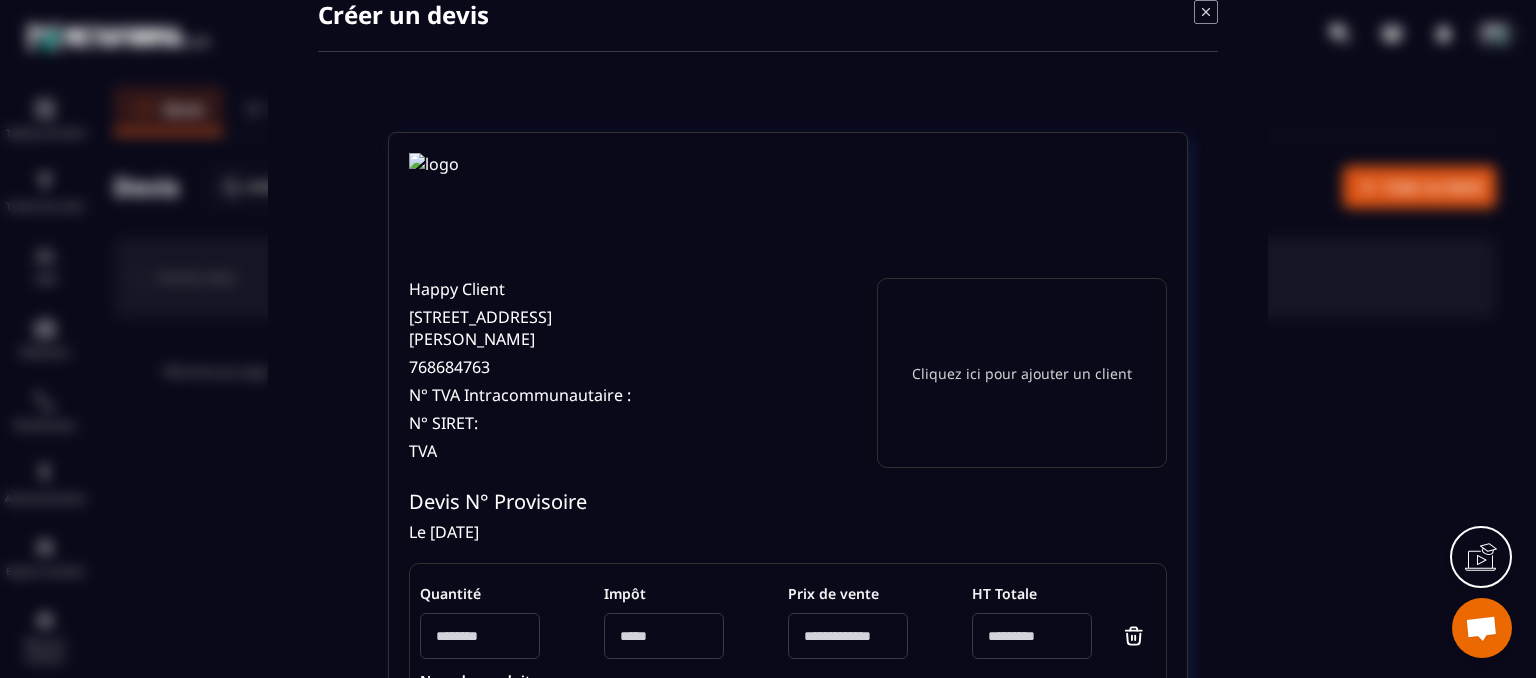 scroll, scrollTop: 52, scrollLeft: 0, axis: vertical 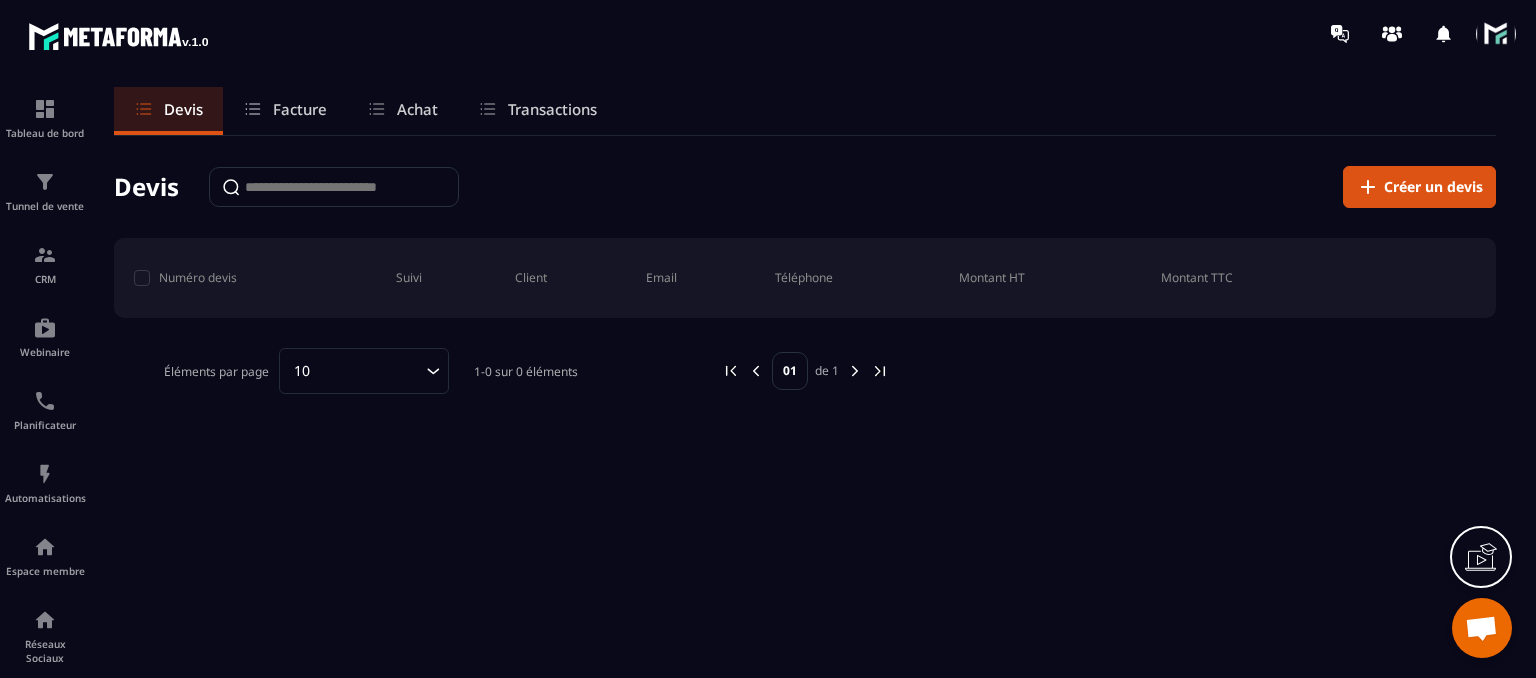 click on "Facture" at bounding box center [300, 109] 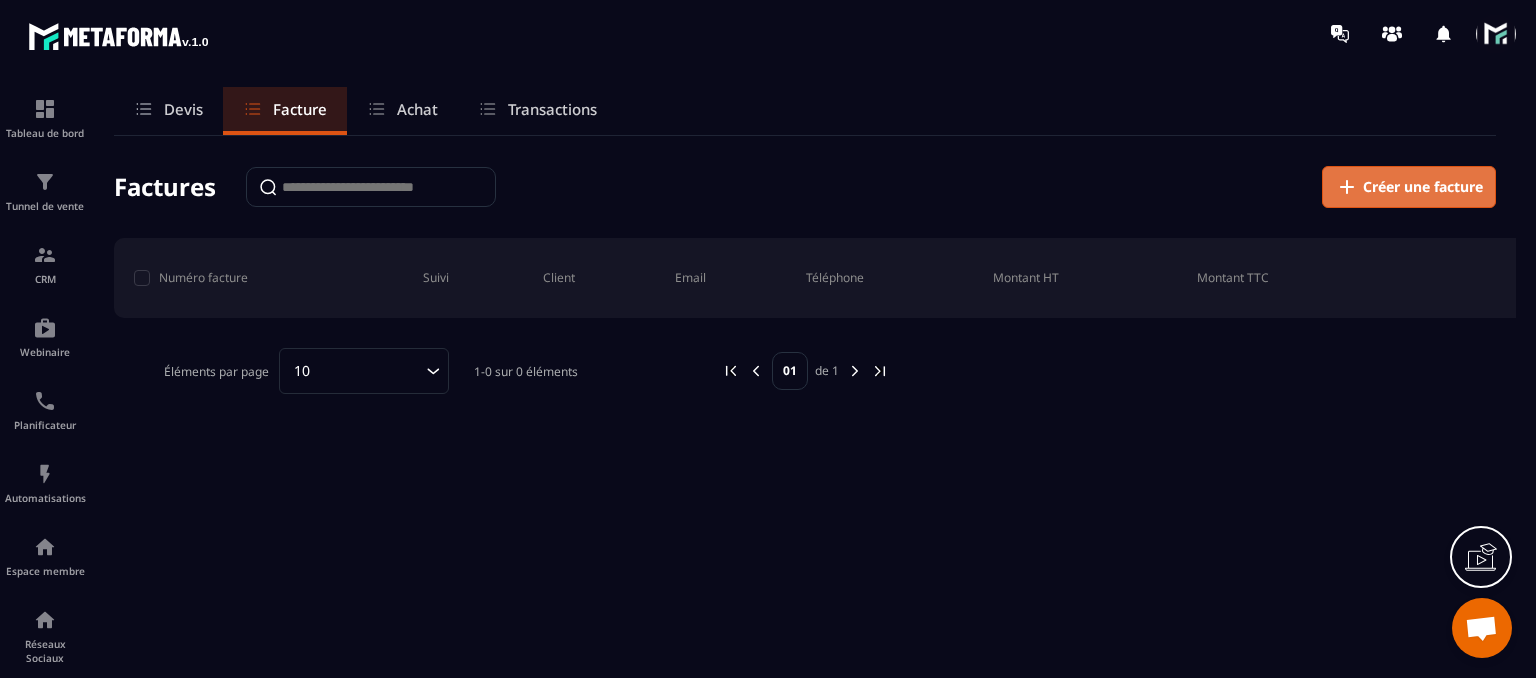 click 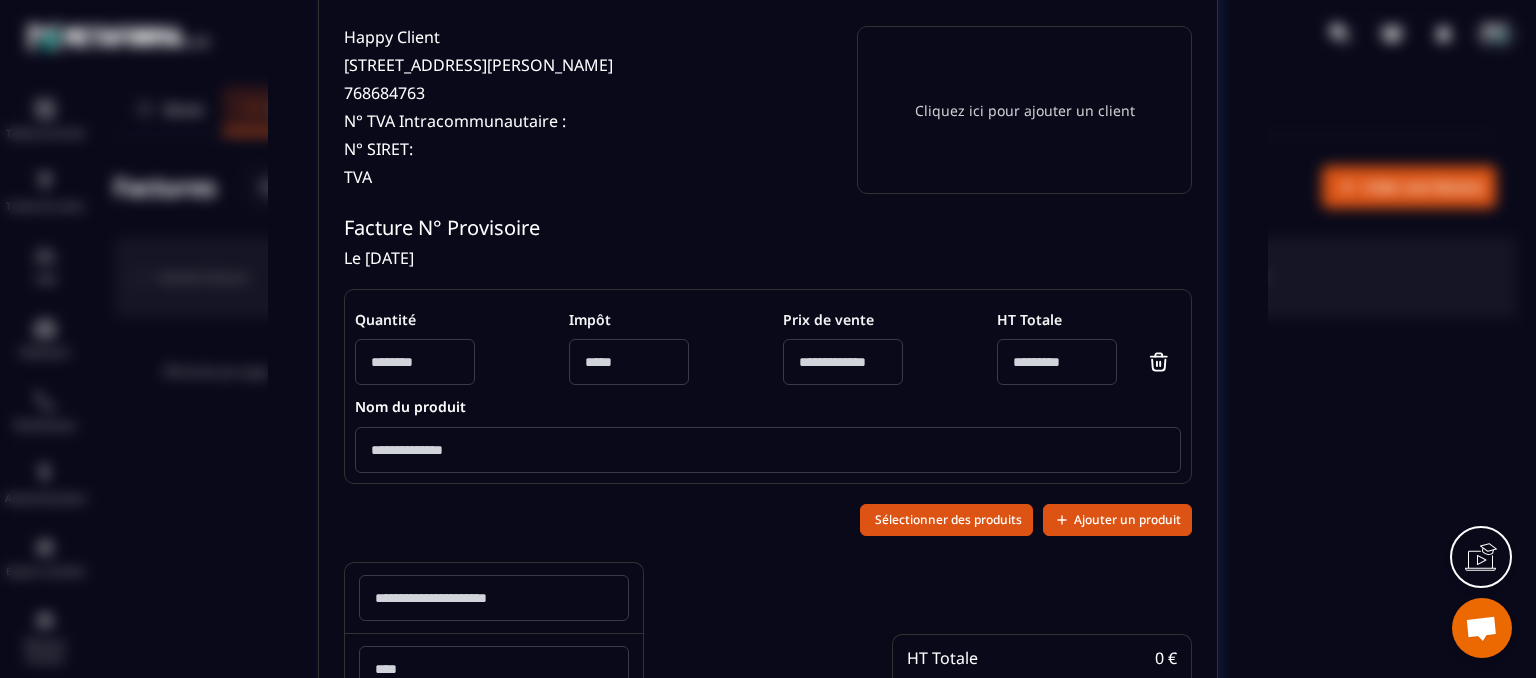 scroll, scrollTop: 253, scrollLeft: 0, axis: vertical 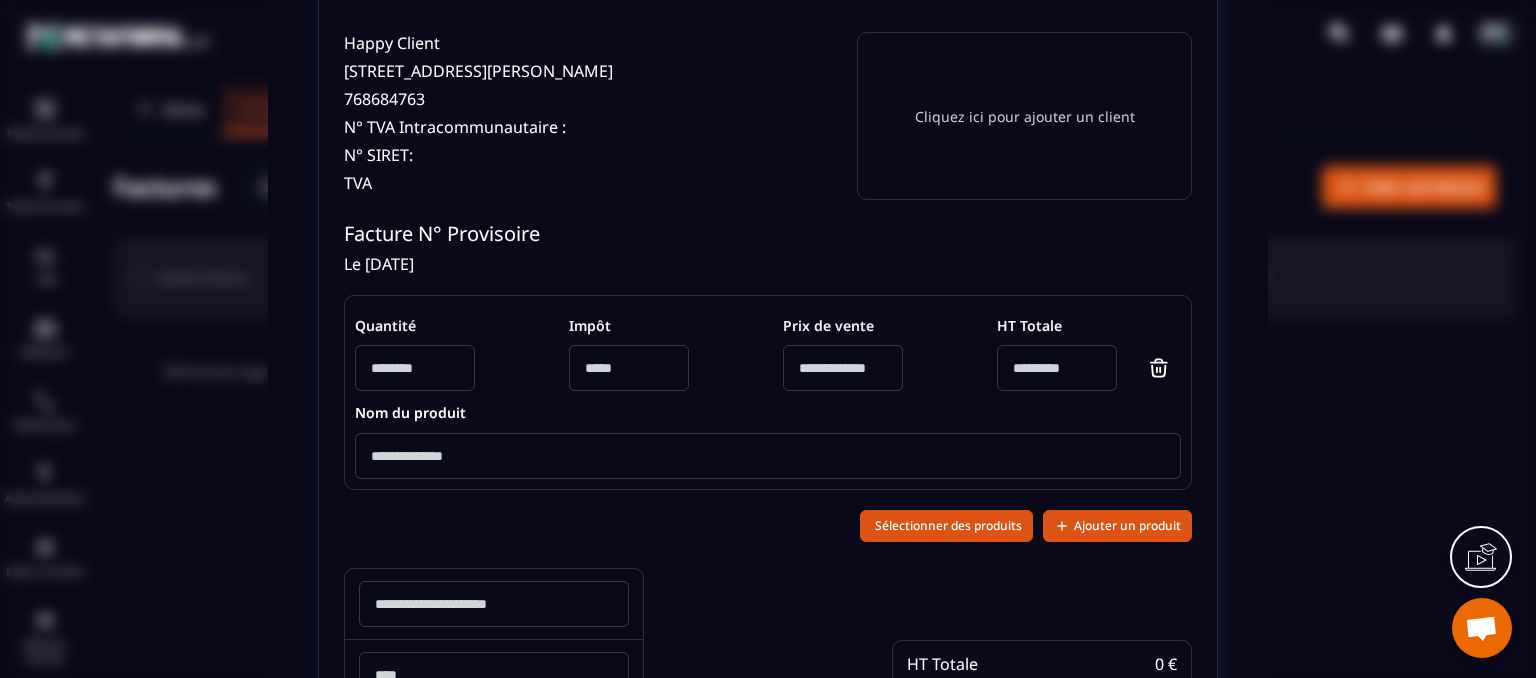 click on "Créer une facture Happy Client 27 Avenue [PERSON_NAME] Layraud 768684763 N° TVA Intracommunautaire :  N° SIRET:  TVA Cliquez ici pour ajouter un client Facture N° Provisoire Le [DATE] Quantité Impôt Prix de vente HT Totale * Nom du produit Sélectionner des produits Ajouter un produit HT Totale 0 € TVA 0 € TTC Totale 0 € Finaliser la facture Finaliser et envoyer par email Sauvegarder le brouillon" at bounding box center (768, 366) 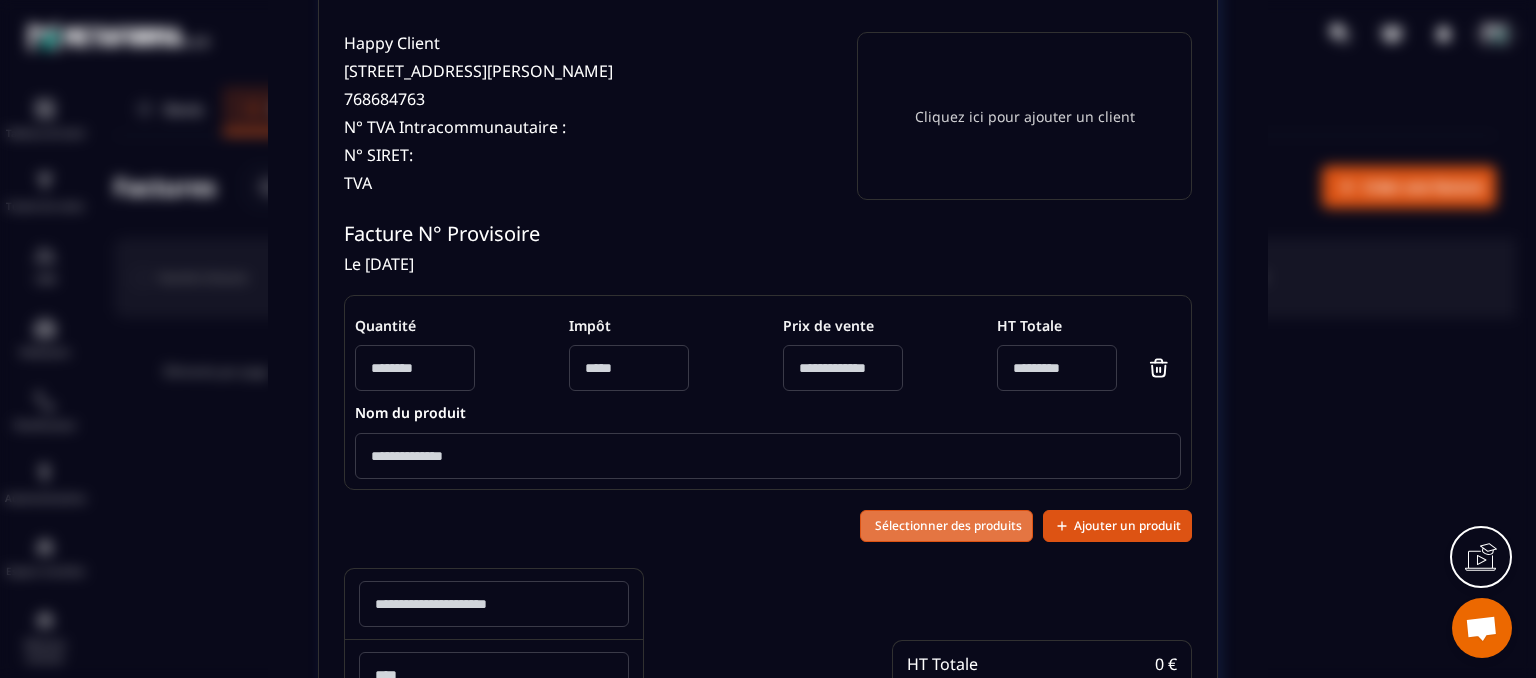 scroll, scrollTop: 0, scrollLeft: 0, axis: both 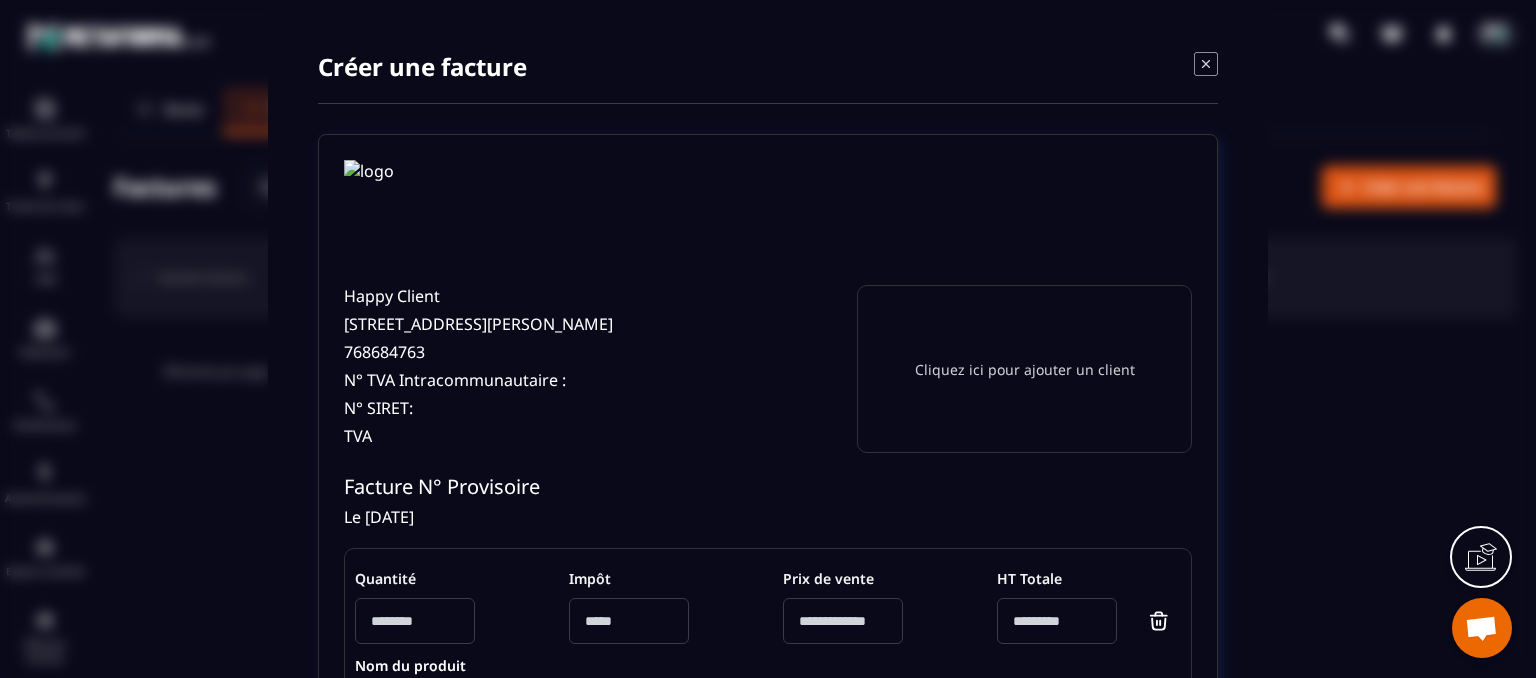 click on "Créer une facture" at bounding box center (768, 77) 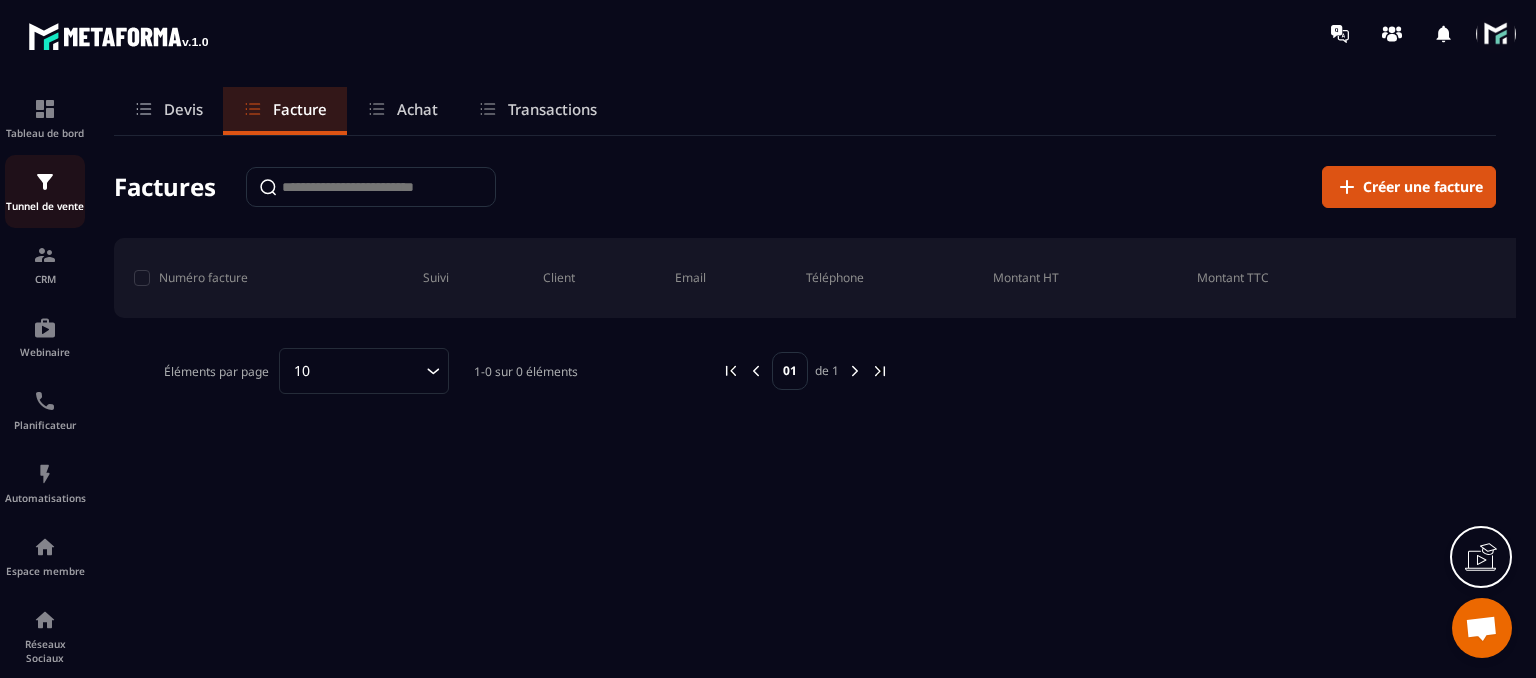 click at bounding box center (45, 182) 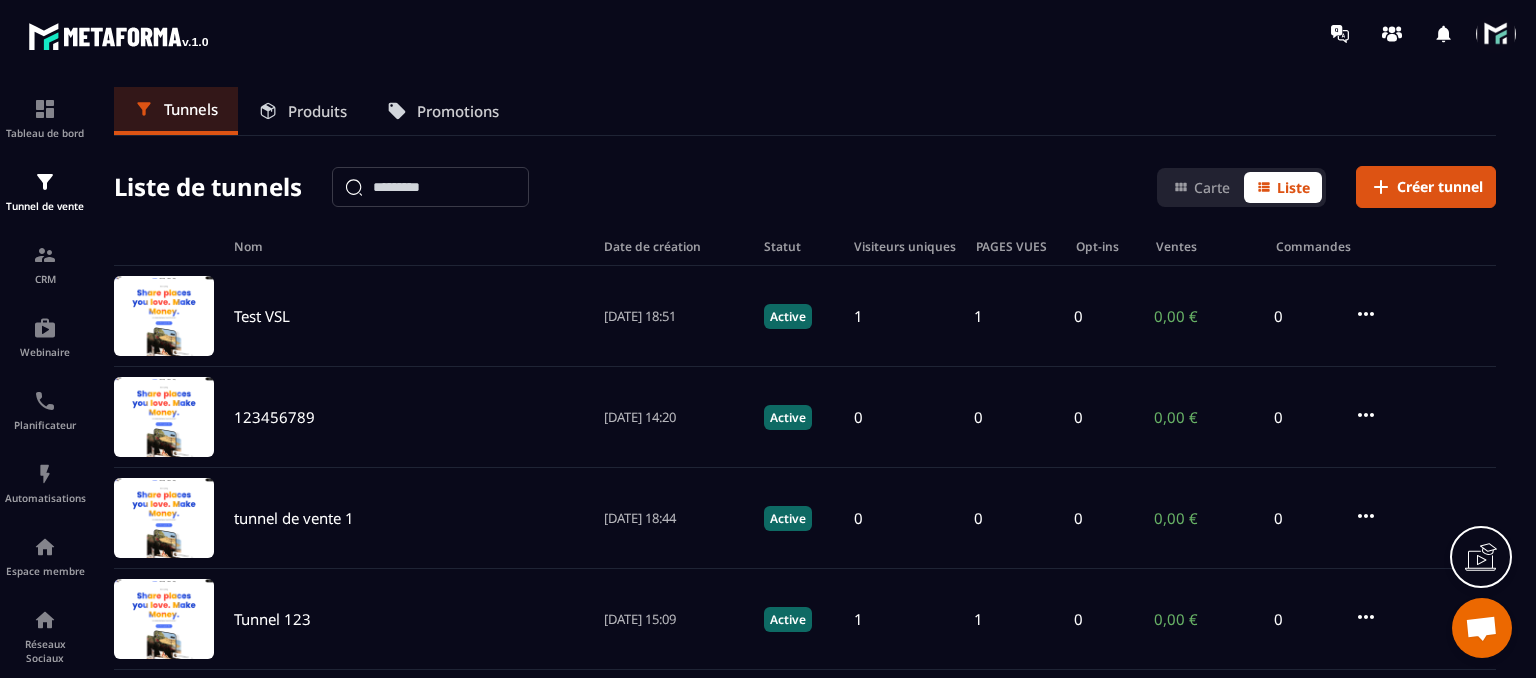 click on "Produits" at bounding box center (302, 111) 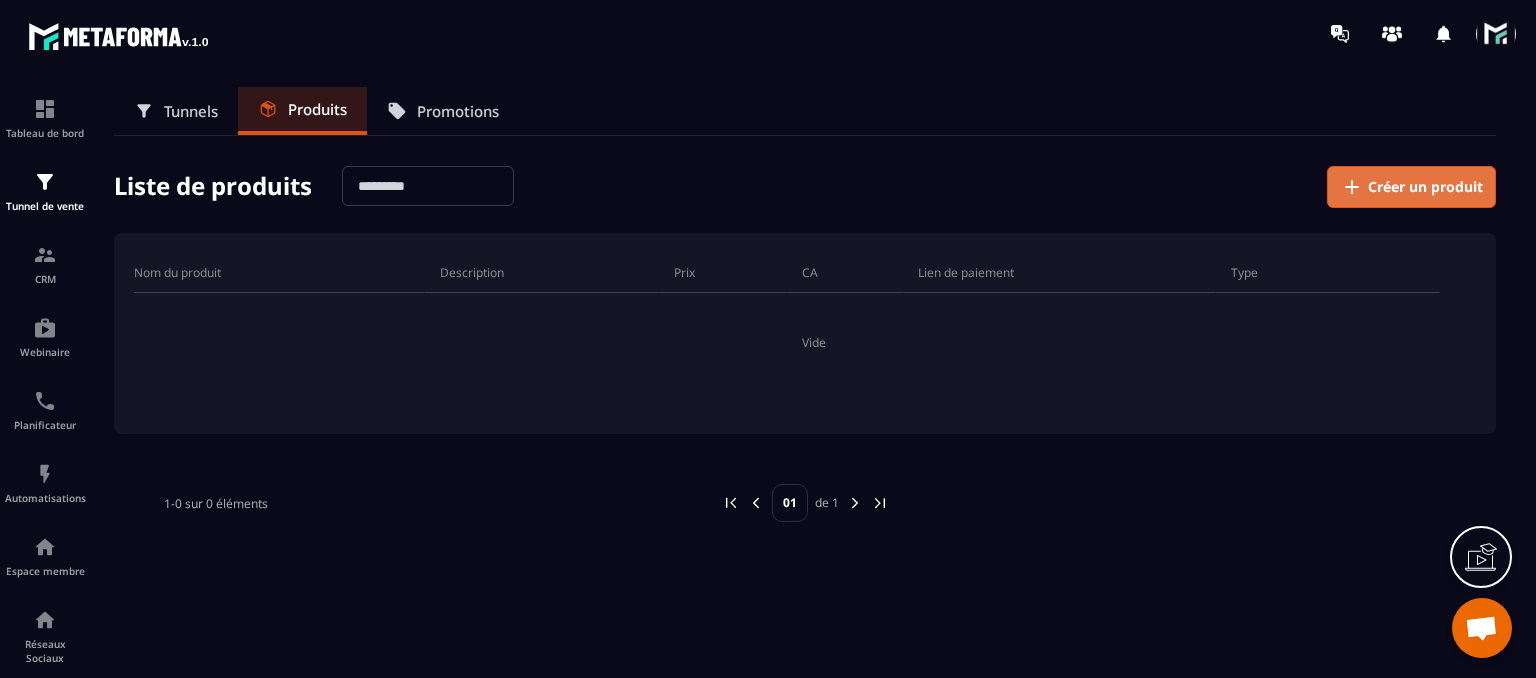 click on "Créer un produit" at bounding box center [1425, 187] 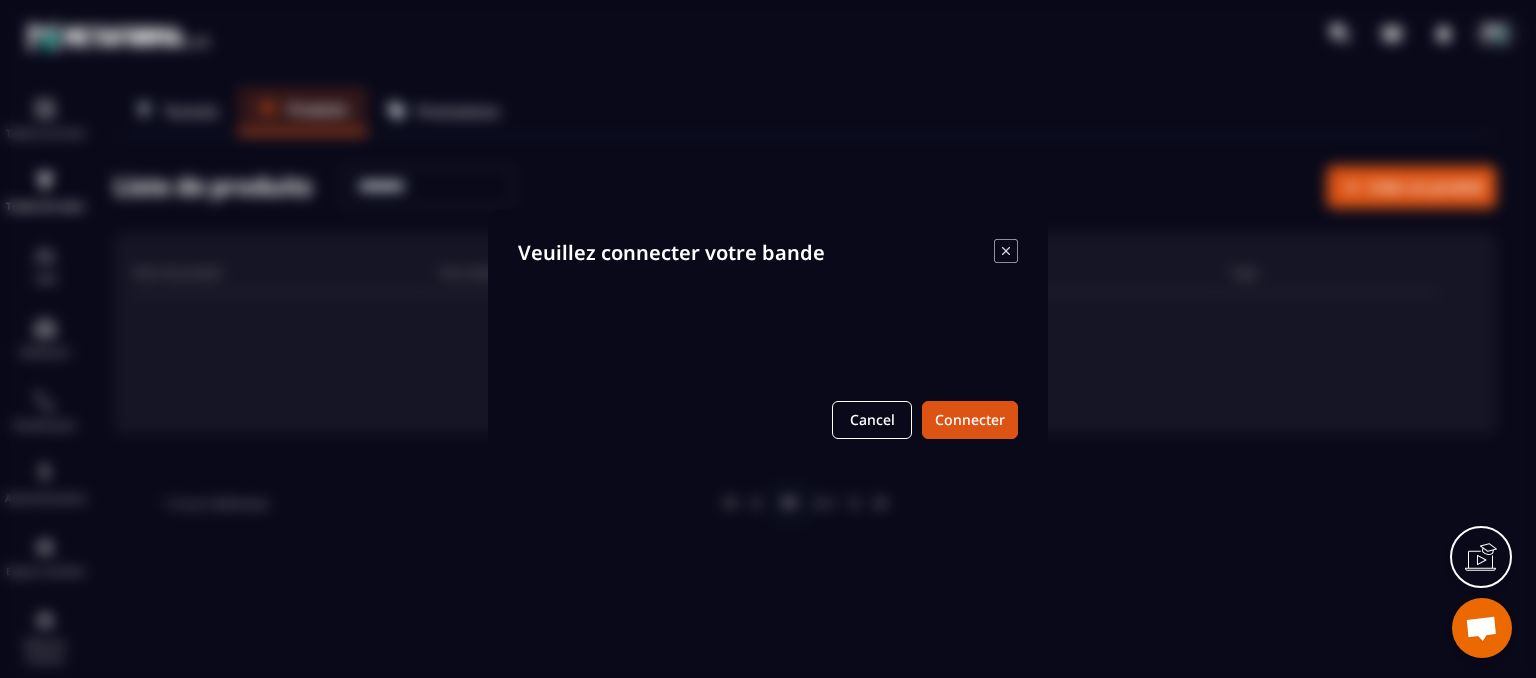 click 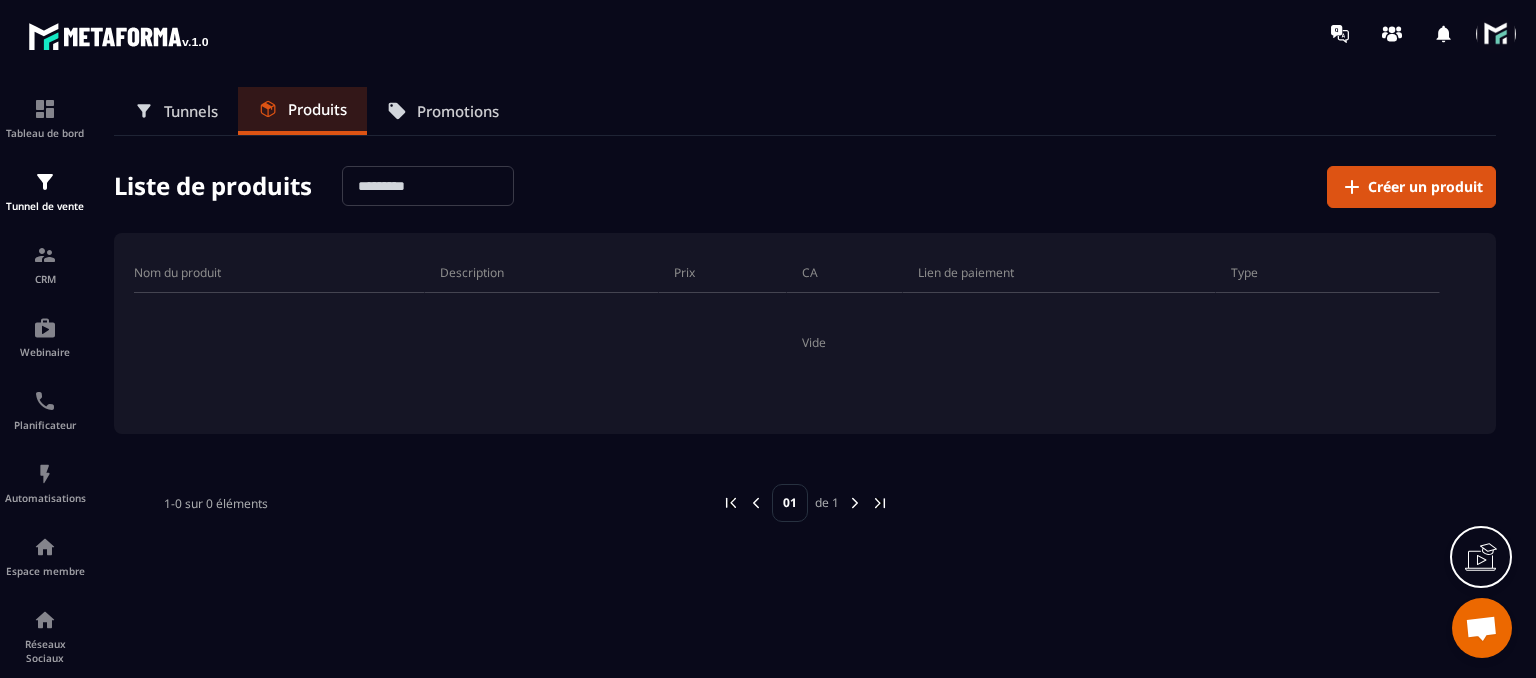click at bounding box center [1496, 34] 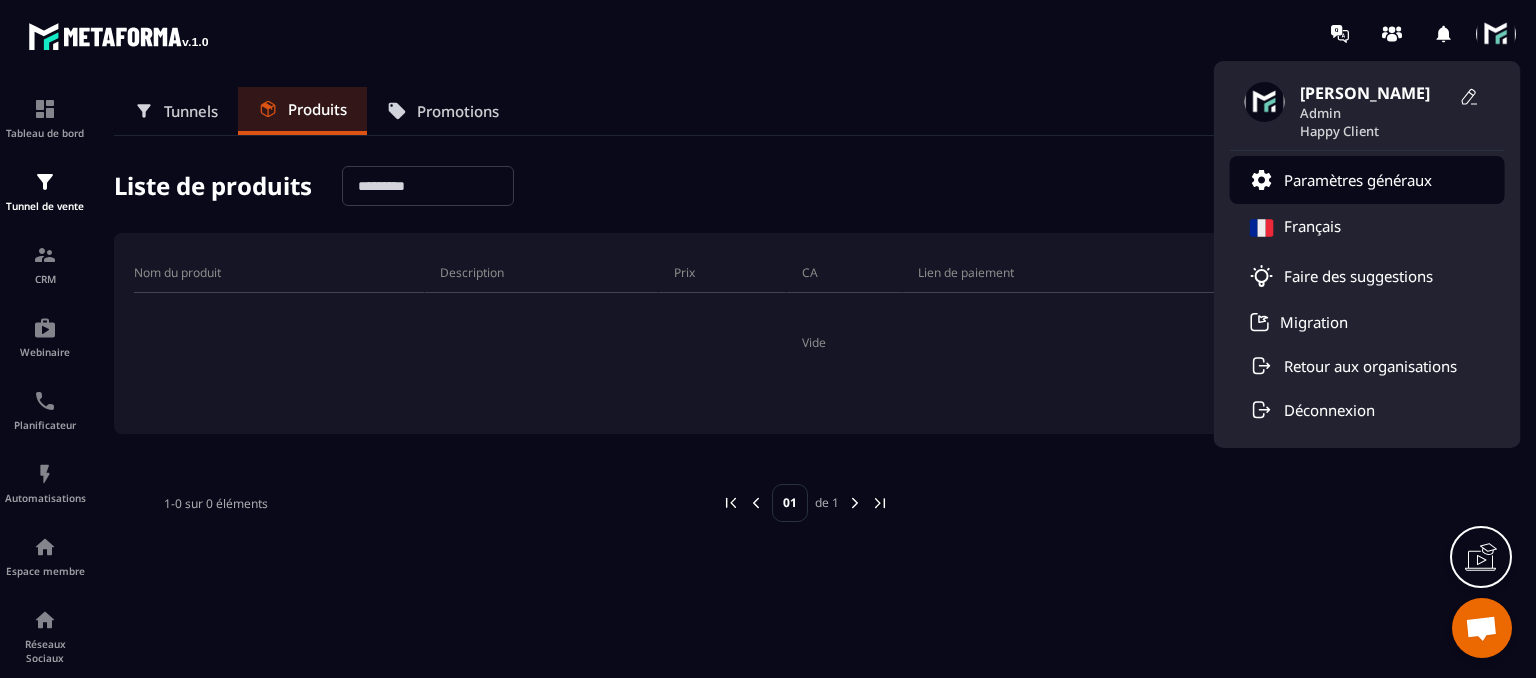 click on "Paramètres généraux" at bounding box center [1358, 180] 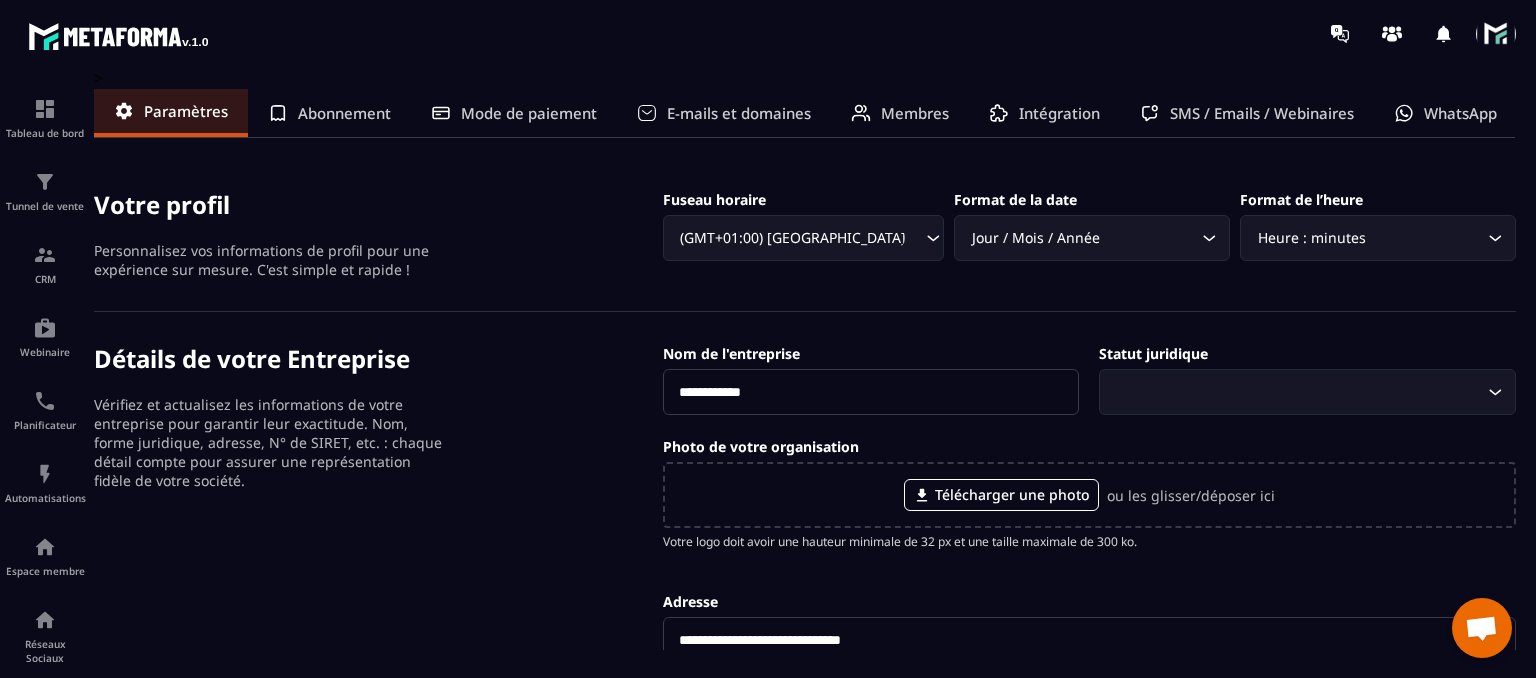 click on "Mode de paiement" at bounding box center (529, 113) 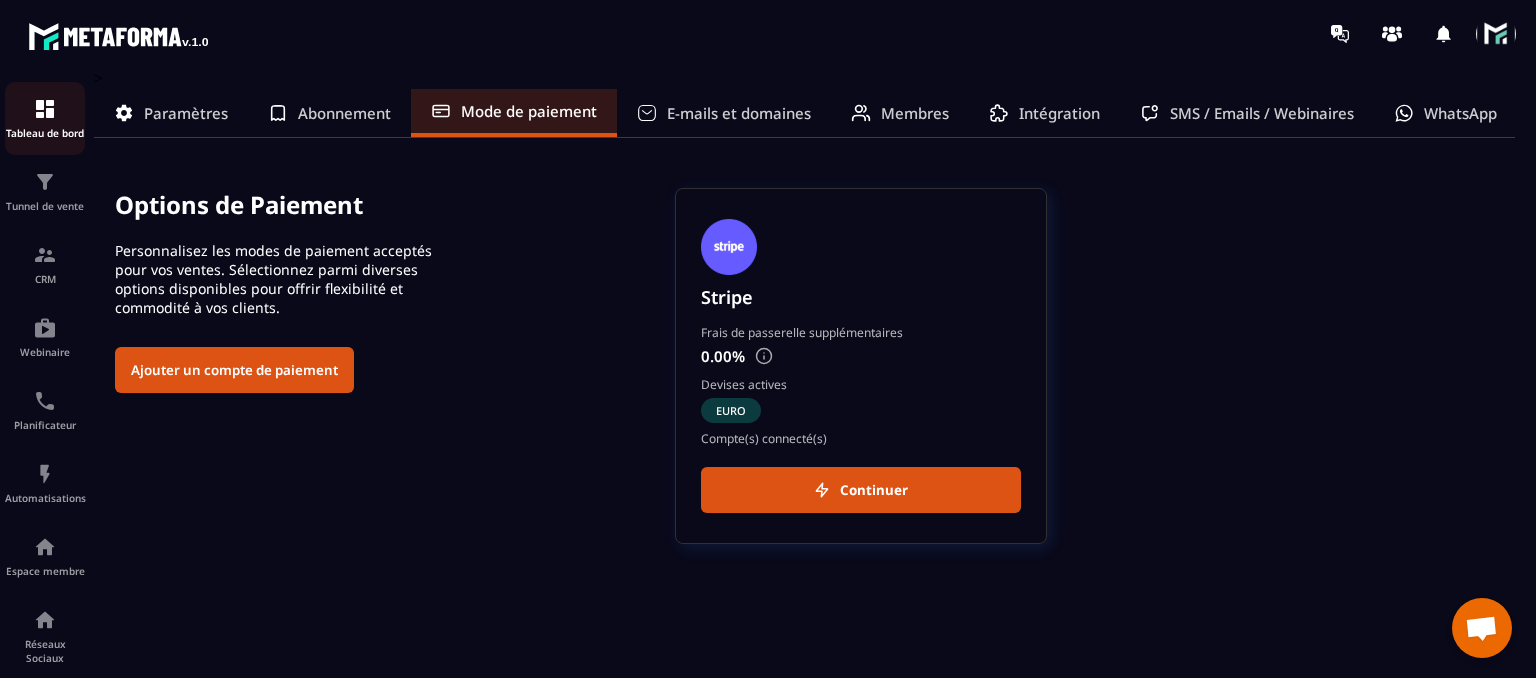 click on "Tableau de bord" at bounding box center [45, 133] 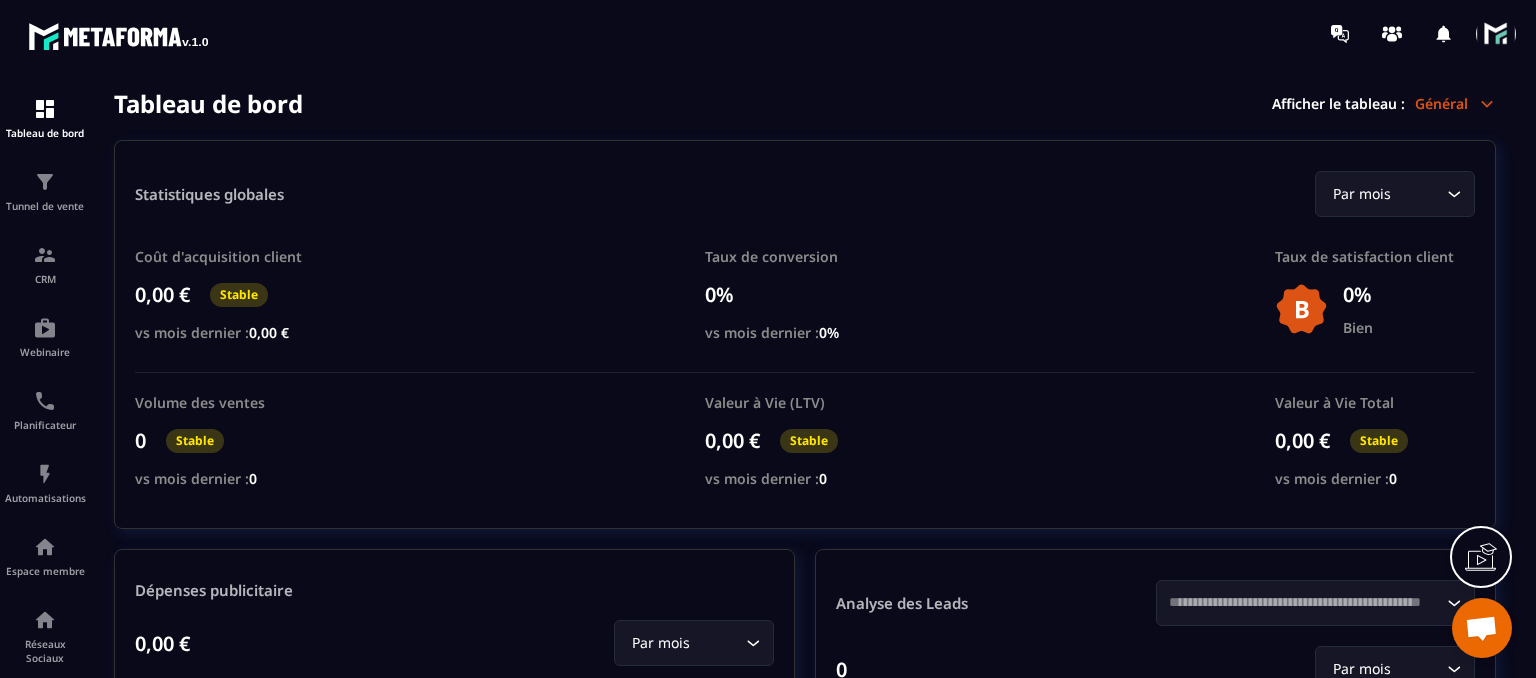 click at bounding box center [1496, 34] 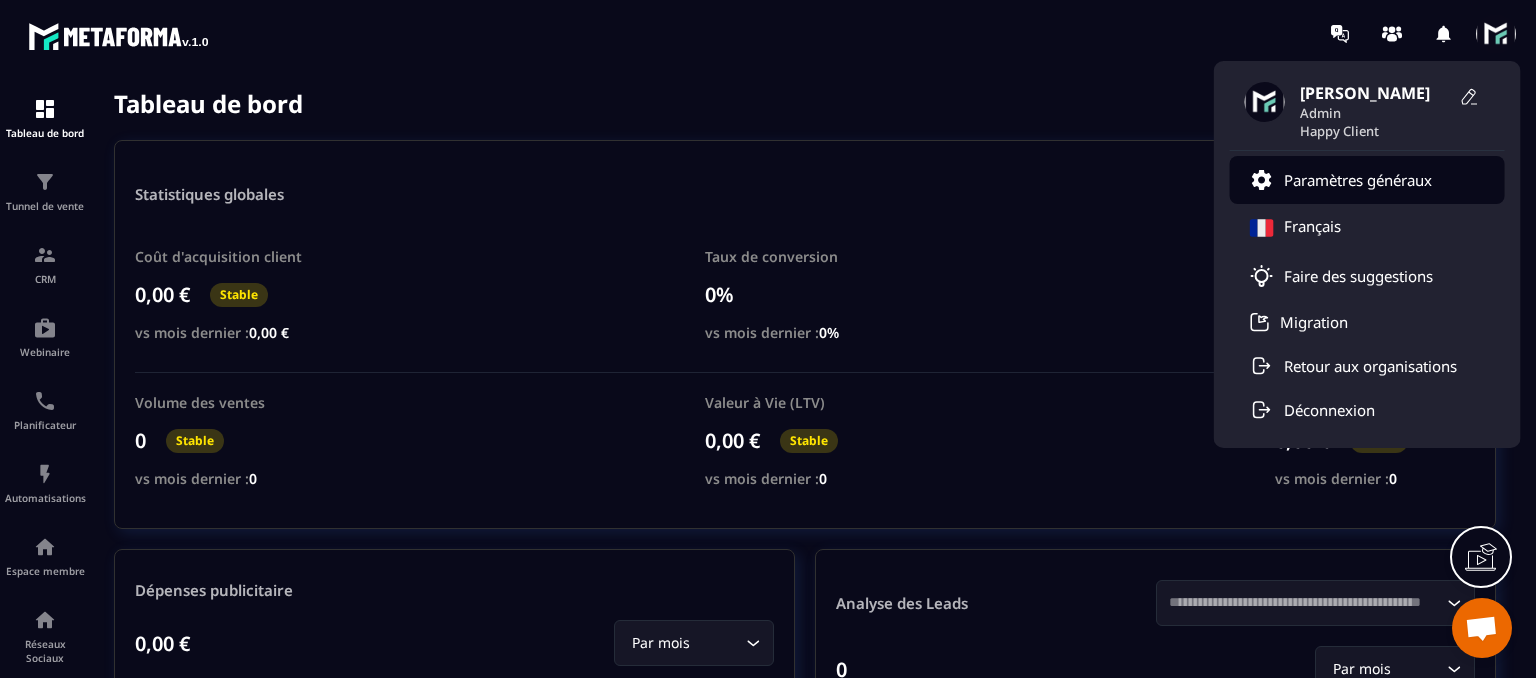 click on "Paramètres généraux" at bounding box center (1358, 180) 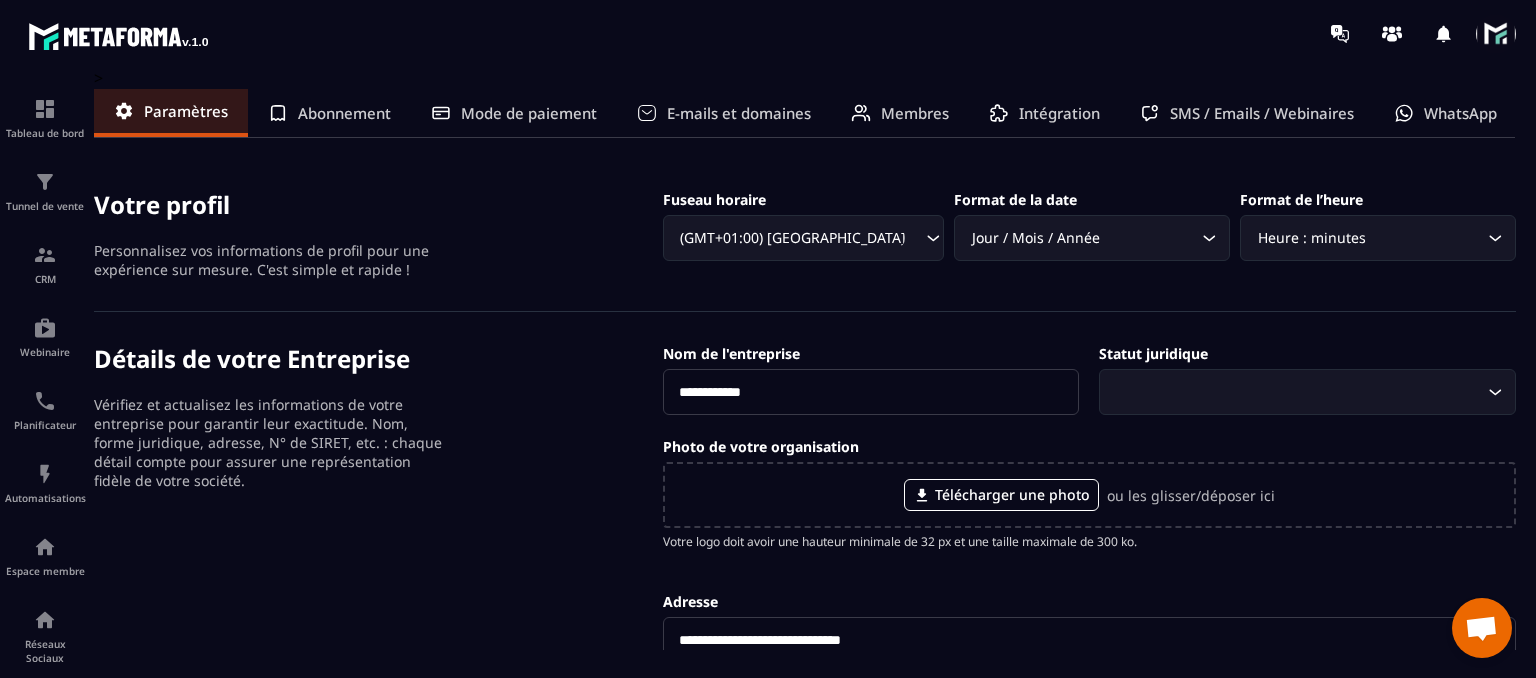 click on "Membres" 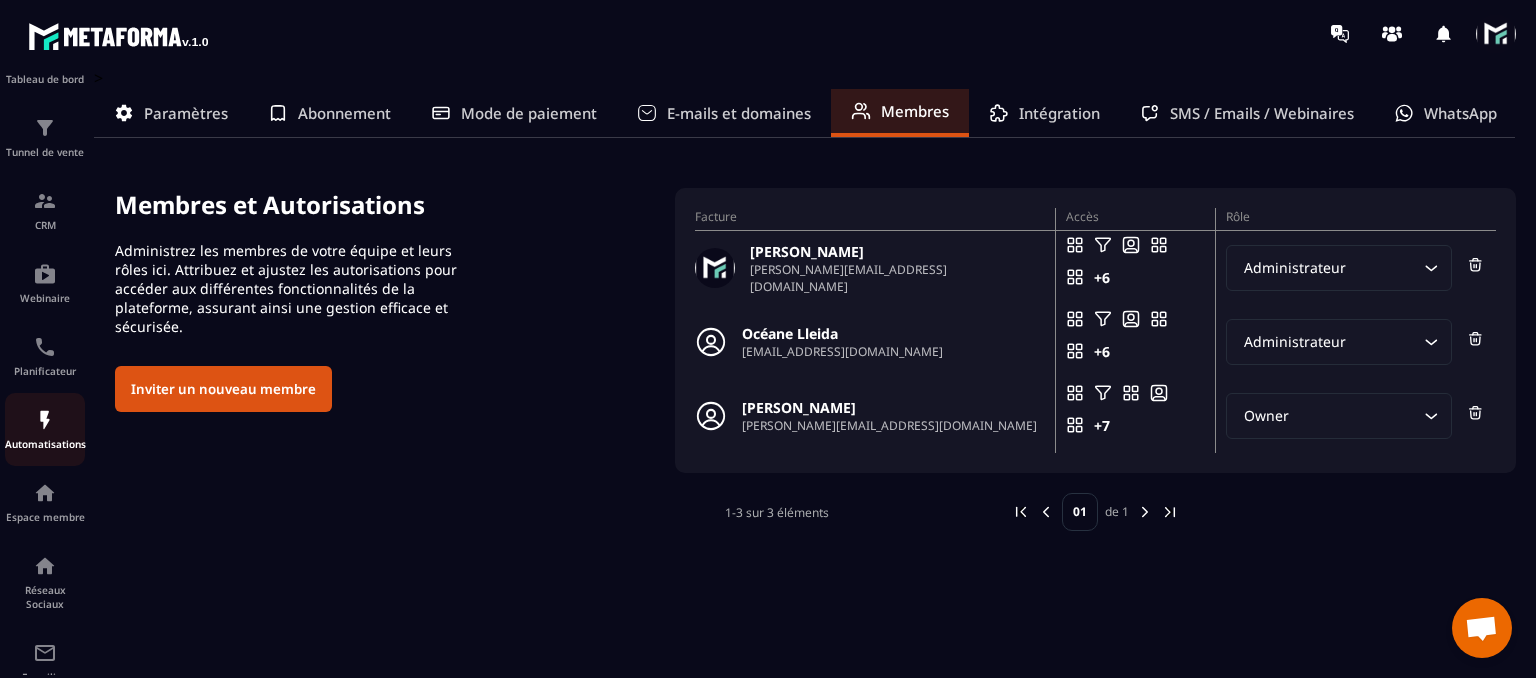 scroll, scrollTop: 100, scrollLeft: 0, axis: vertical 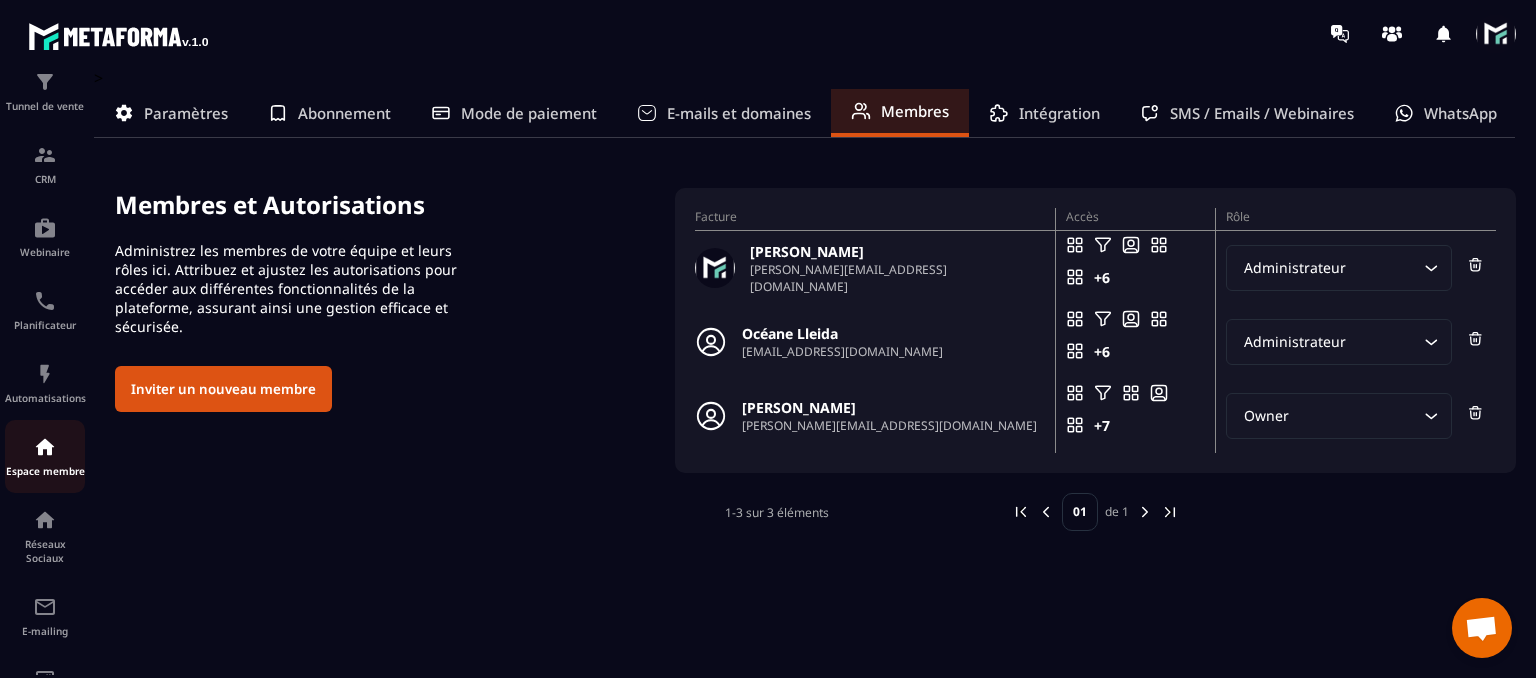 click at bounding box center [45, 447] 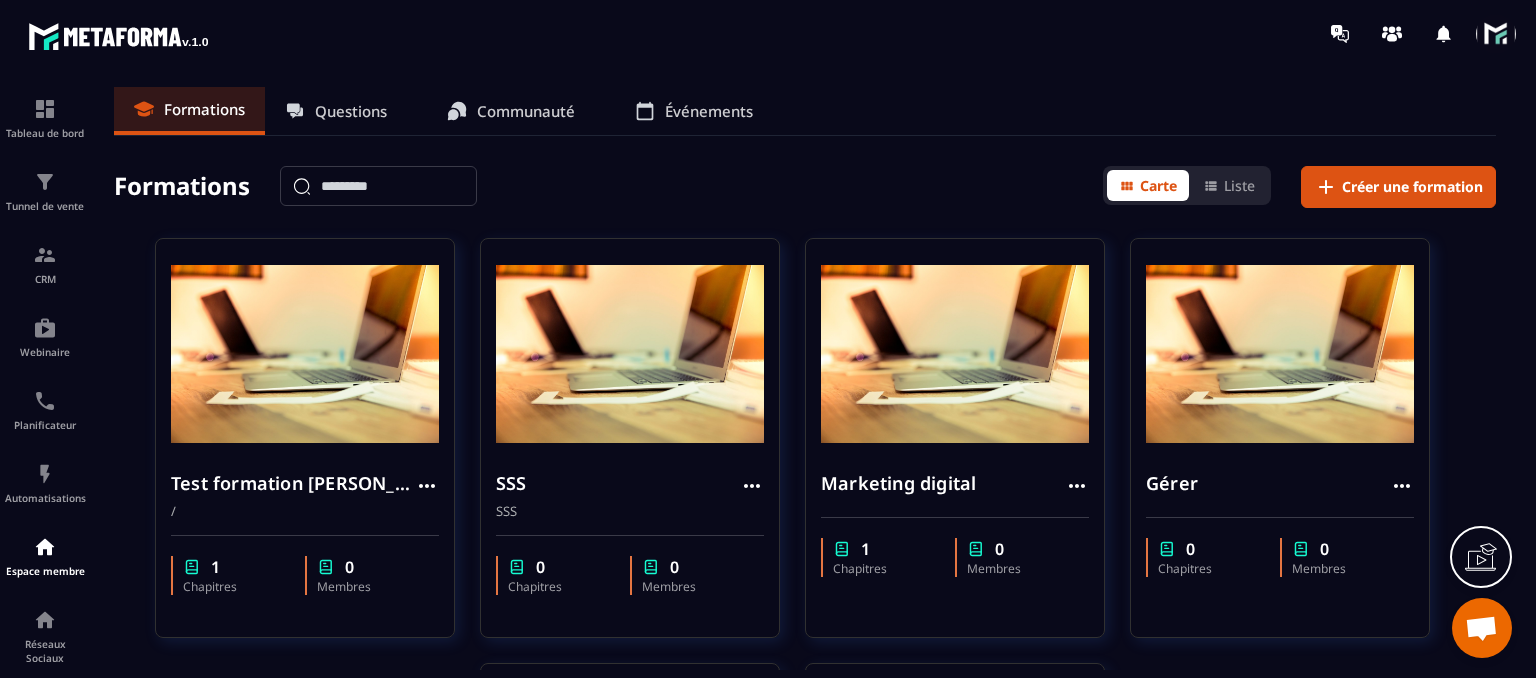 click on "Questions" at bounding box center (351, 111) 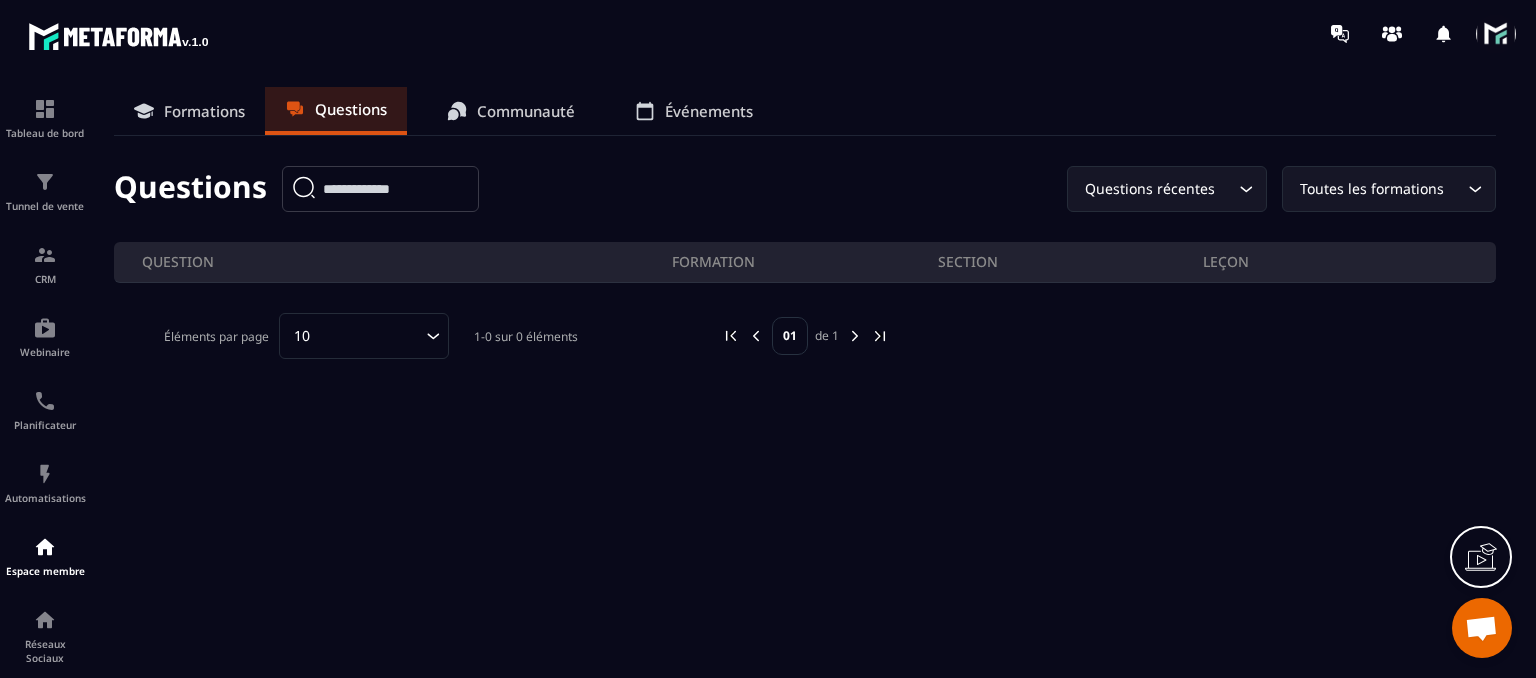 click on "Formations" at bounding box center [189, 111] 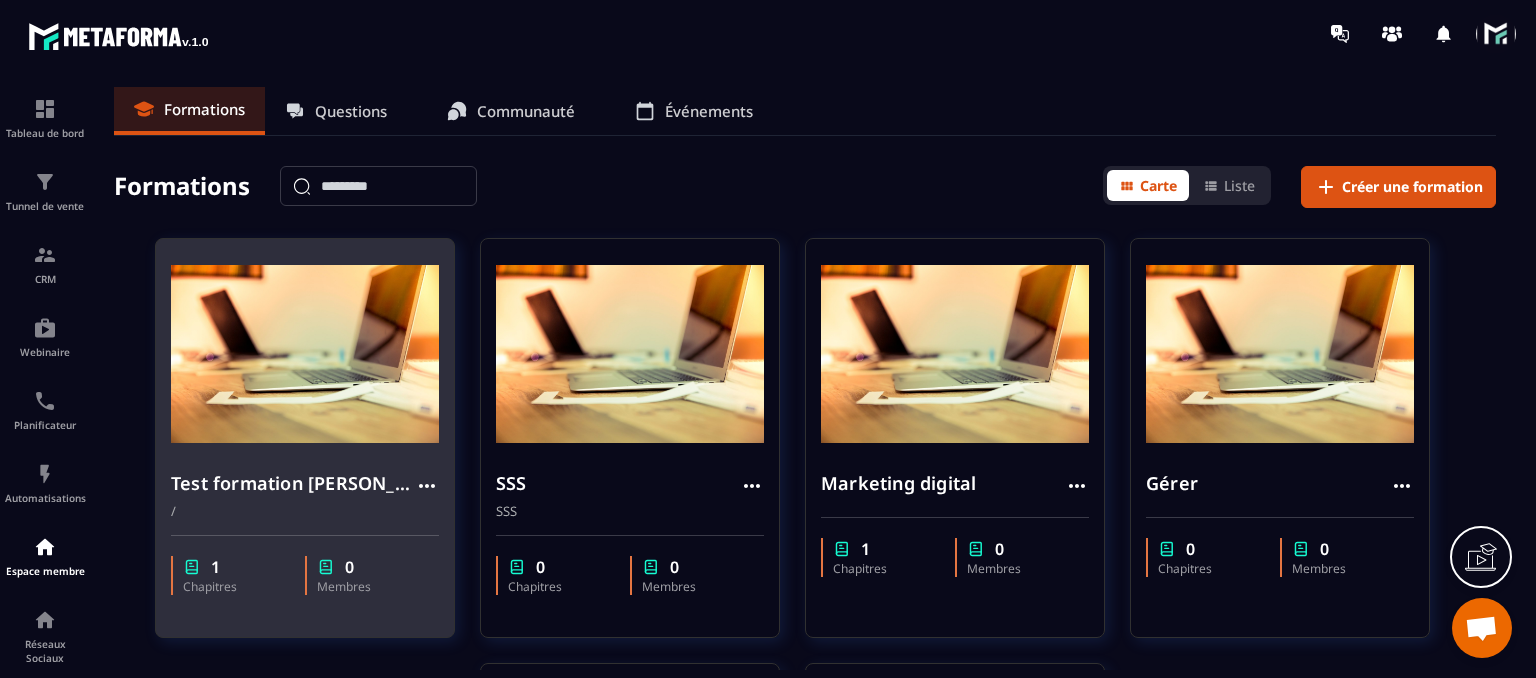 click on "Test formation [PERSON_NAME]" at bounding box center [293, 483] 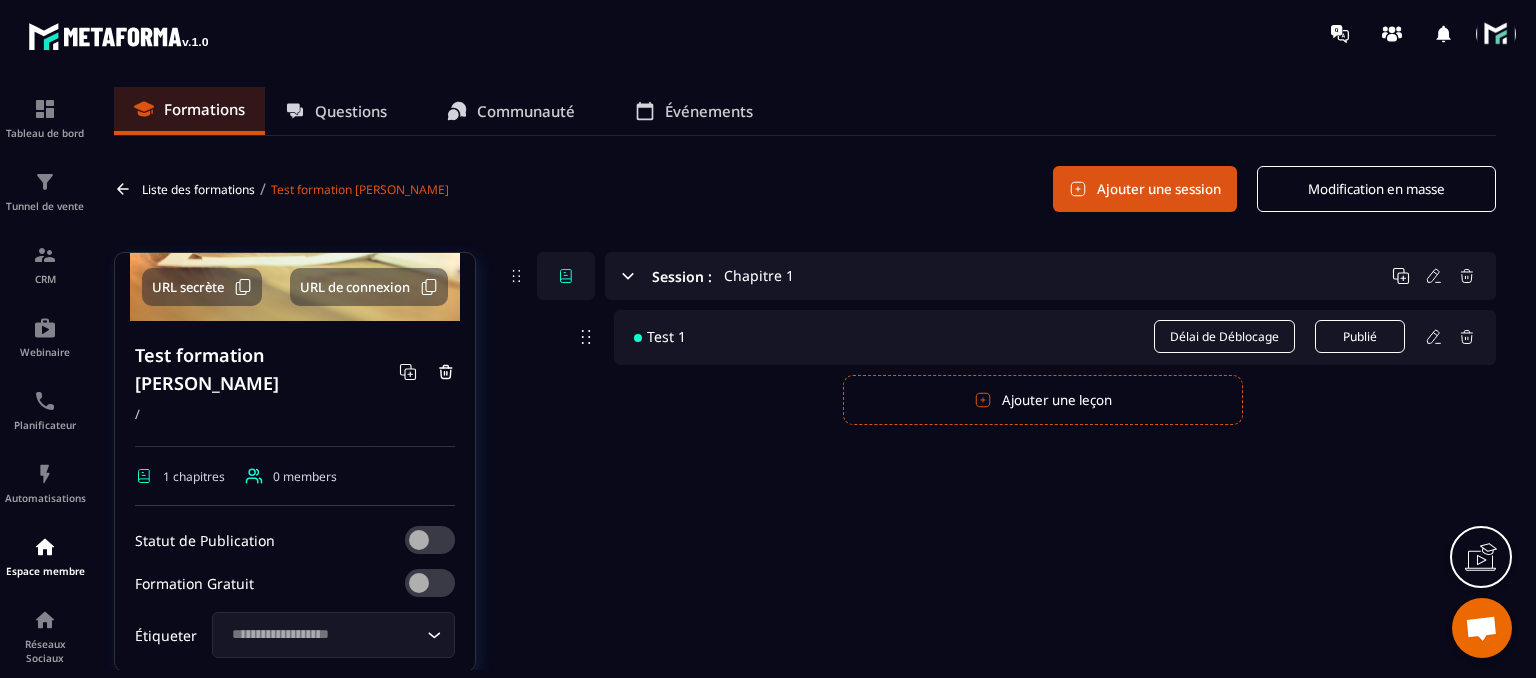 scroll, scrollTop: 200, scrollLeft: 0, axis: vertical 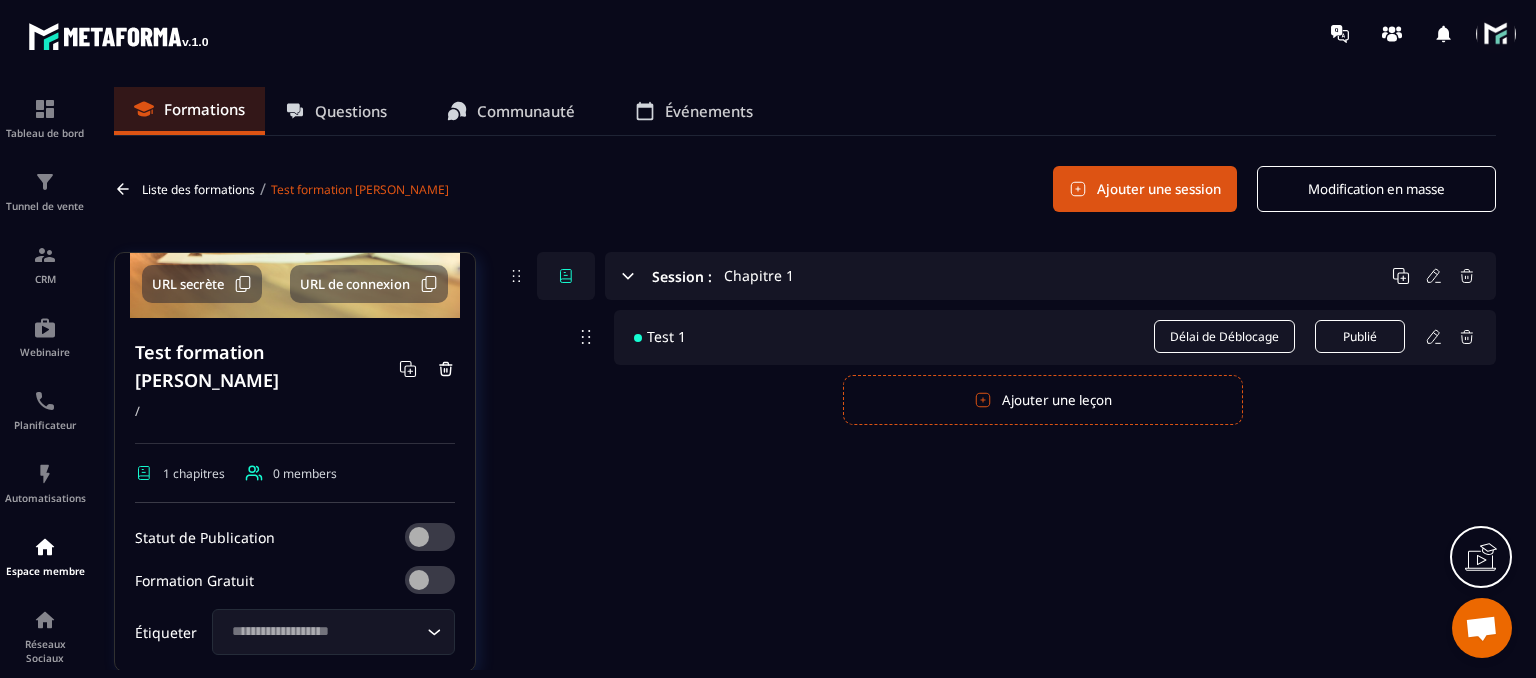 click 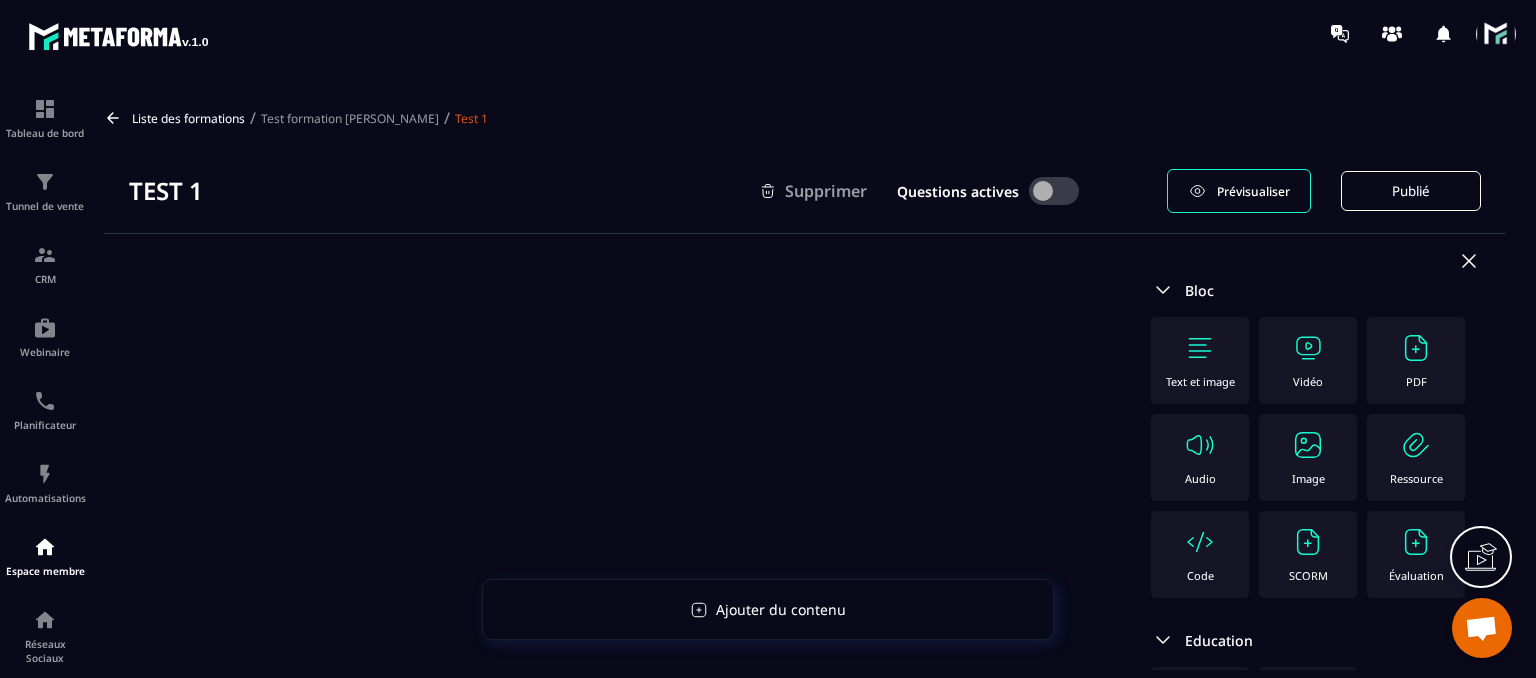 click on "Vidéo" at bounding box center [1308, 360] 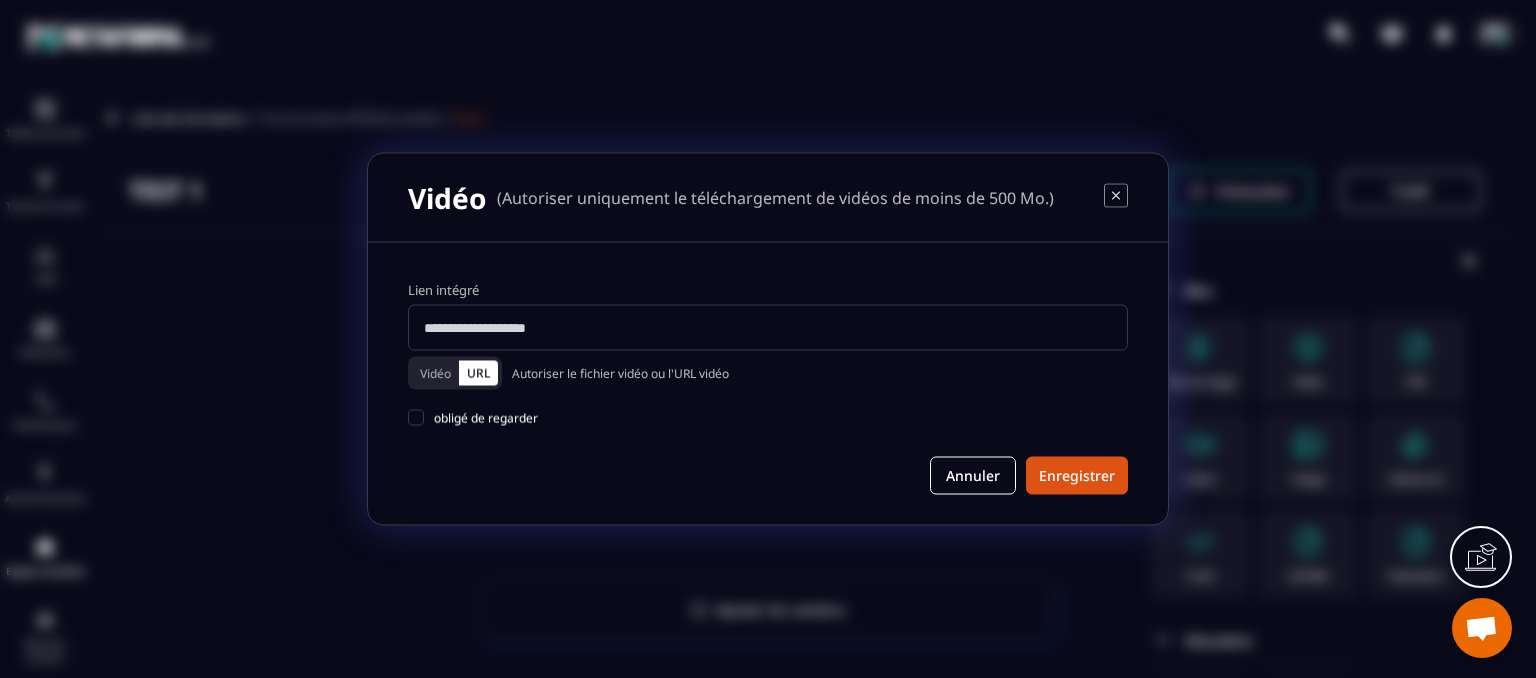click on "Vidéo  URL" at bounding box center [455, 373] 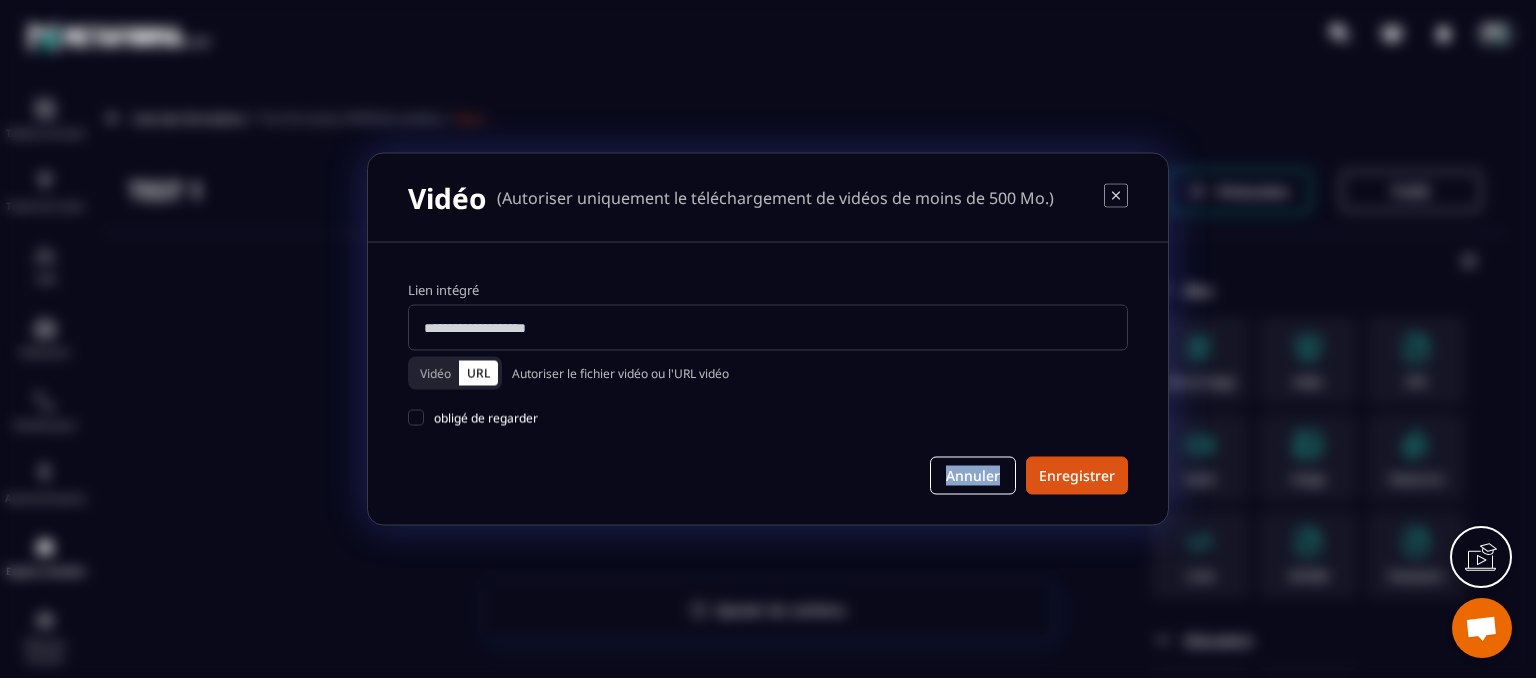 click on "Lien intégré Vidéo  URL  Autoriser le fichier vidéo ou l'URL vidéo obligé de regarder" at bounding box center [768, 352] 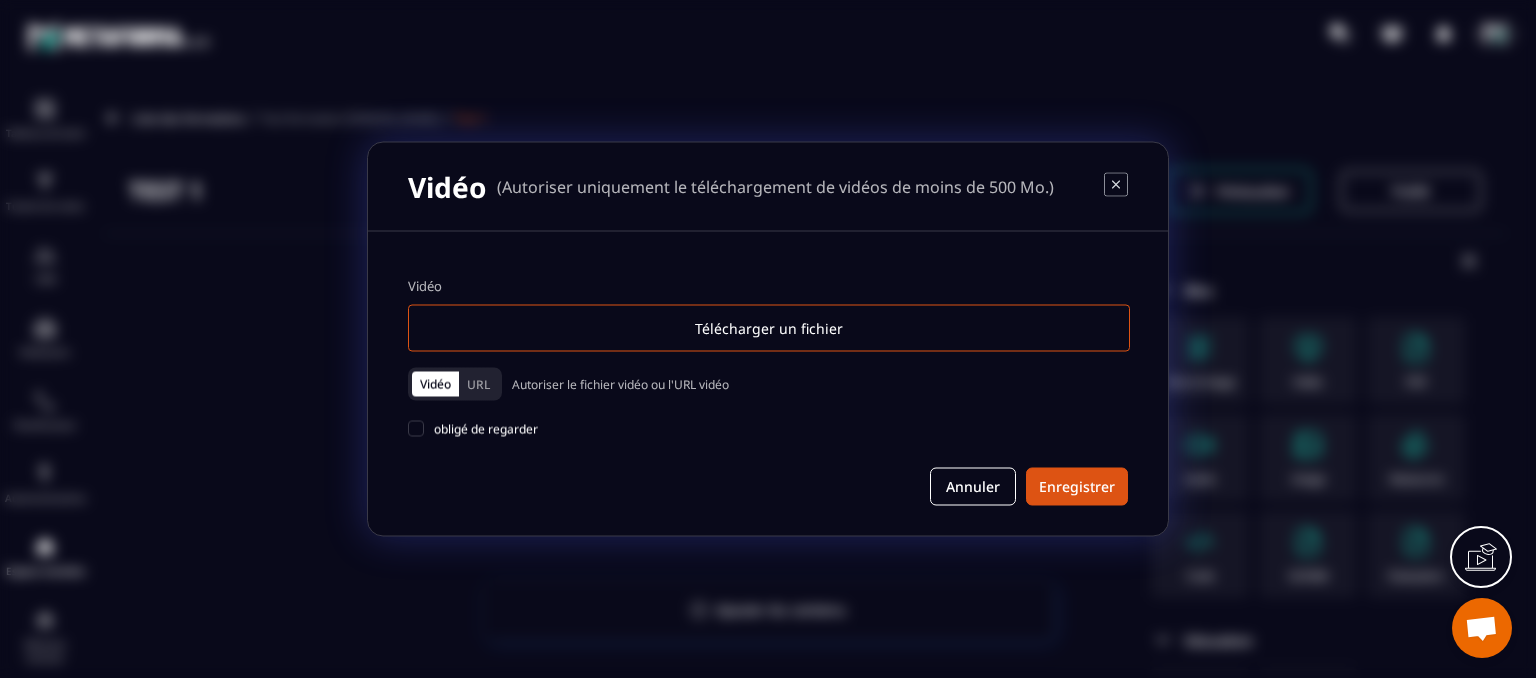 click 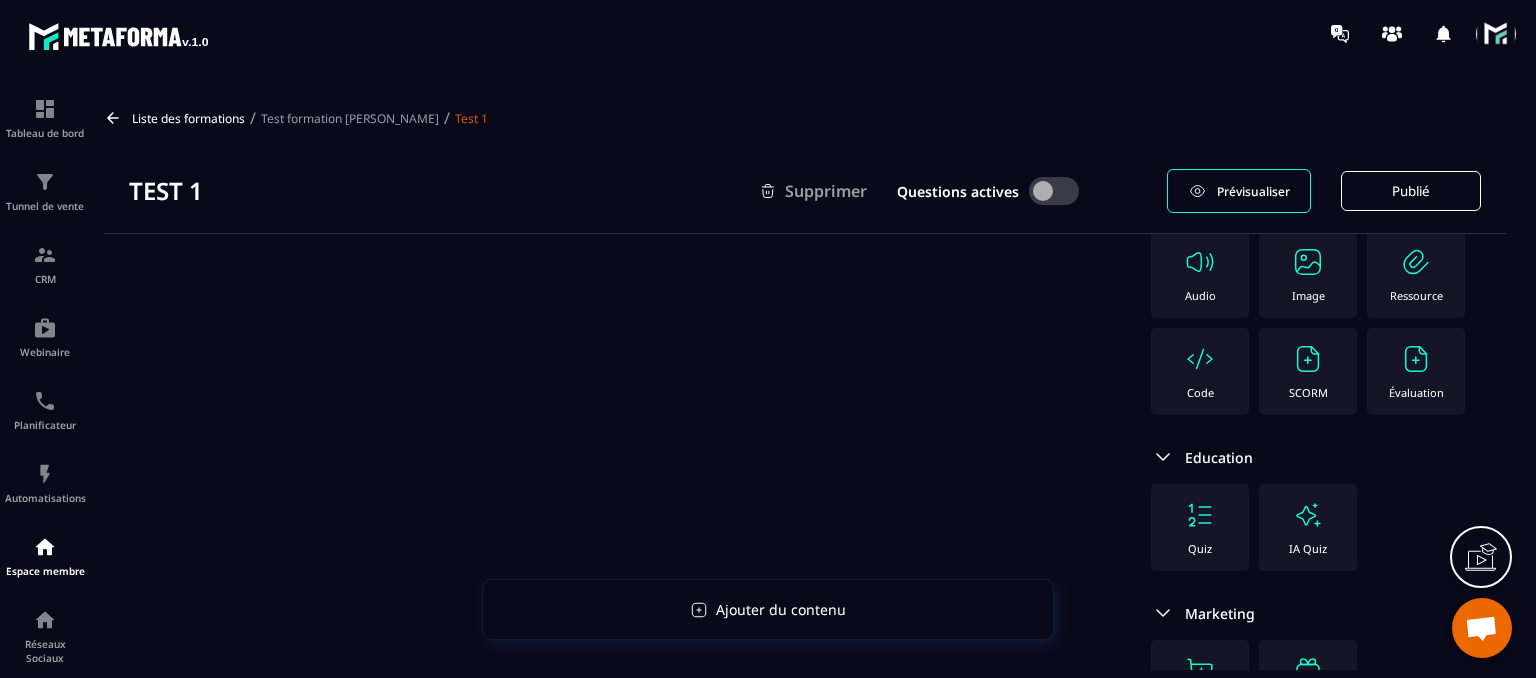 scroll, scrollTop: 378, scrollLeft: 0, axis: vertical 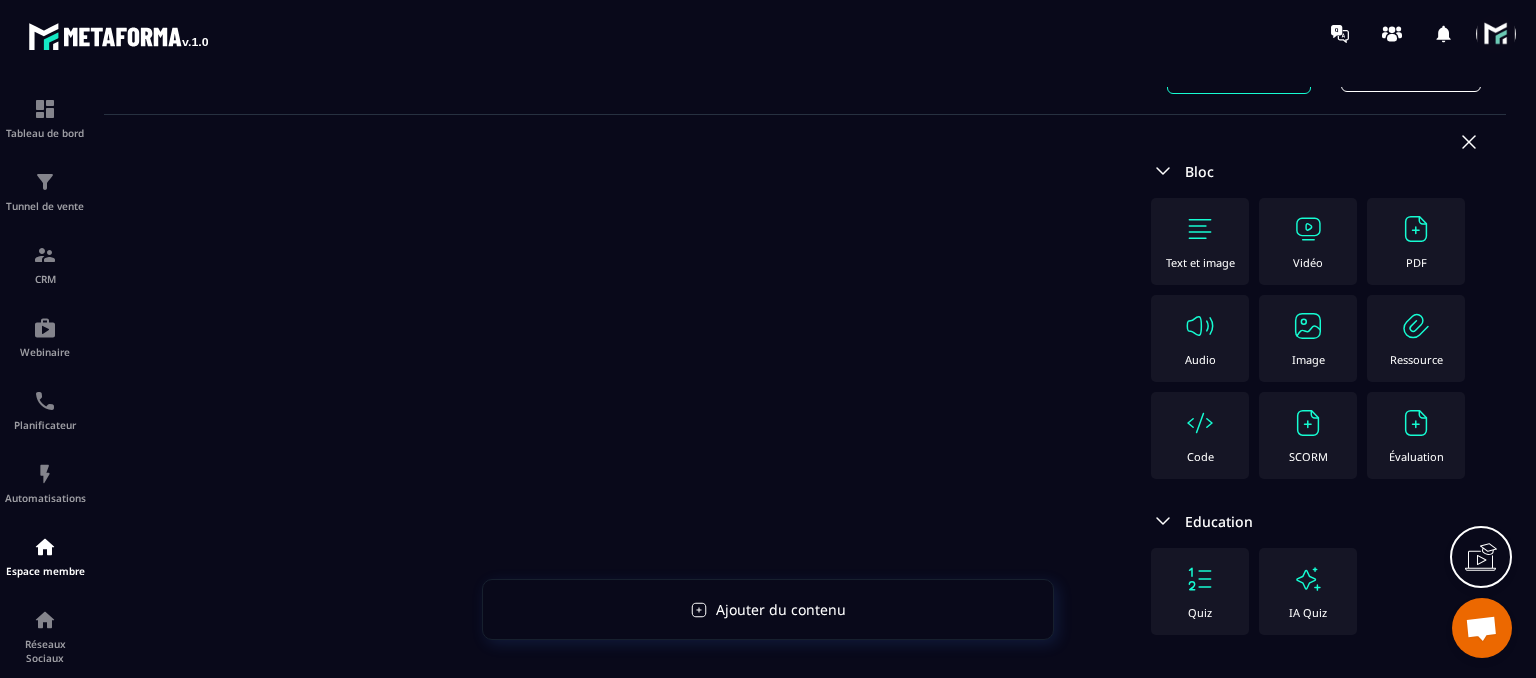 click at bounding box center (1496, 34) 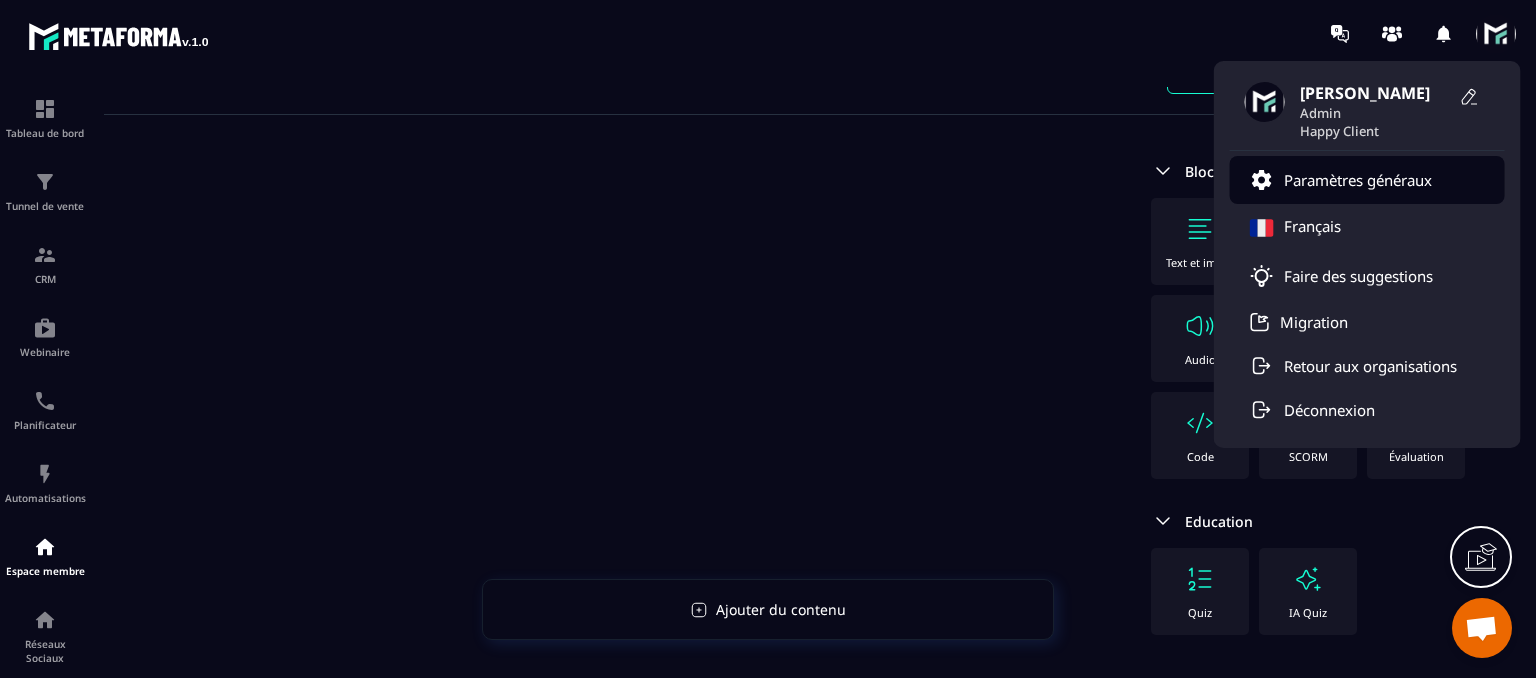 click on "Paramètres généraux" at bounding box center [1367, 180] 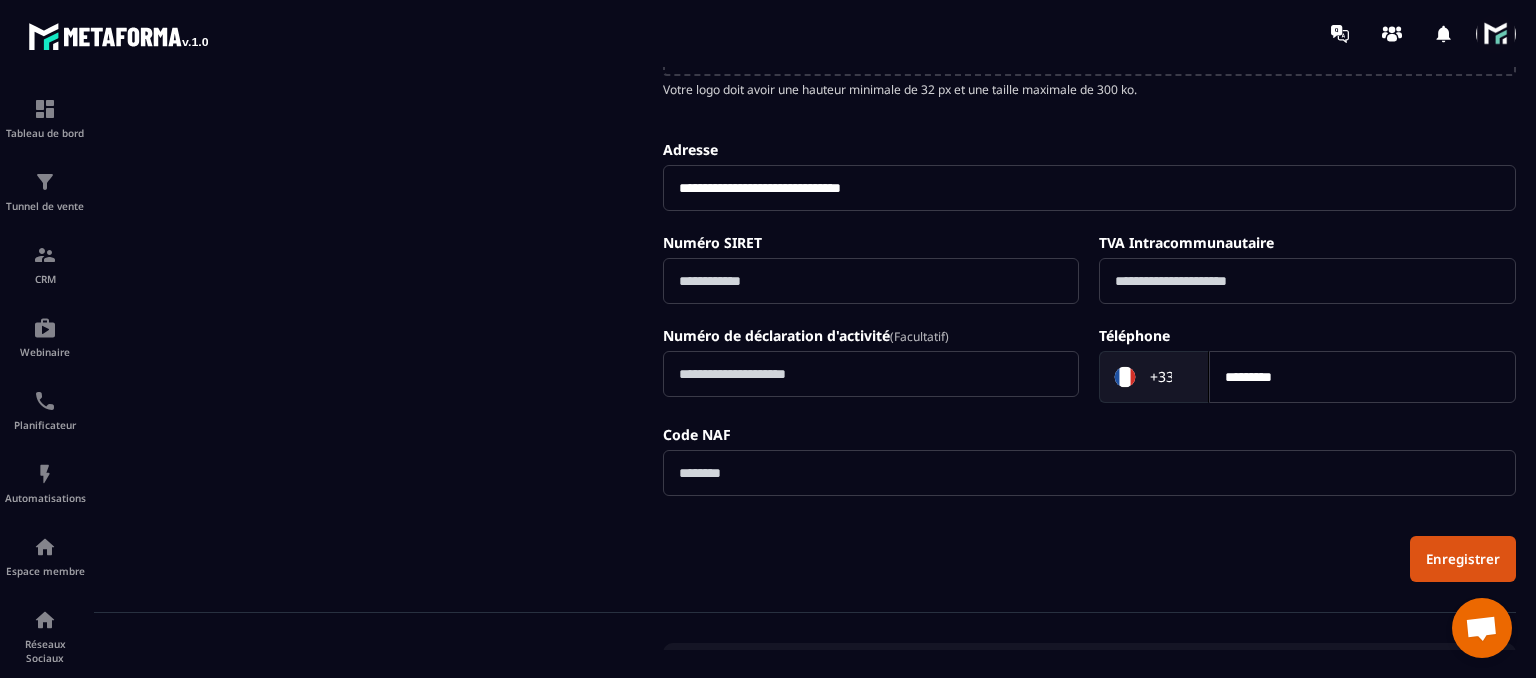 scroll, scrollTop: 500, scrollLeft: 0, axis: vertical 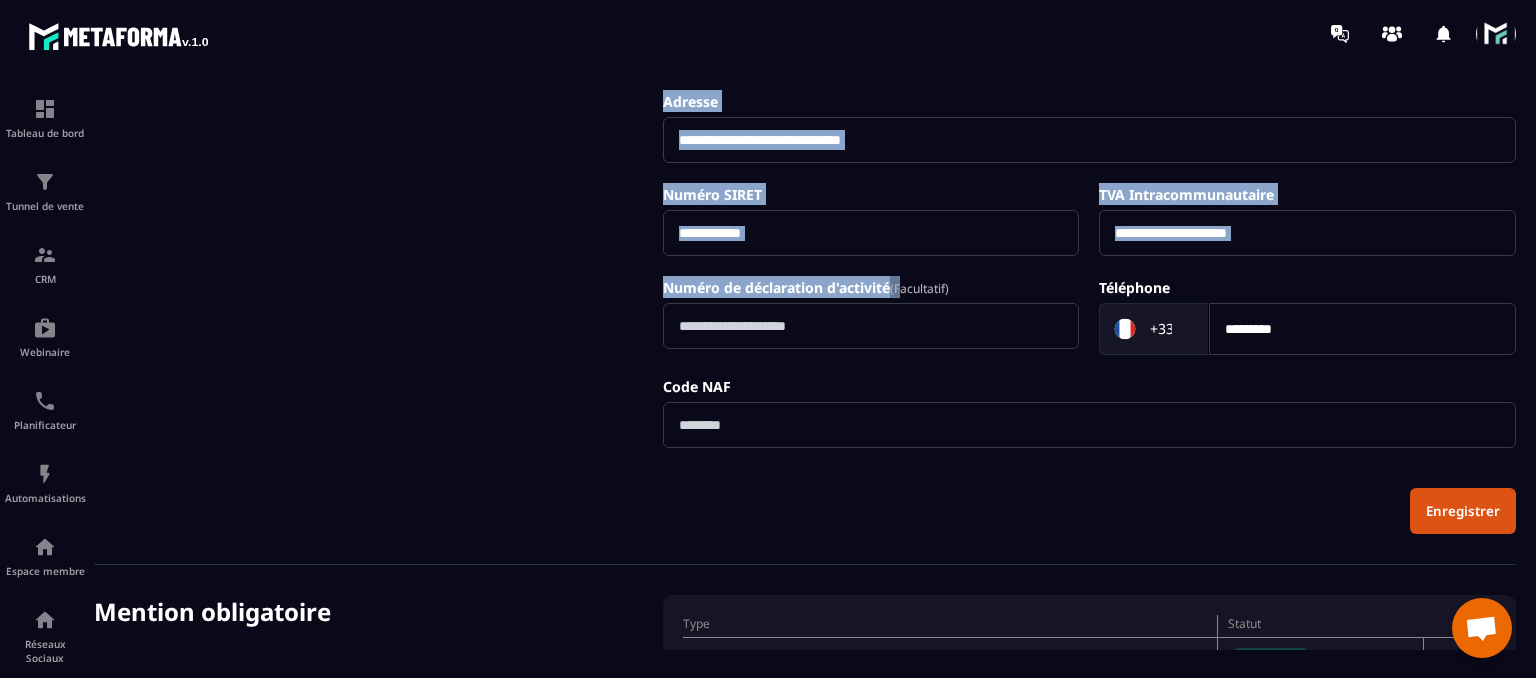 drag, startPoint x: 660, startPoint y: 282, endPoint x: 906, endPoint y: 279, distance: 246.0183 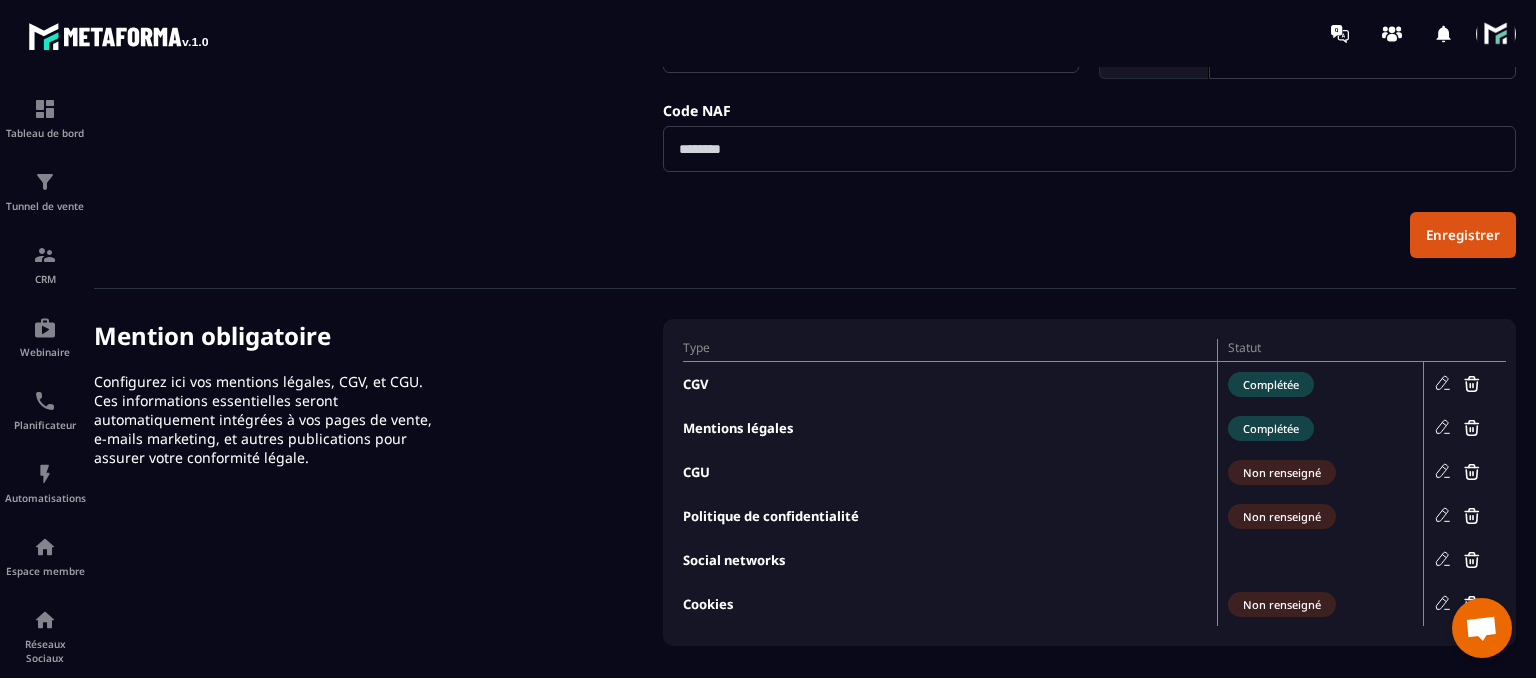 scroll, scrollTop: 794, scrollLeft: 0, axis: vertical 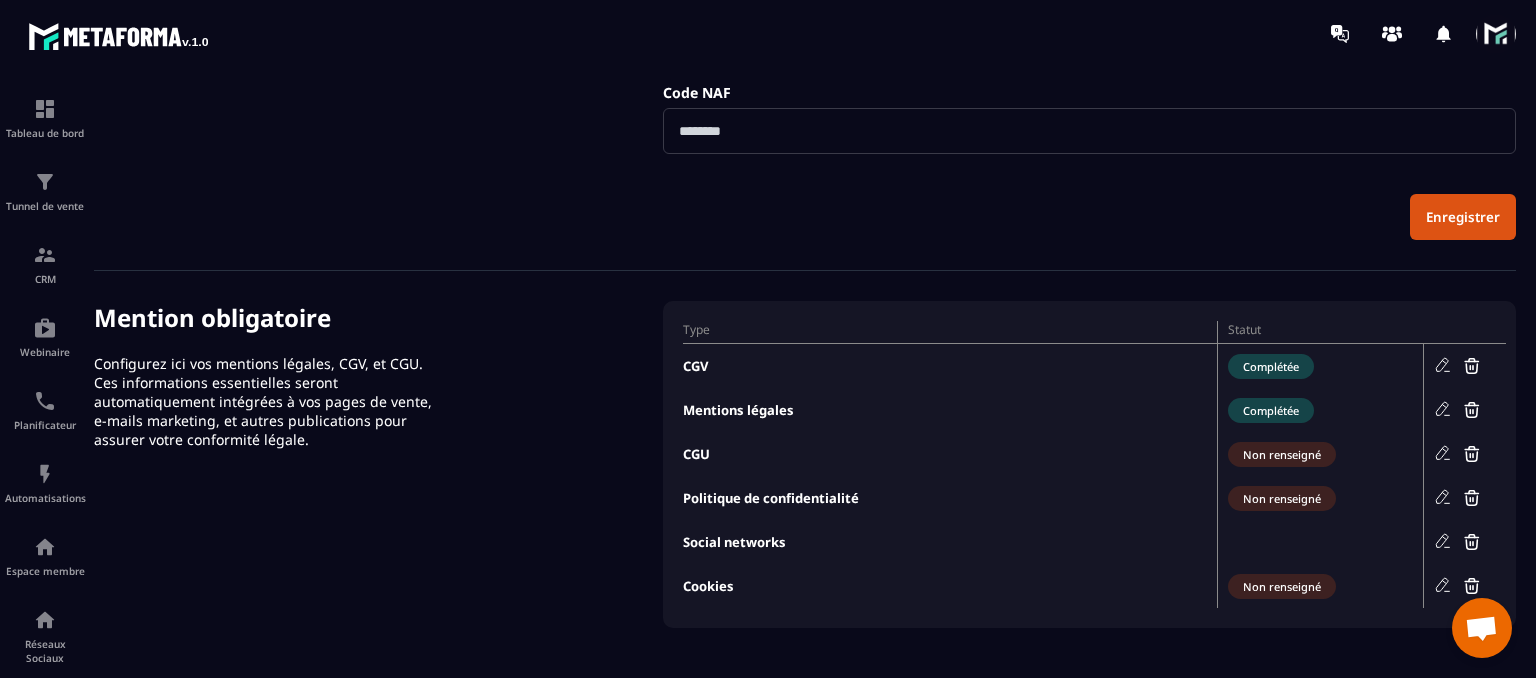 click 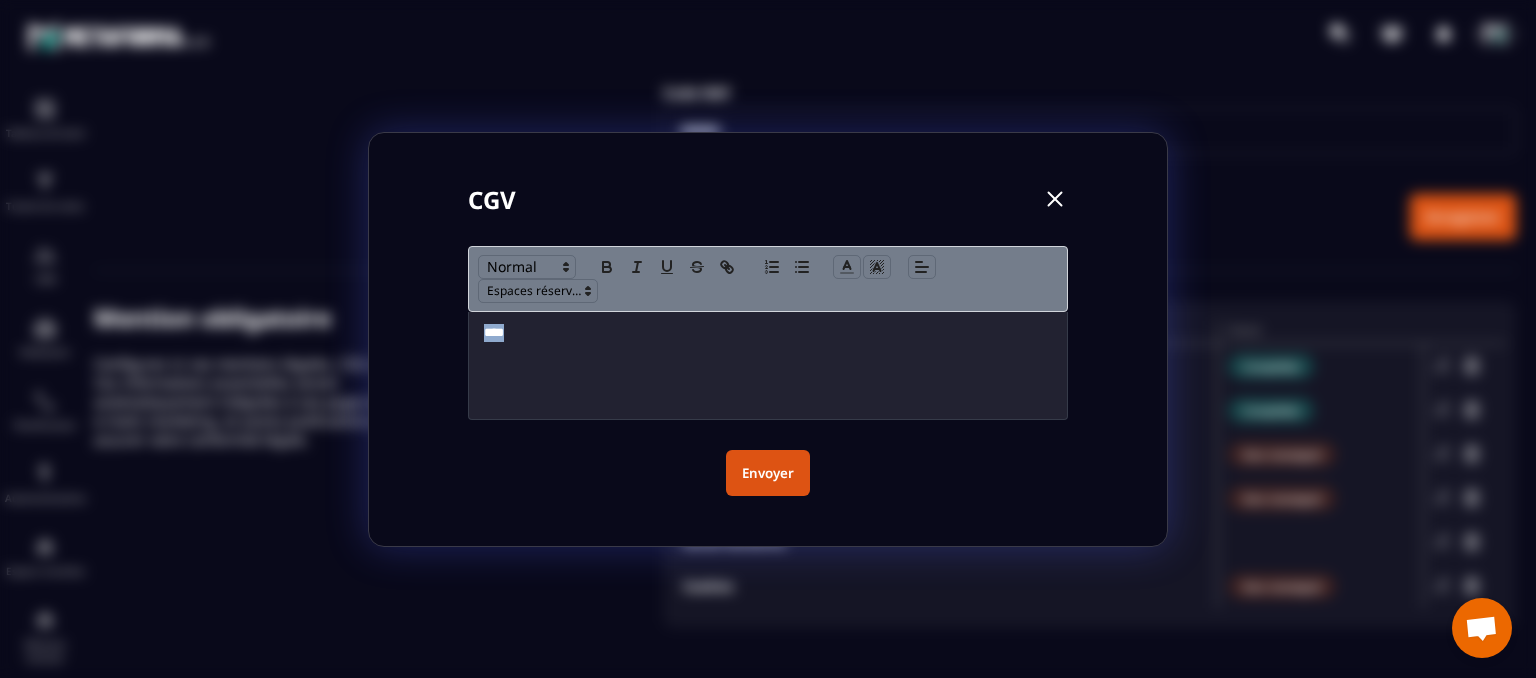 drag, startPoint x: 483, startPoint y: 332, endPoint x: 710, endPoint y: 337, distance: 227.05505 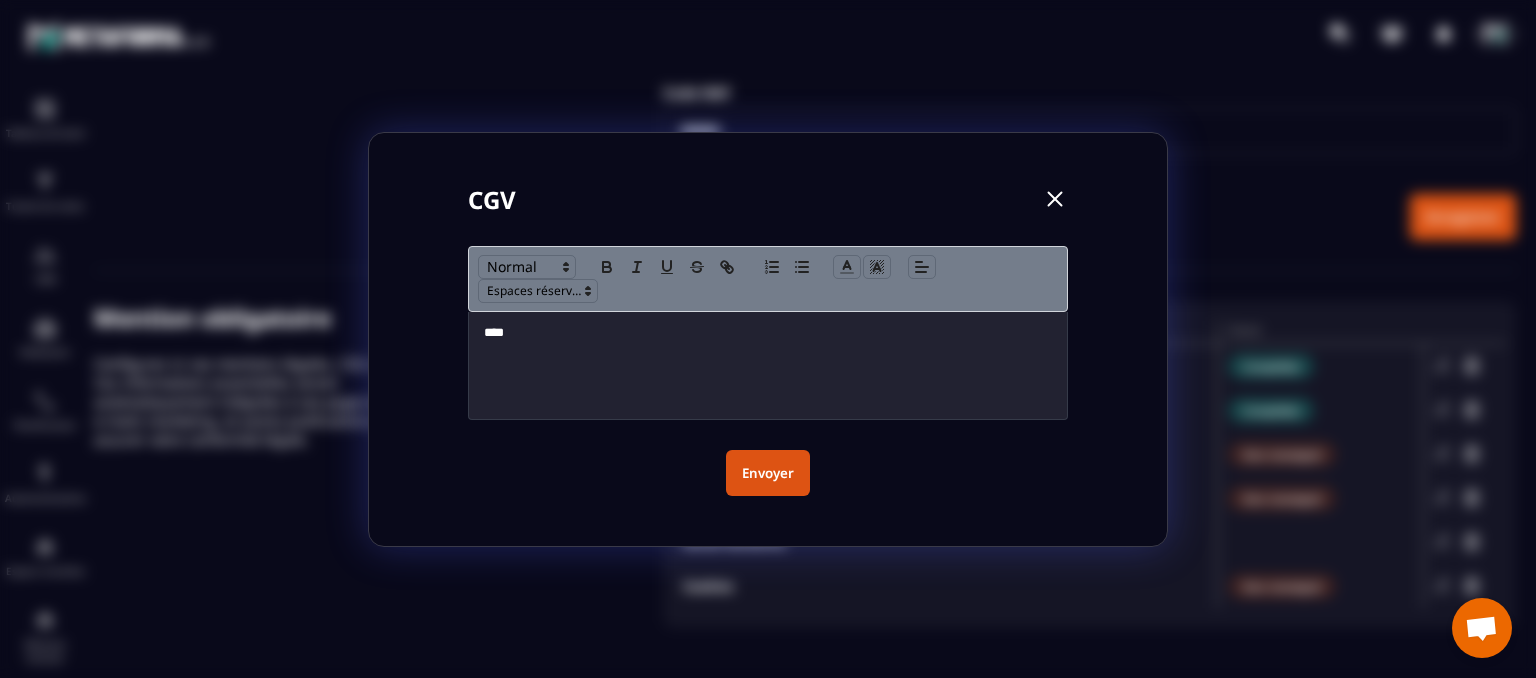 click at bounding box center [1055, 199] 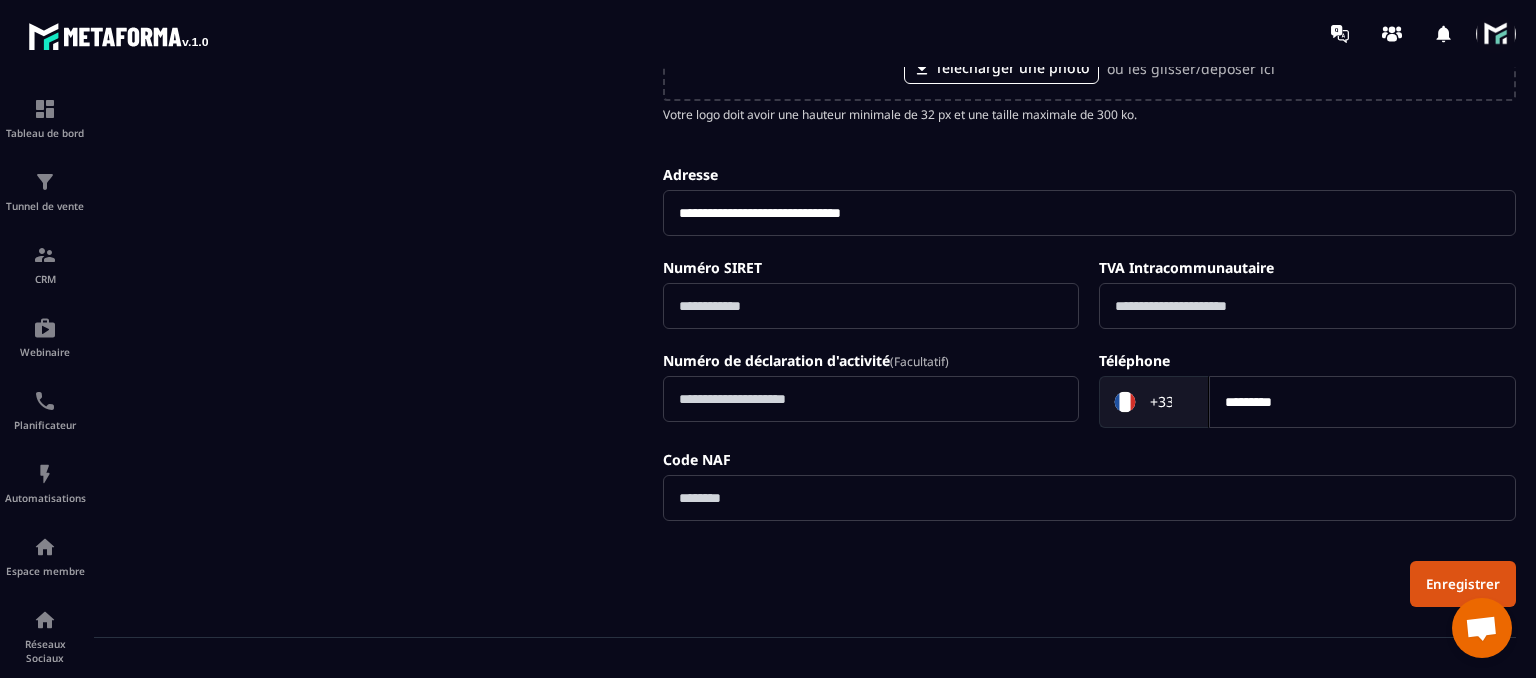 scroll, scrollTop: 294, scrollLeft: 0, axis: vertical 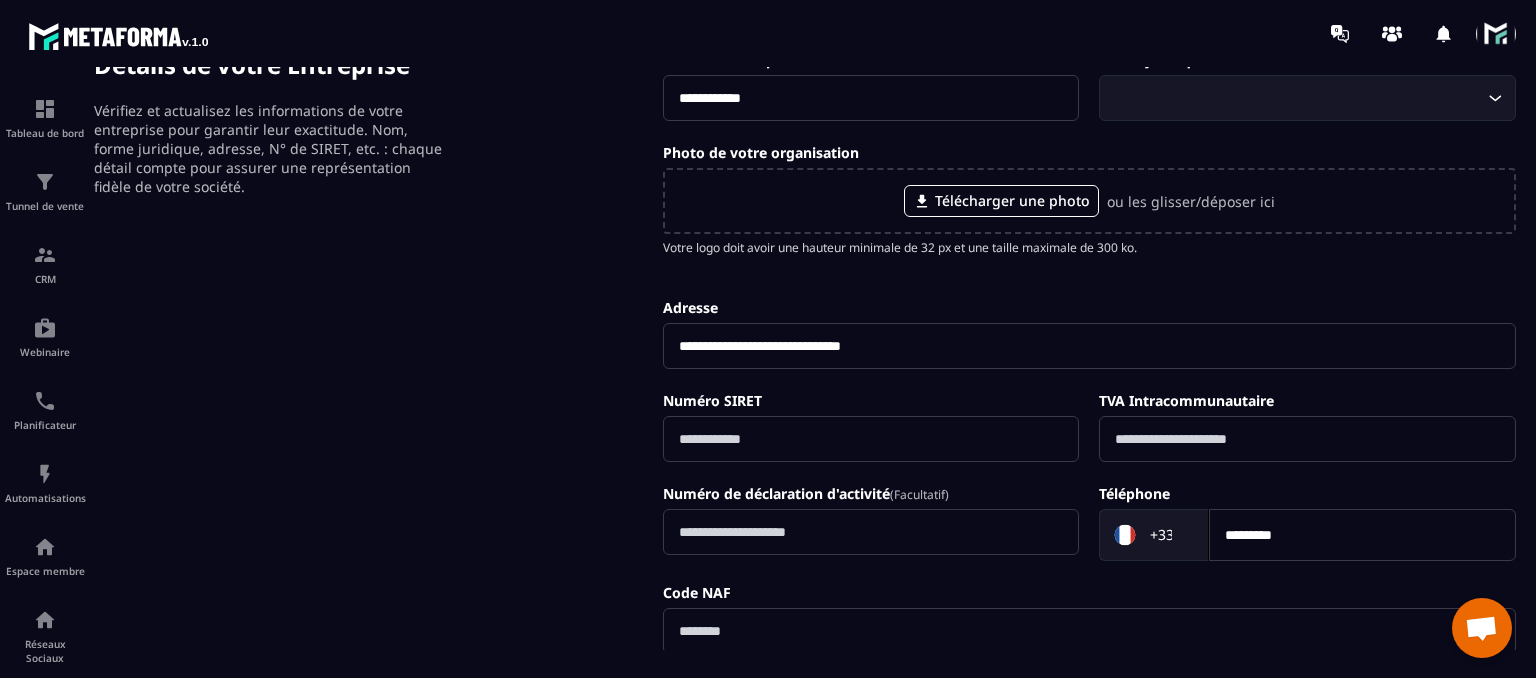 click at bounding box center [1496, 34] 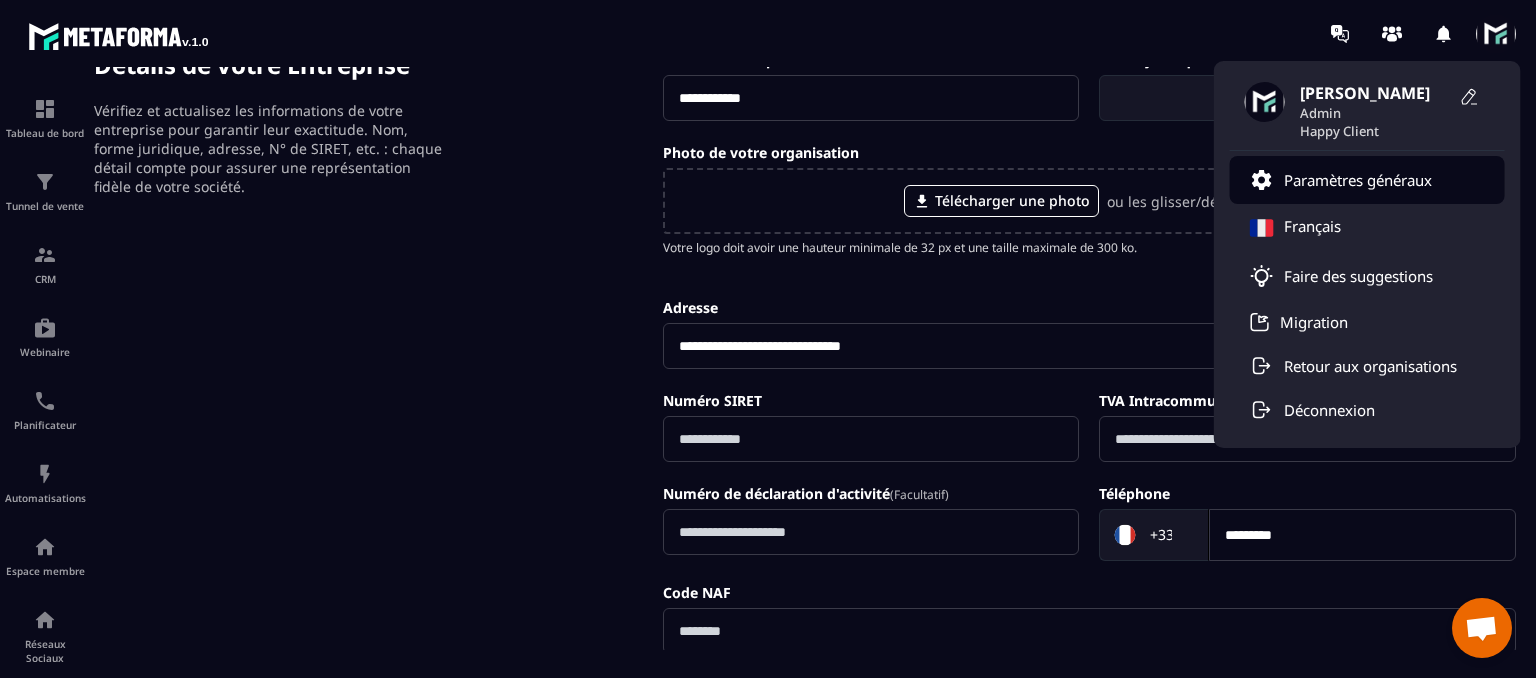 click on "Paramètres généraux" at bounding box center [1358, 180] 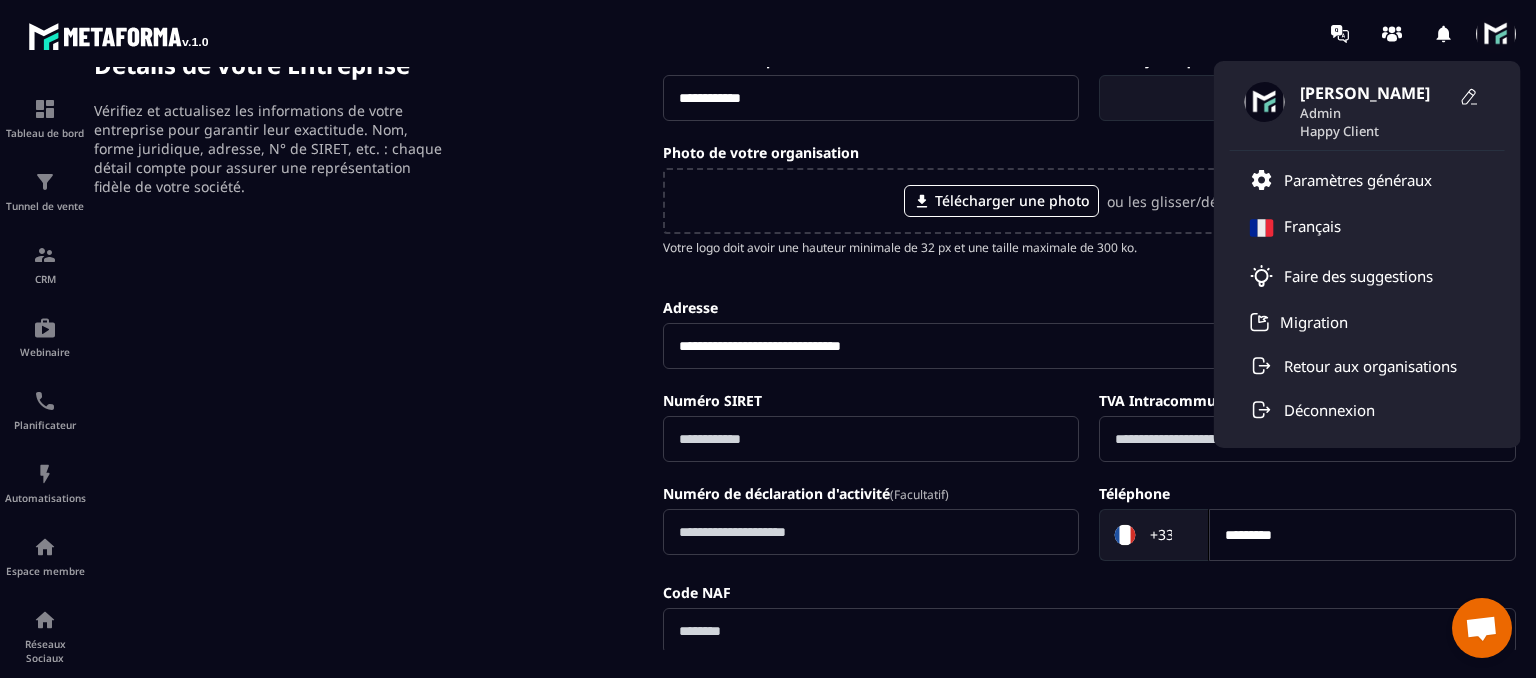 scroll, scrollTop: 0, scrollLeft: 0, axis: both 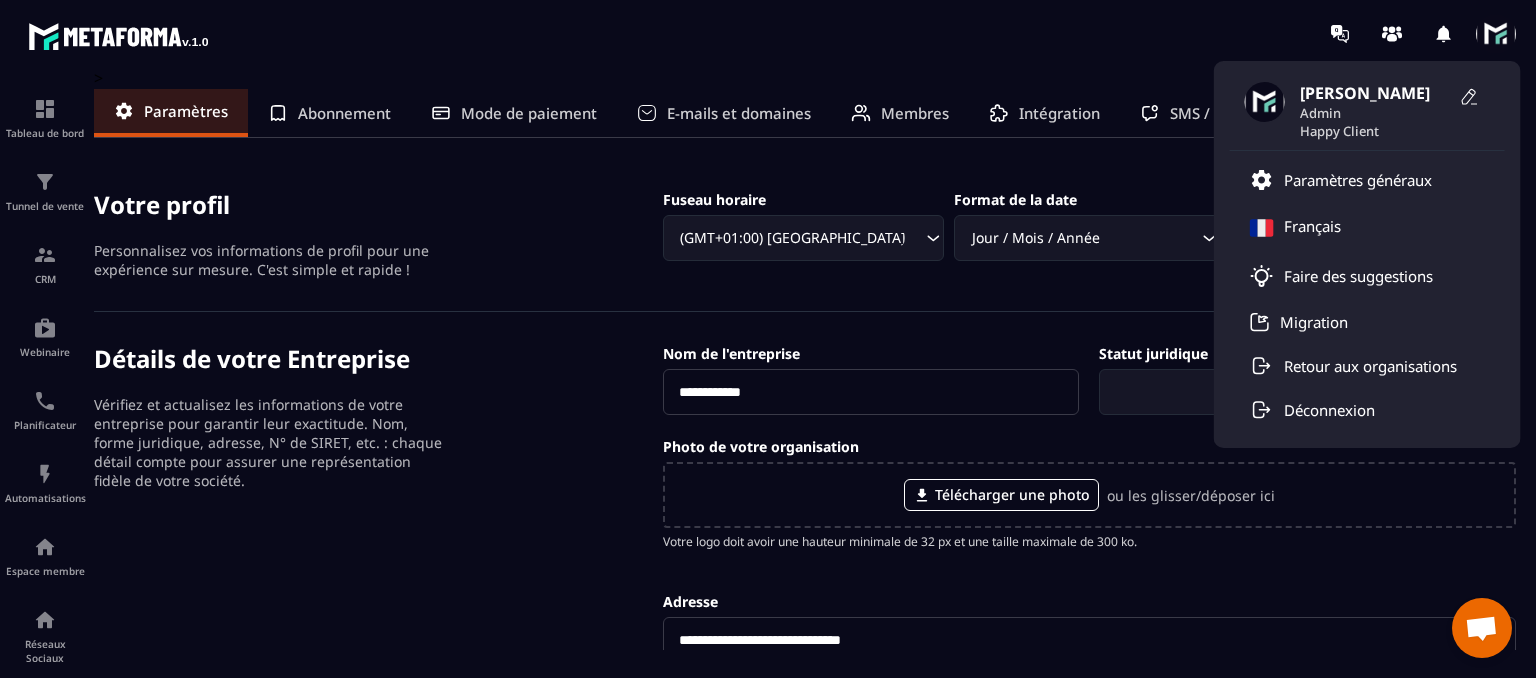 click on "E-mails et domaines" 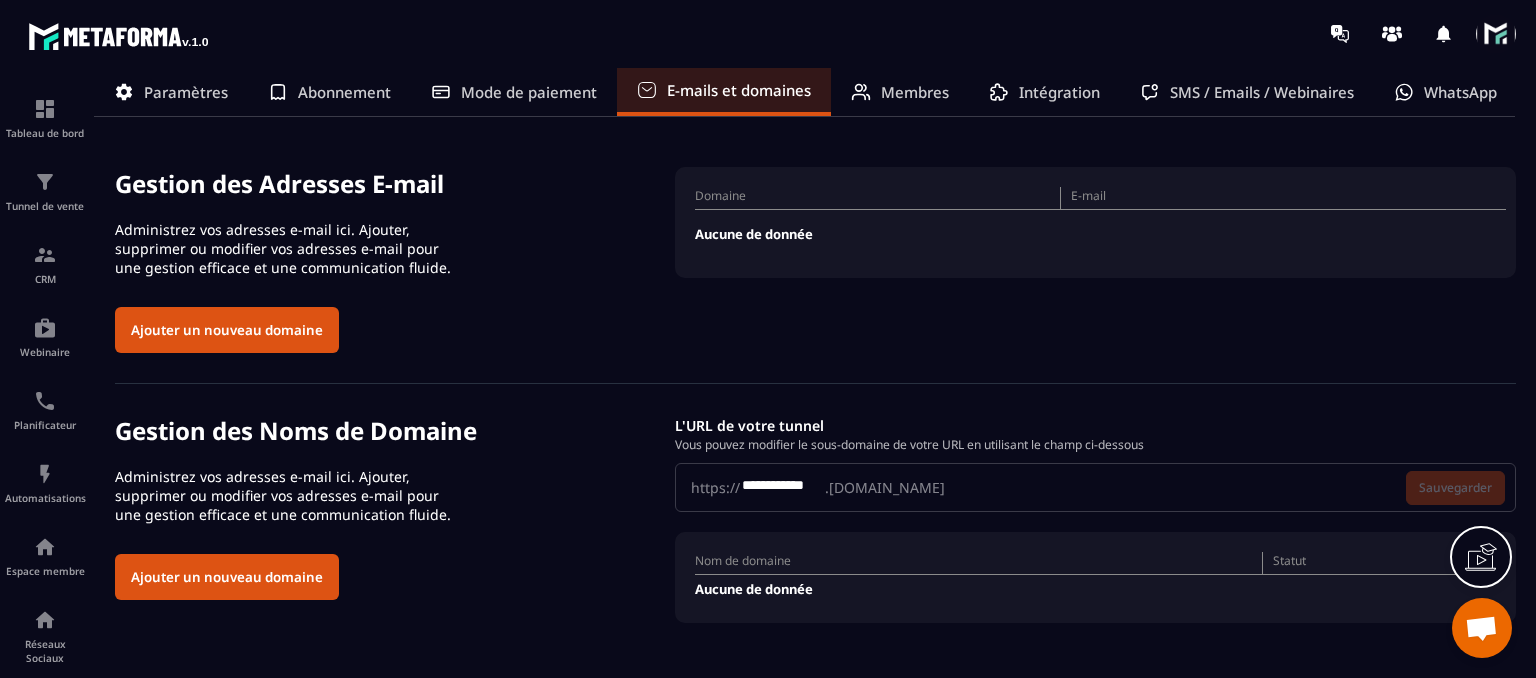 scroll, scrollTop: 0, scrollLeft: 0, axis: both 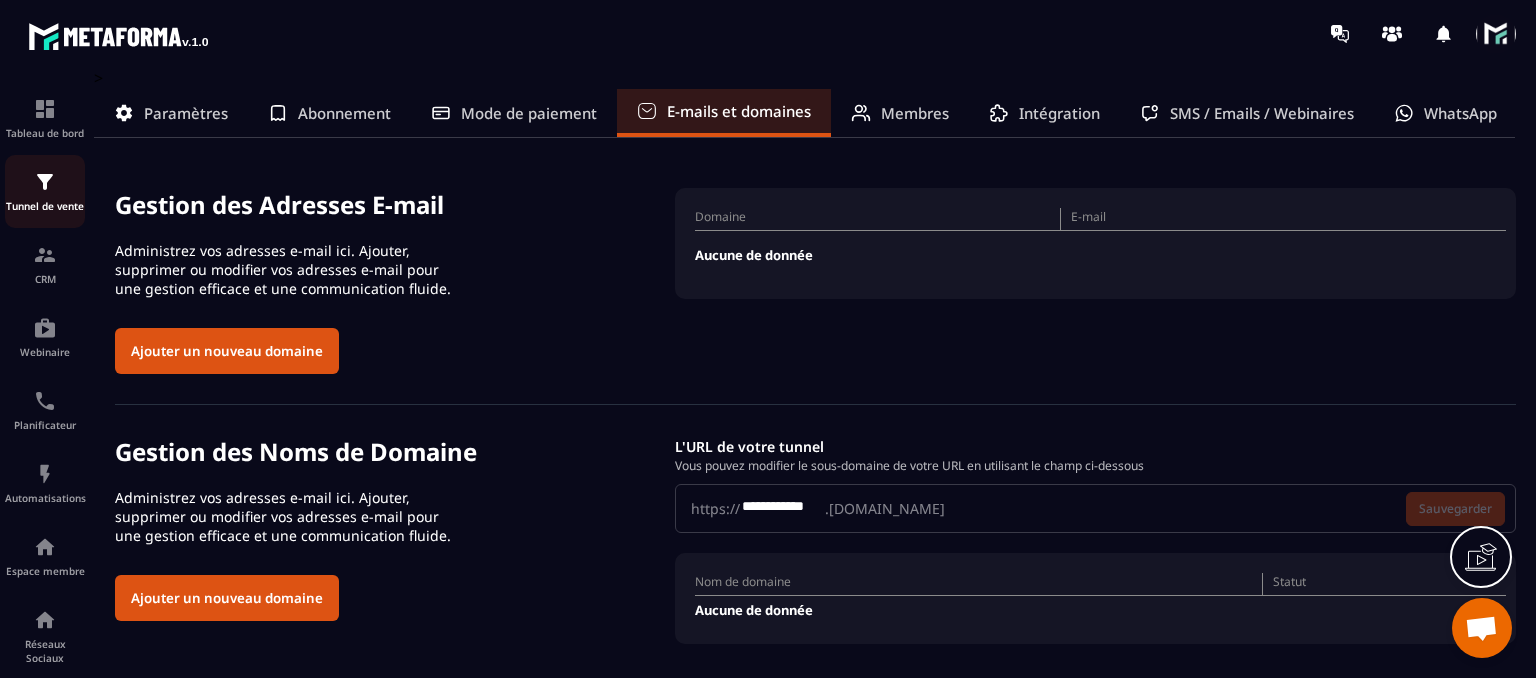 click on "Tunnel de vente" 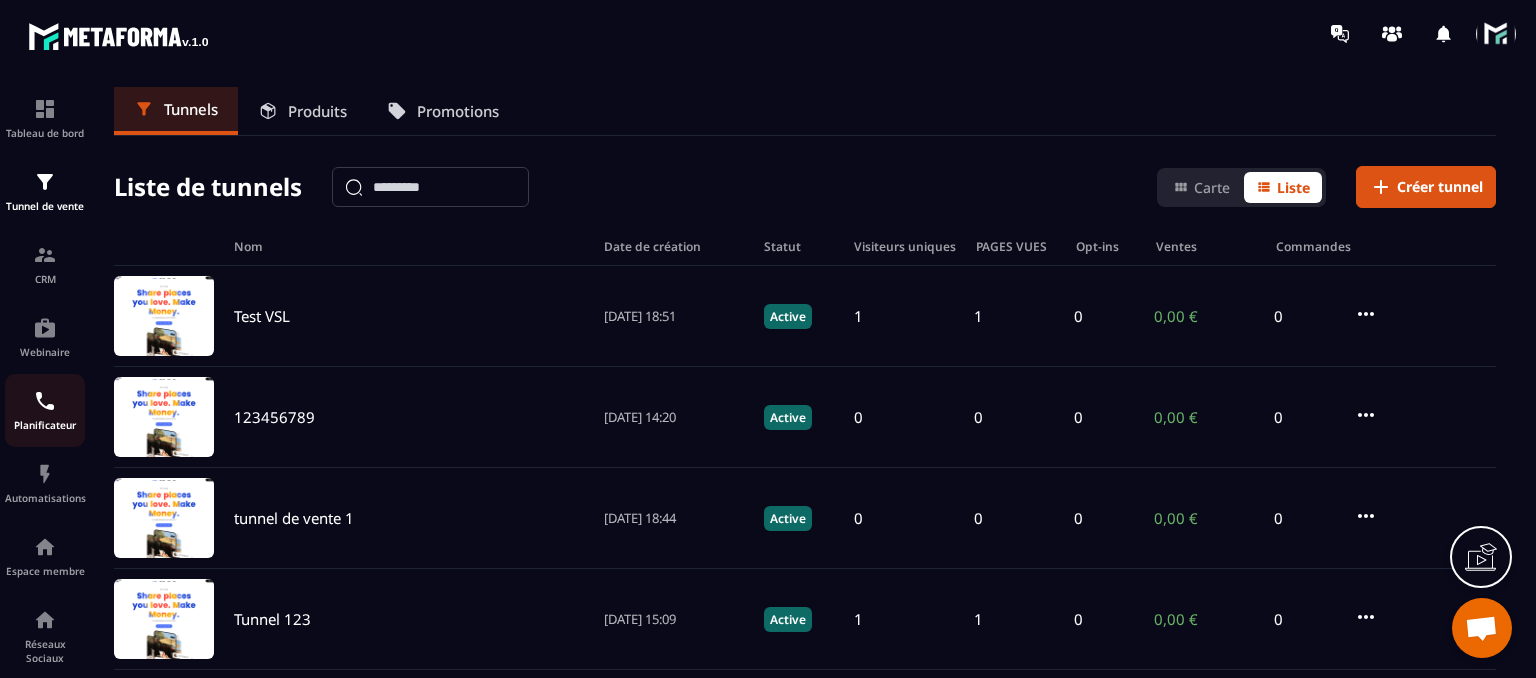 click on "Planificateur" at bounding box center (45, 410) 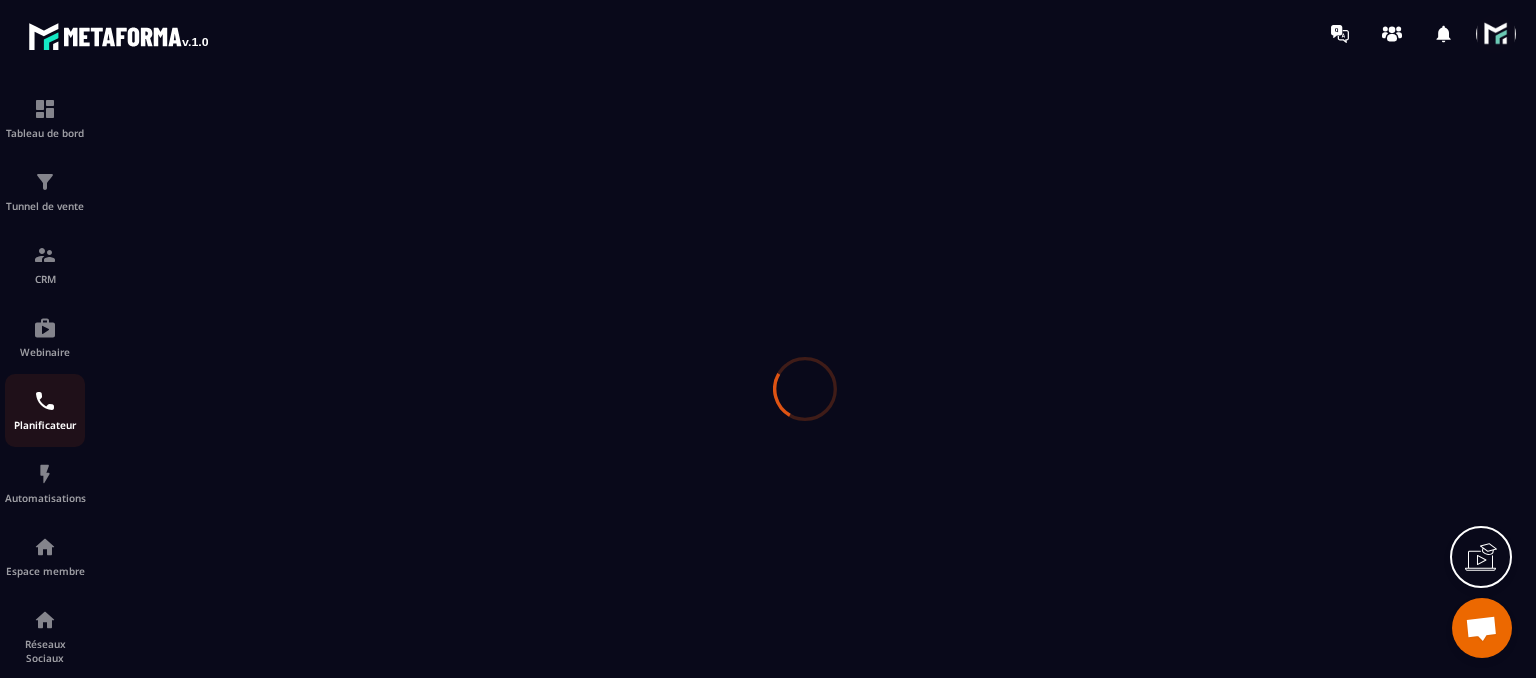 scroll, scrollTop: 0, scrollLeft: 0, axis: both 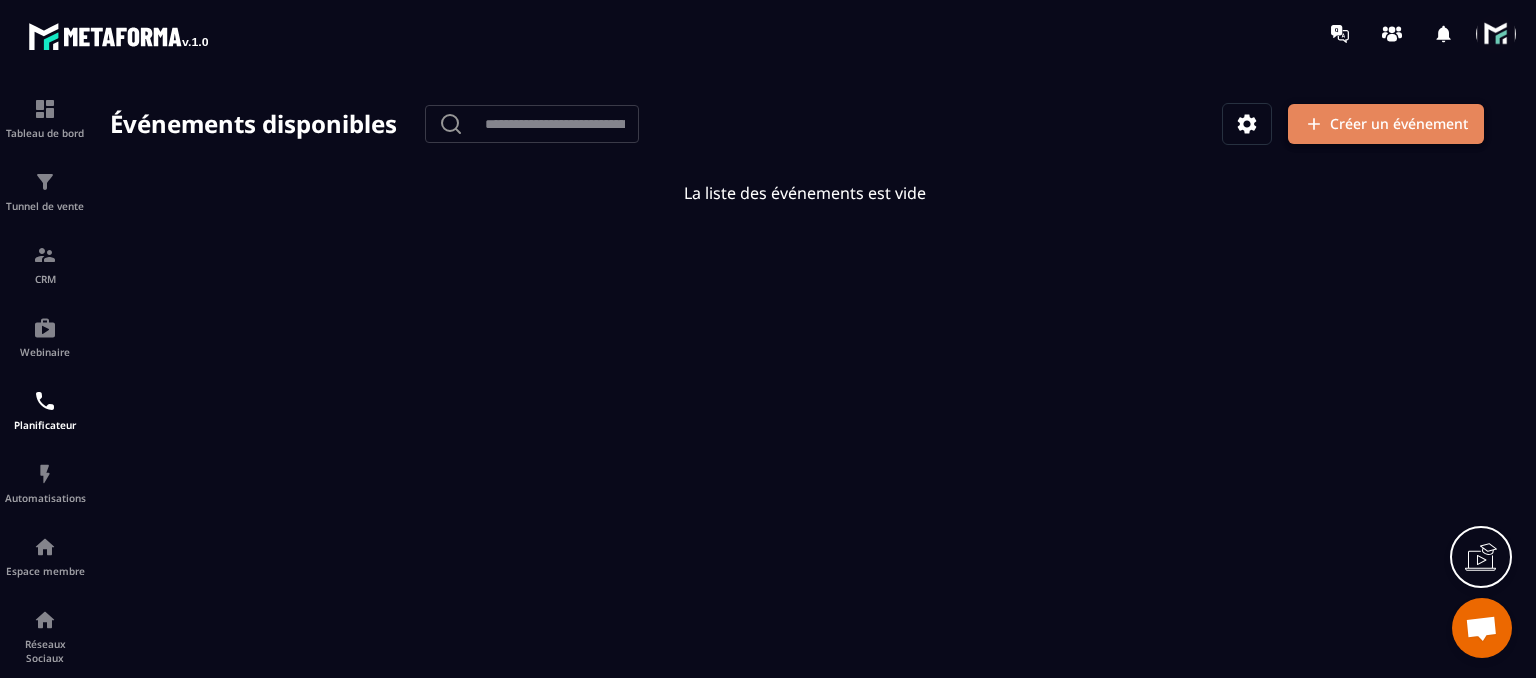 click 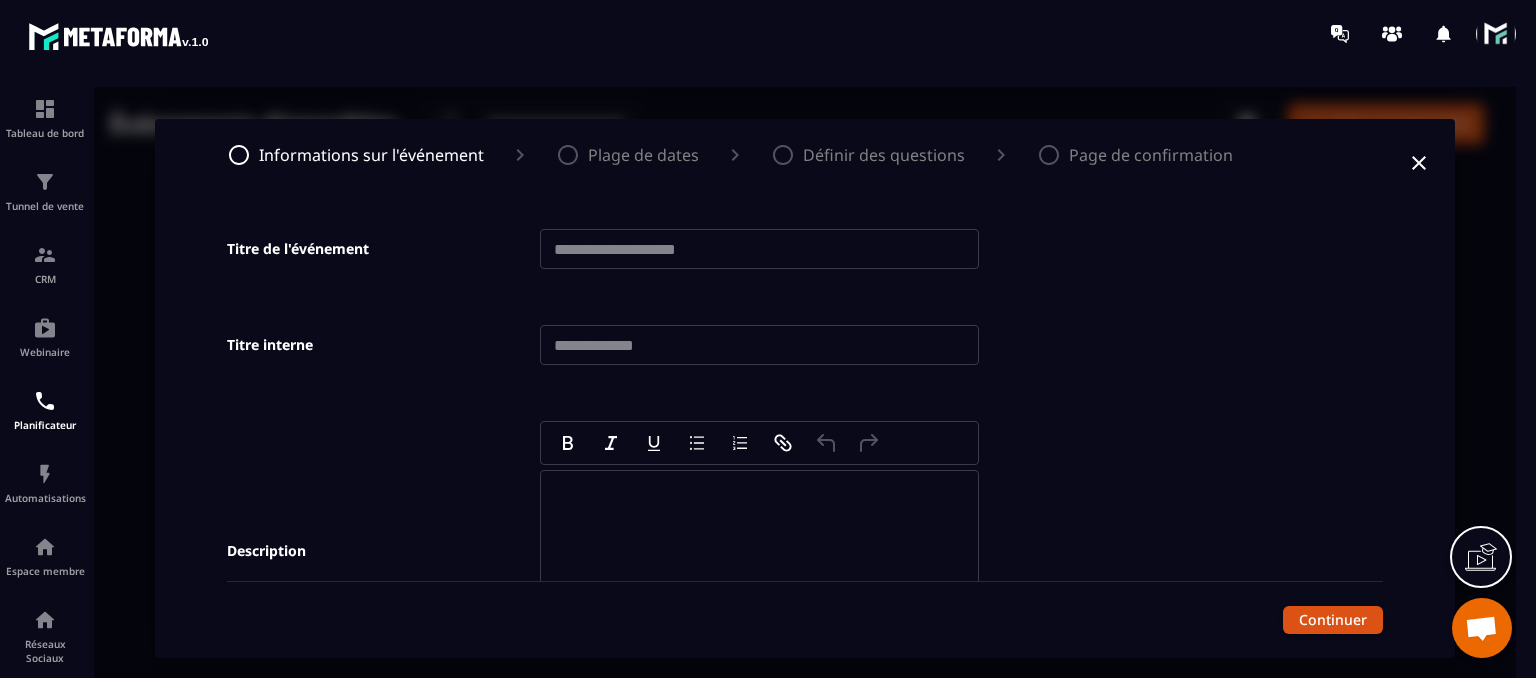 click 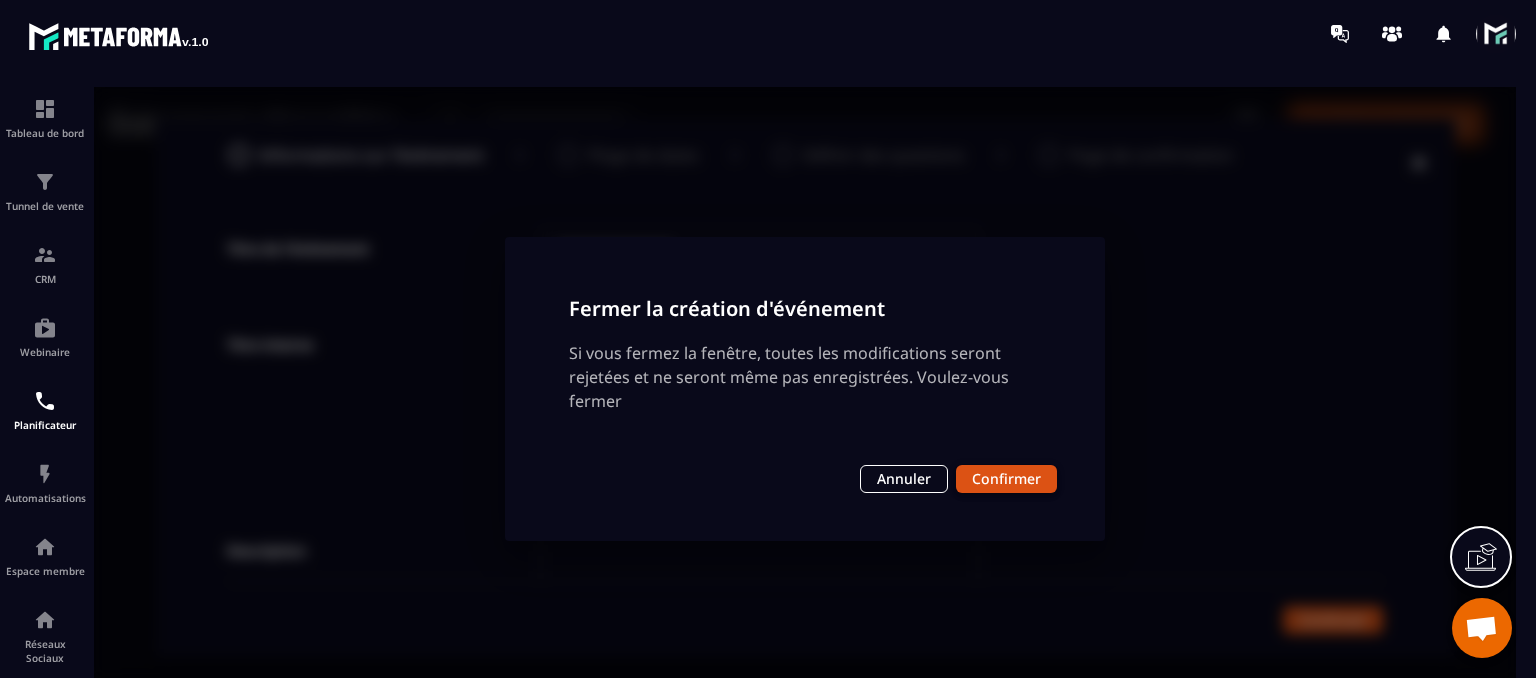 click on "Confirmer" at bounding box center [1006, 479] 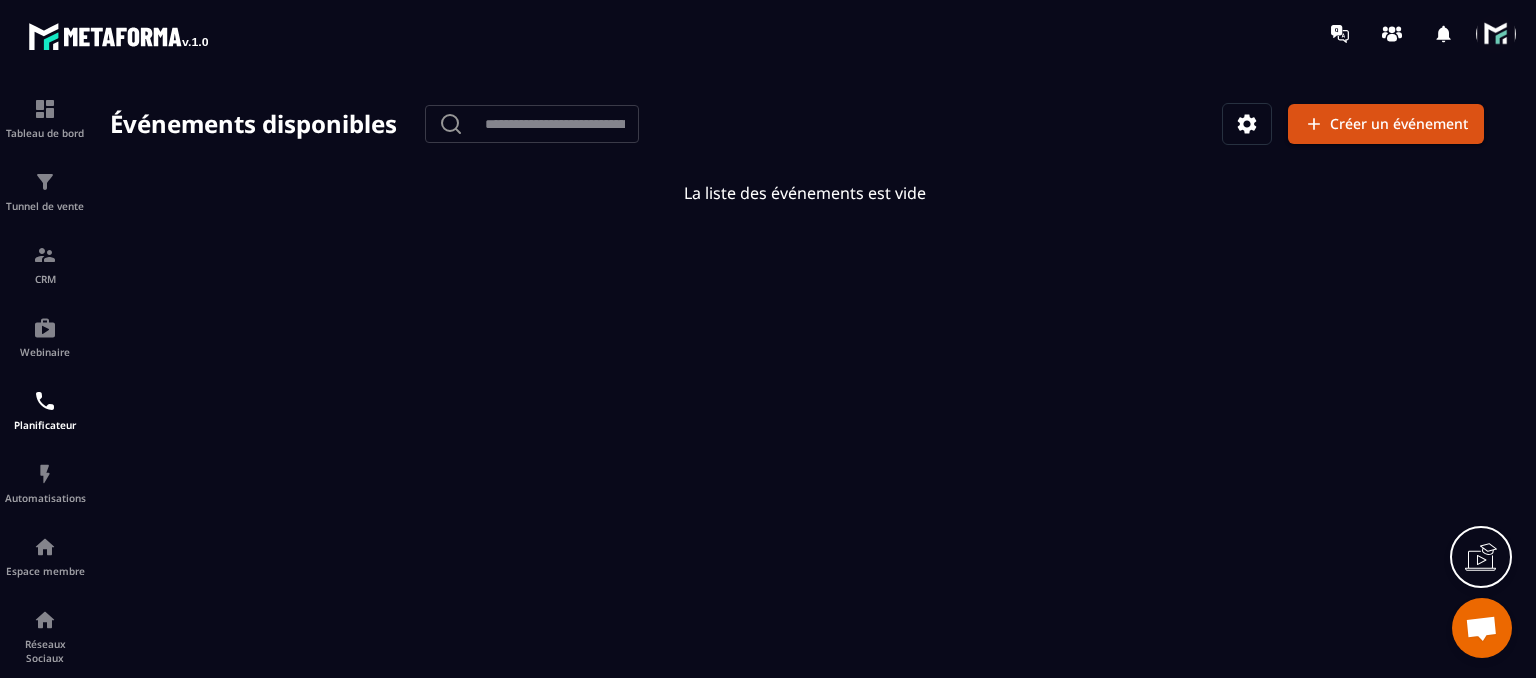 click at bounding box center [1247, 124] 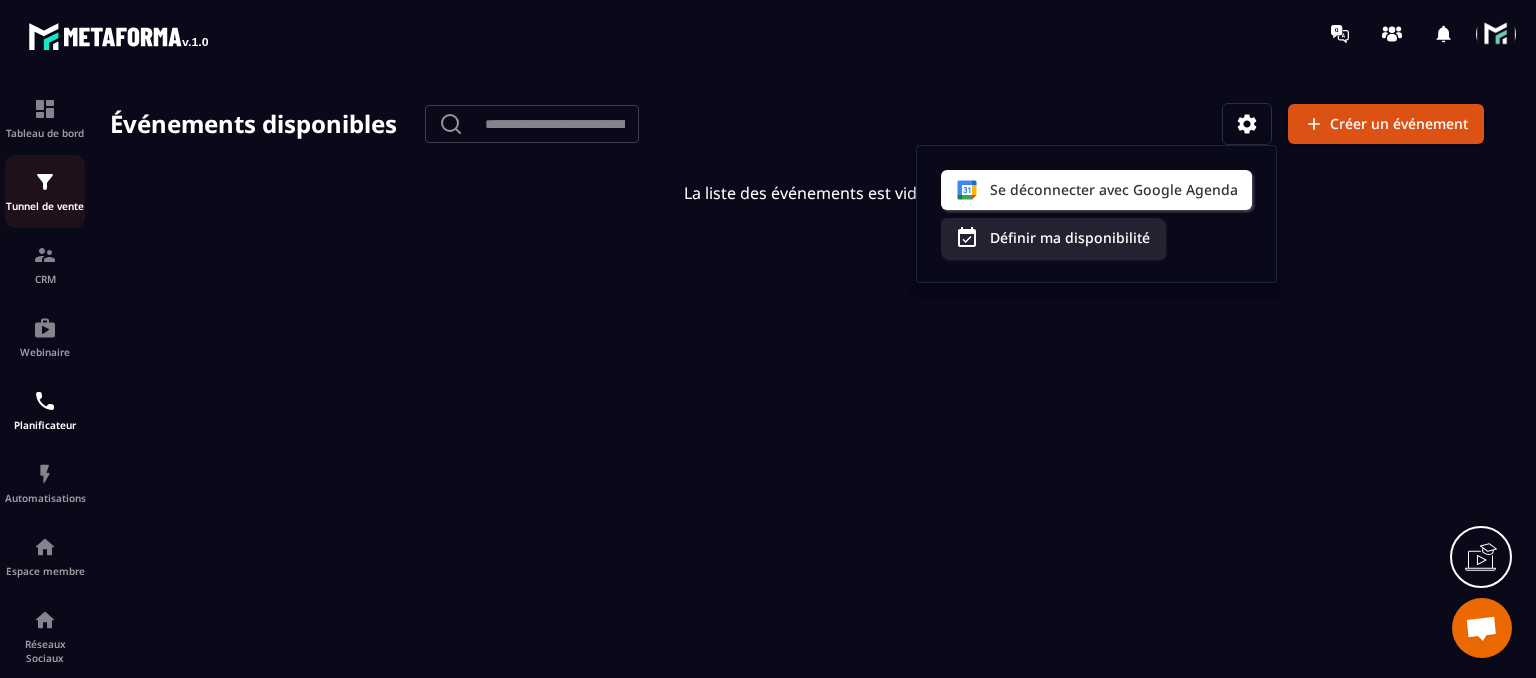 click at bounding box center [45, 182] 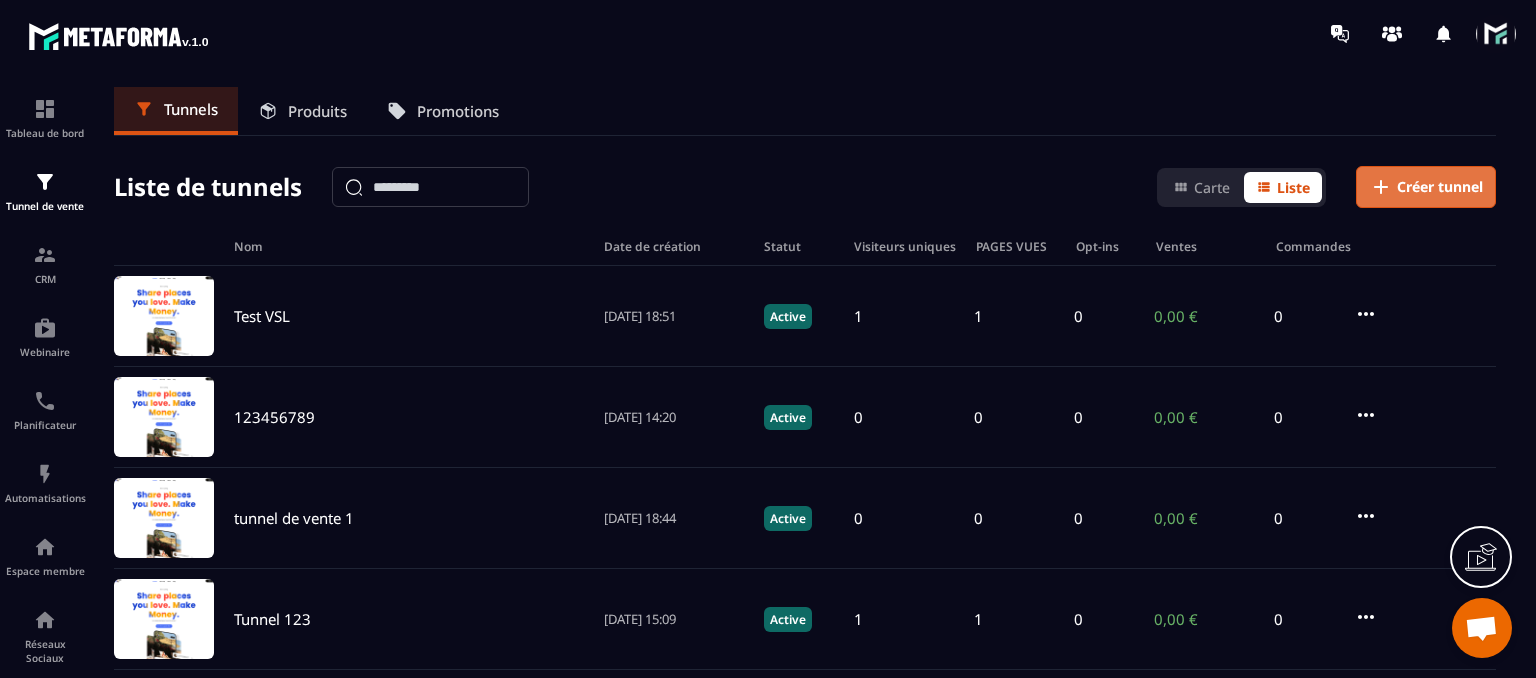 click on "Créer tunnel" 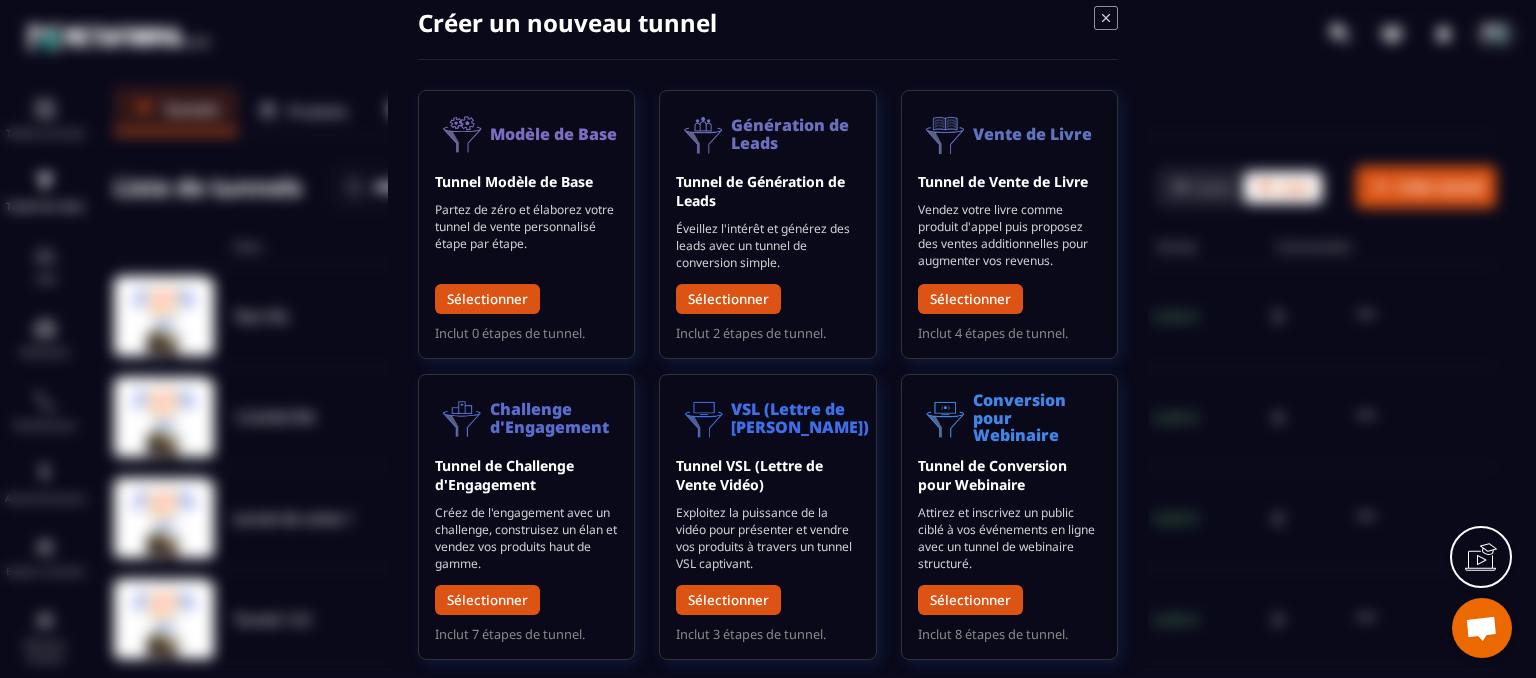 scroll, scrollTop: 0, scrollLeft: 0, axis: both 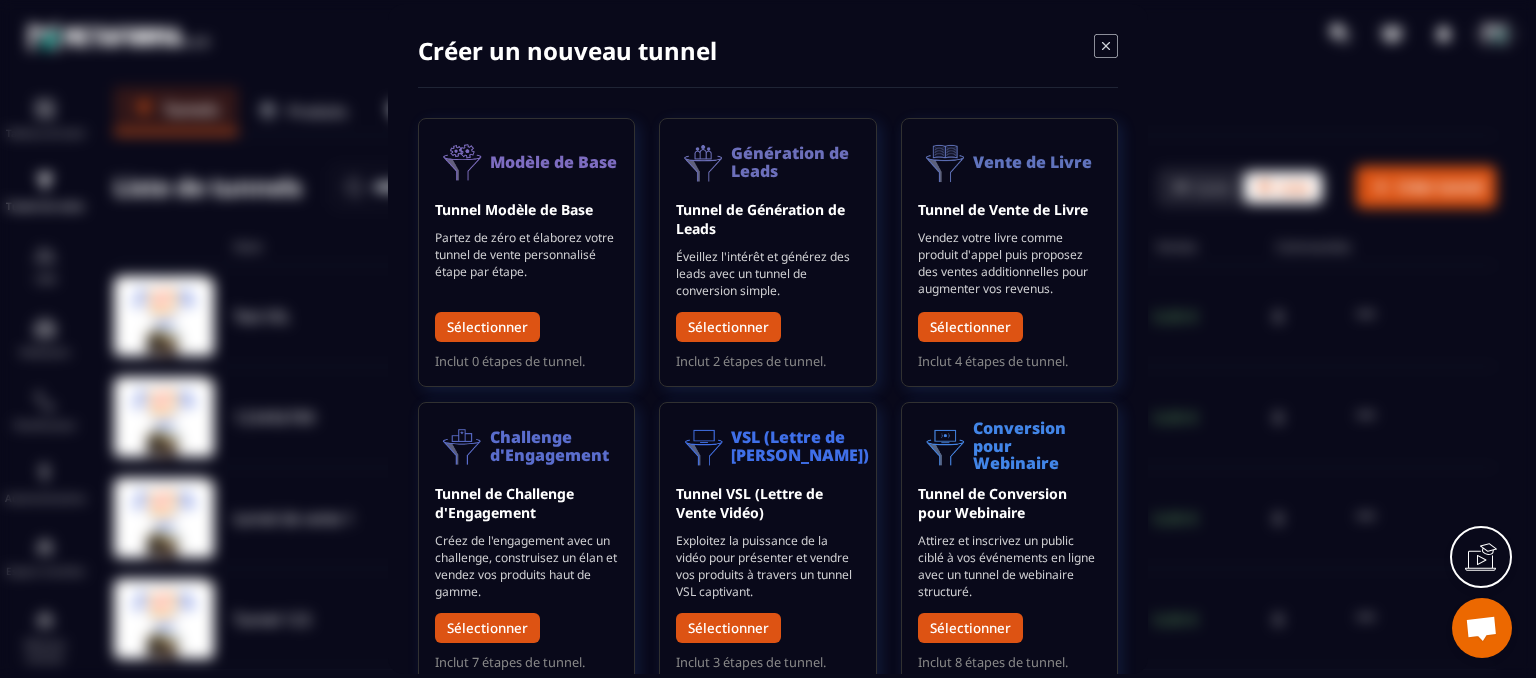 click on "Créer un nouveau tunnel Modèle de Base Tunnel Modèle de Base Partez de zéro et élaborez votre tunnel de vente personnalisé étape par étape. Sélectionner Inclut 0 étapes de tunnel.  Génération de Leads Tunnel de Génération de Leads Éveillez l'intérêt et générez des leads avec un tunnel de conversion simple. Sélectionner Inclut 2 étapes de tunnel.  Vente de Livre Tunnel de Vente de Livre Vendez votre livre comme produit d'appel puis proposez des ventes additionnelles pour augmenter vos revenus. Sélectionner Inclut 4 étapes de tunnel.  Challenge d'Engagement Tunnel de Challenge d'Engagement Créez de l'engagement avec un challenge, construisez un élan et vendez vos produits haut de gamme. Sélectionner Inclut 7 étapes de tunnel.  VSL (Lettre de Vente Vidéo) Tunnel VSL (Lettre de Vente Vidéo) Exploitez la puissance de la vidéo pour présenter et vendre vos produits à travers un tunnel VSL captivant. Sélectionner Inclut 3 étapes de tunnel.  Conversion pour Webinaire Sélectionner" at bounding box center (768, 339) 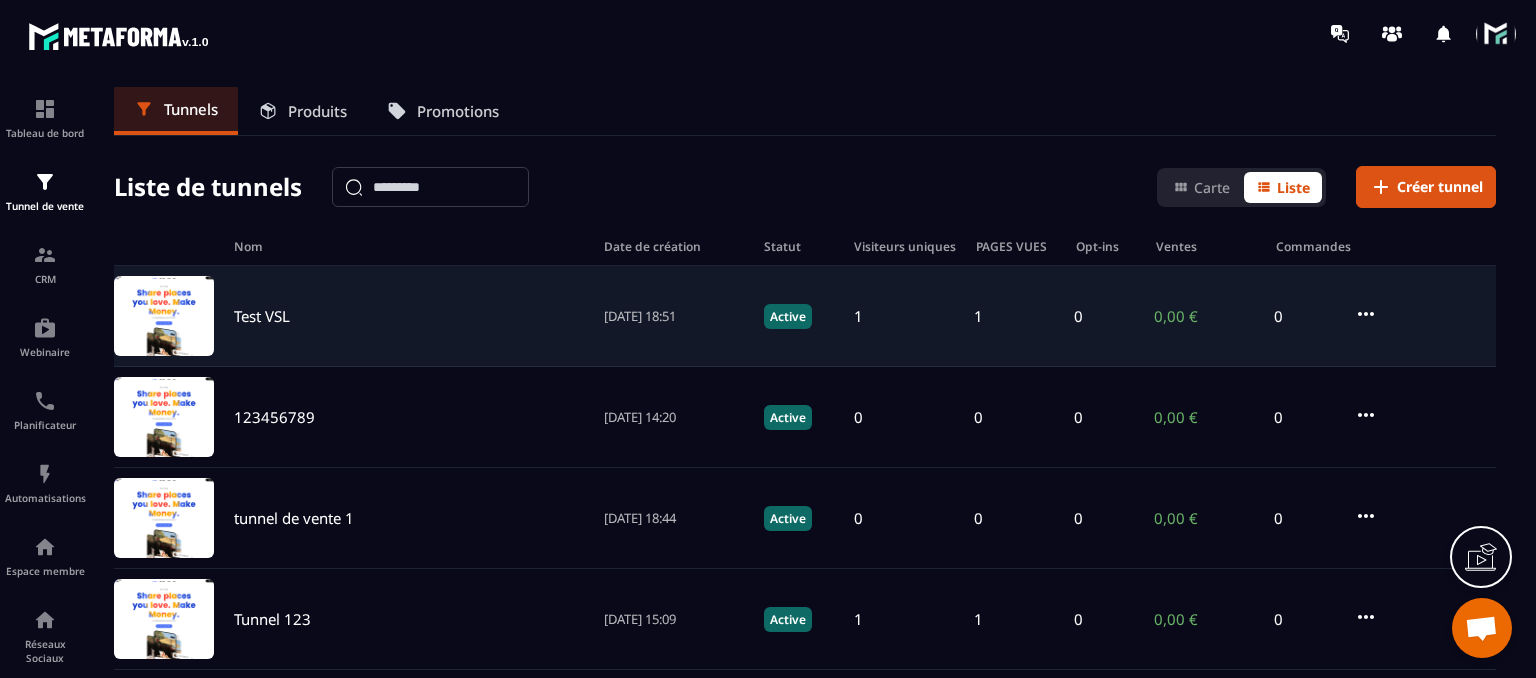 click on "Test VSL" at bounding box center [262, 316] 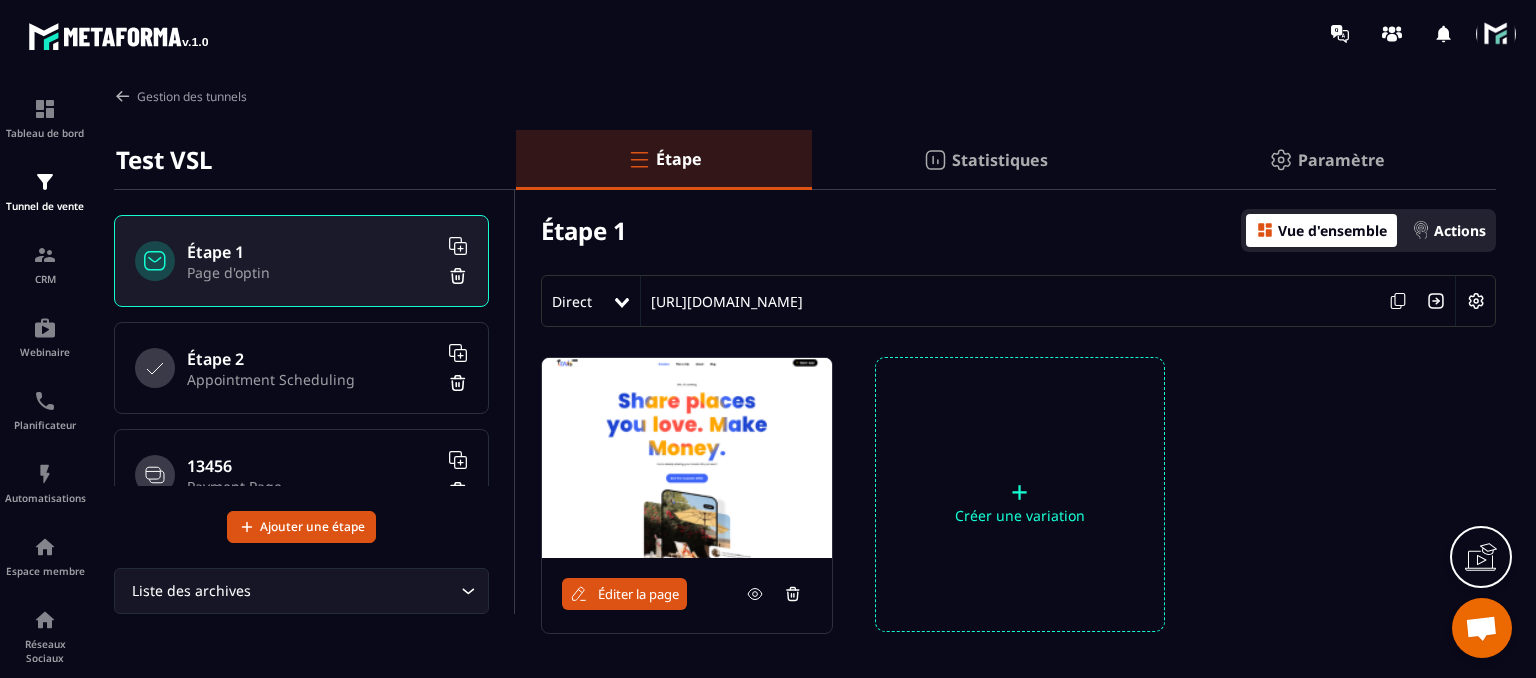 click on "Étape 2 Appointment Scheduling" at bounding box center [301, 368] 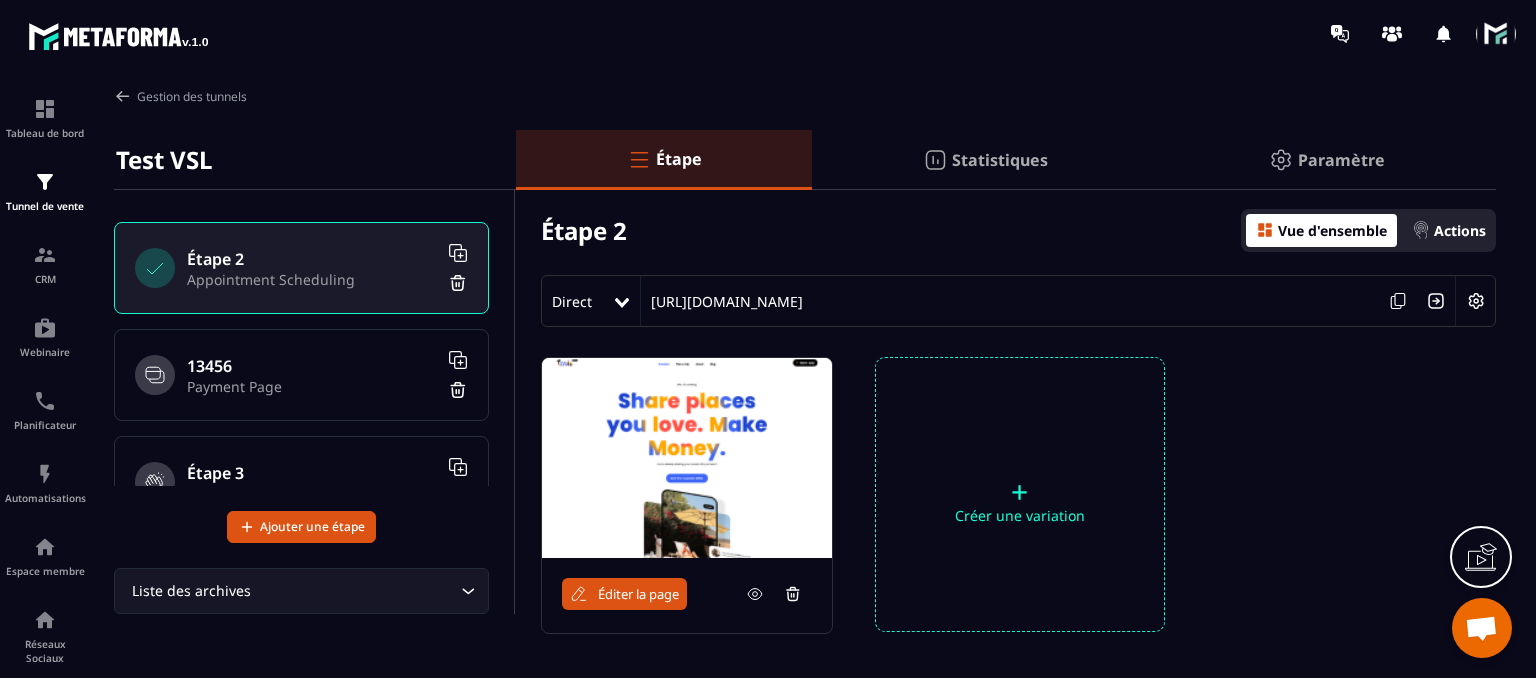 scroll, scrollTop: 200, scrollLeft: 0, axis: vertical 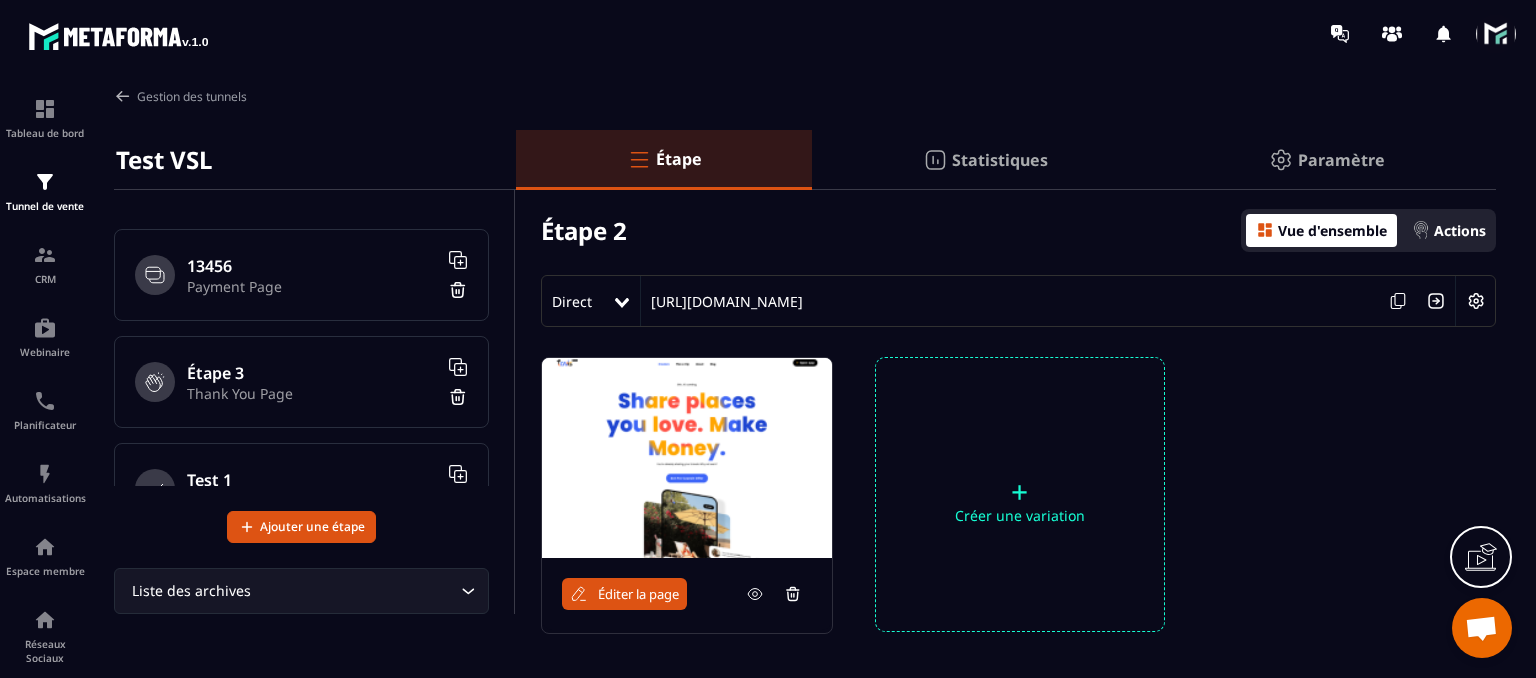 click on "Thank You Page" at bounding box center [312, 393] 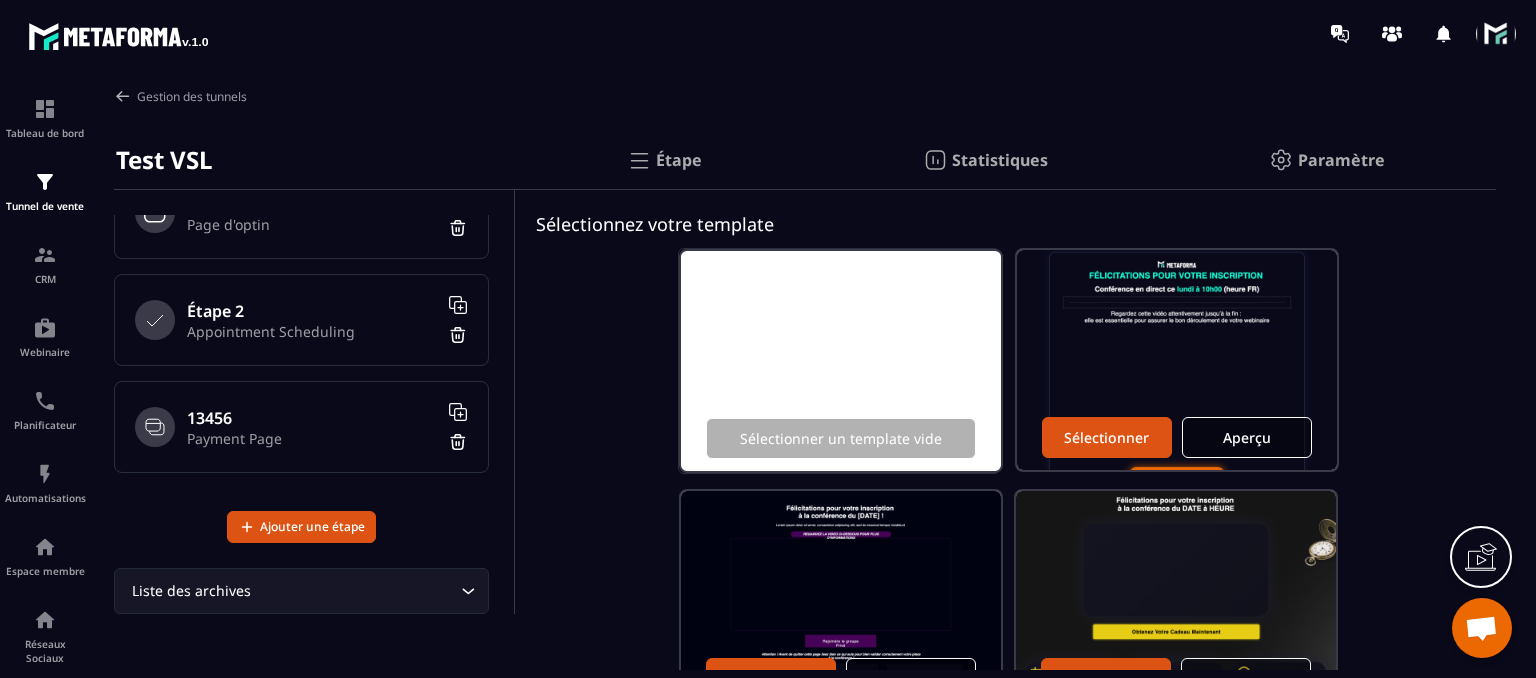 scroll, scrollTop: 0, scrollLeft: 0, axis: both 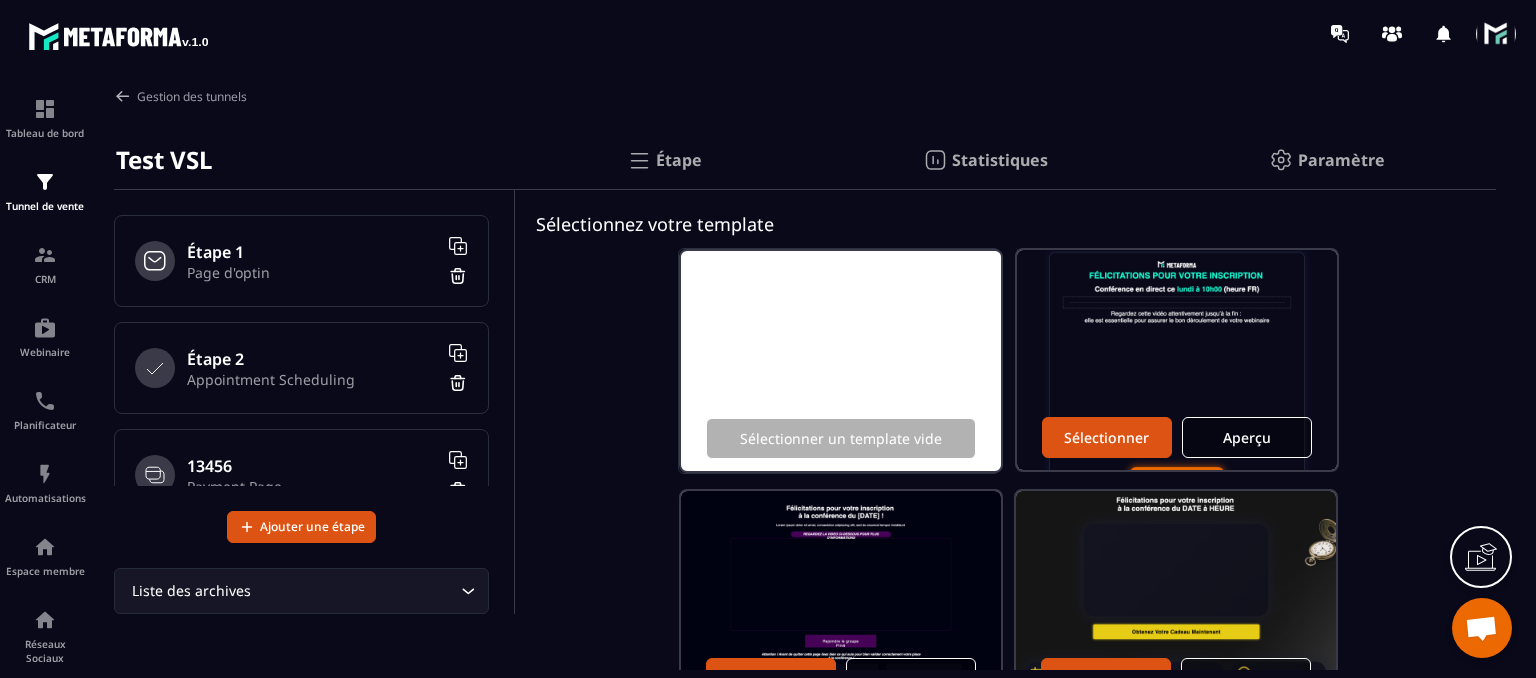 click on "Étape 2" at bounding box center (312, 359) 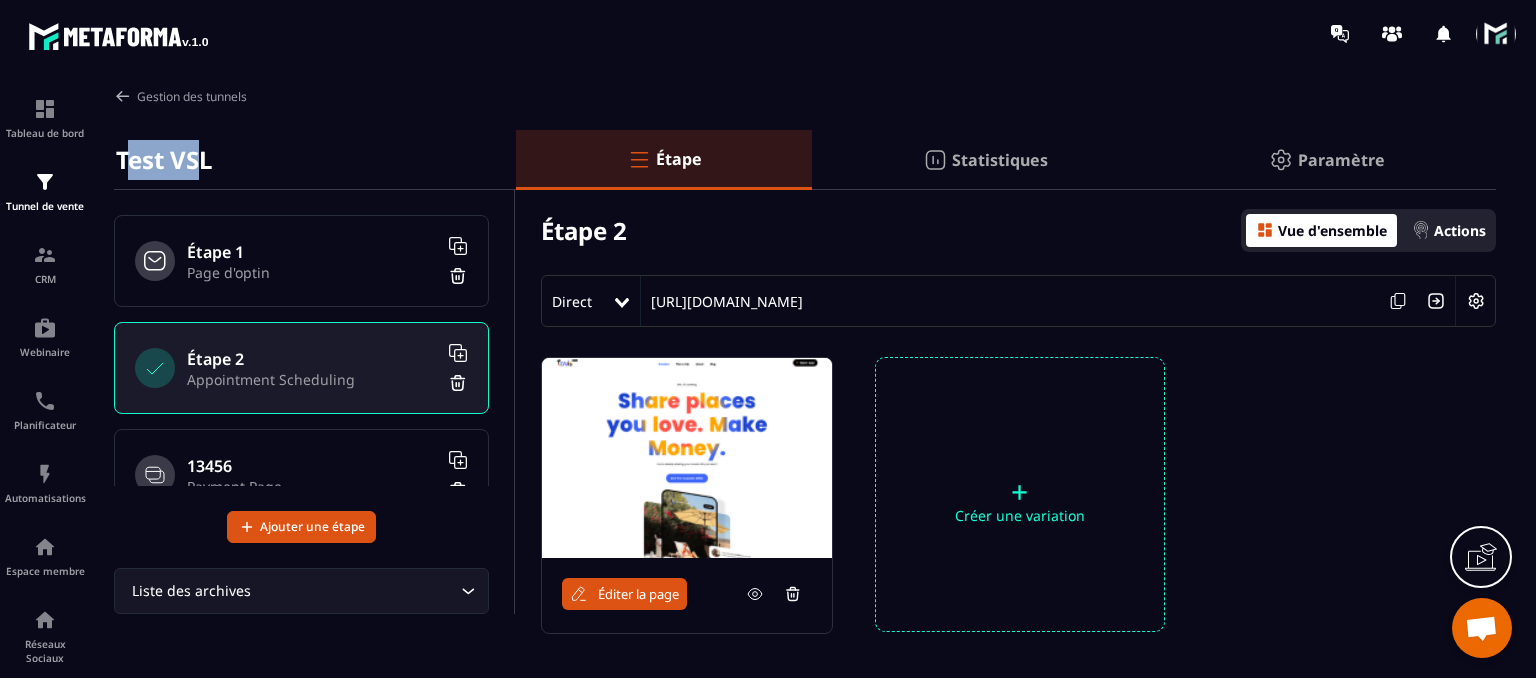 drag, startPoint x: 125, startPoint y: 172, endPoint x: 200, endPoint y: 169, distance: 75.059975 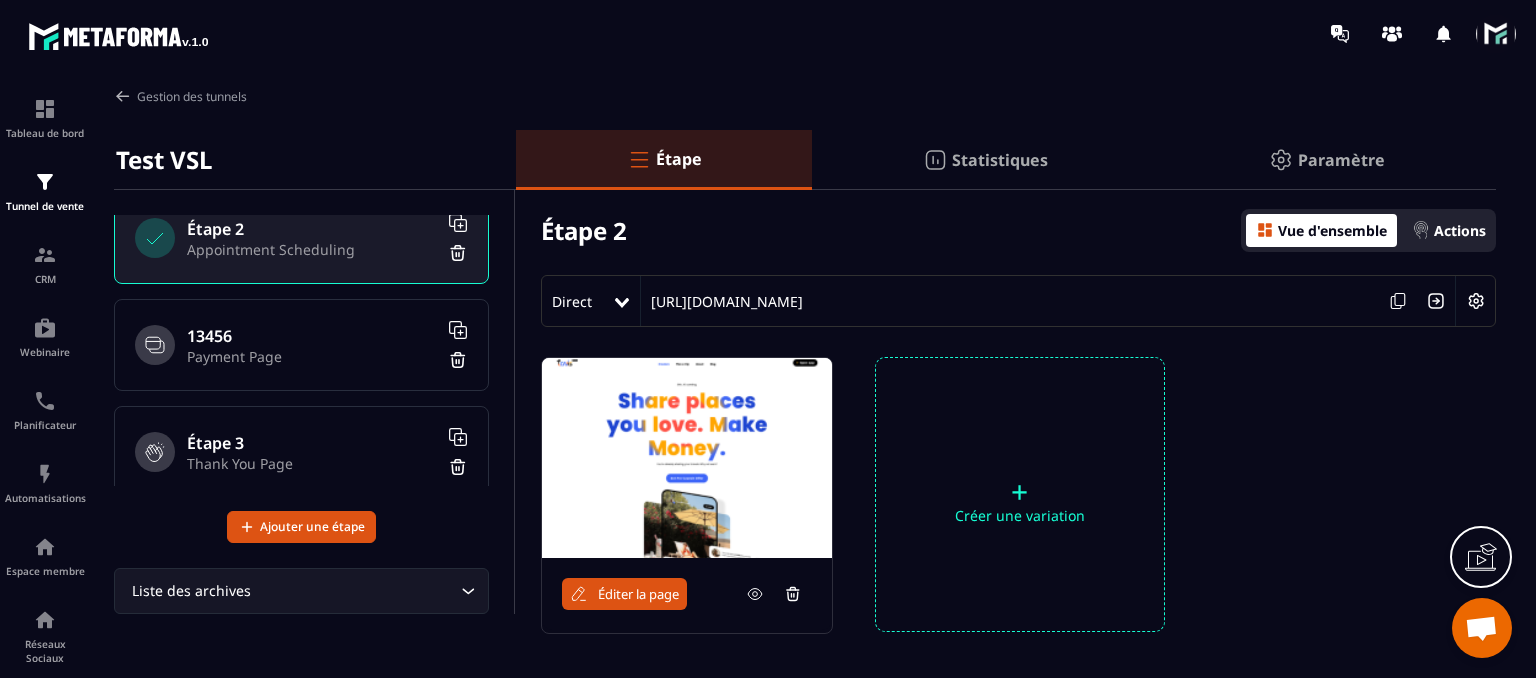 scroll, scrollTop: 0, scrollLeft: 0, axis: both 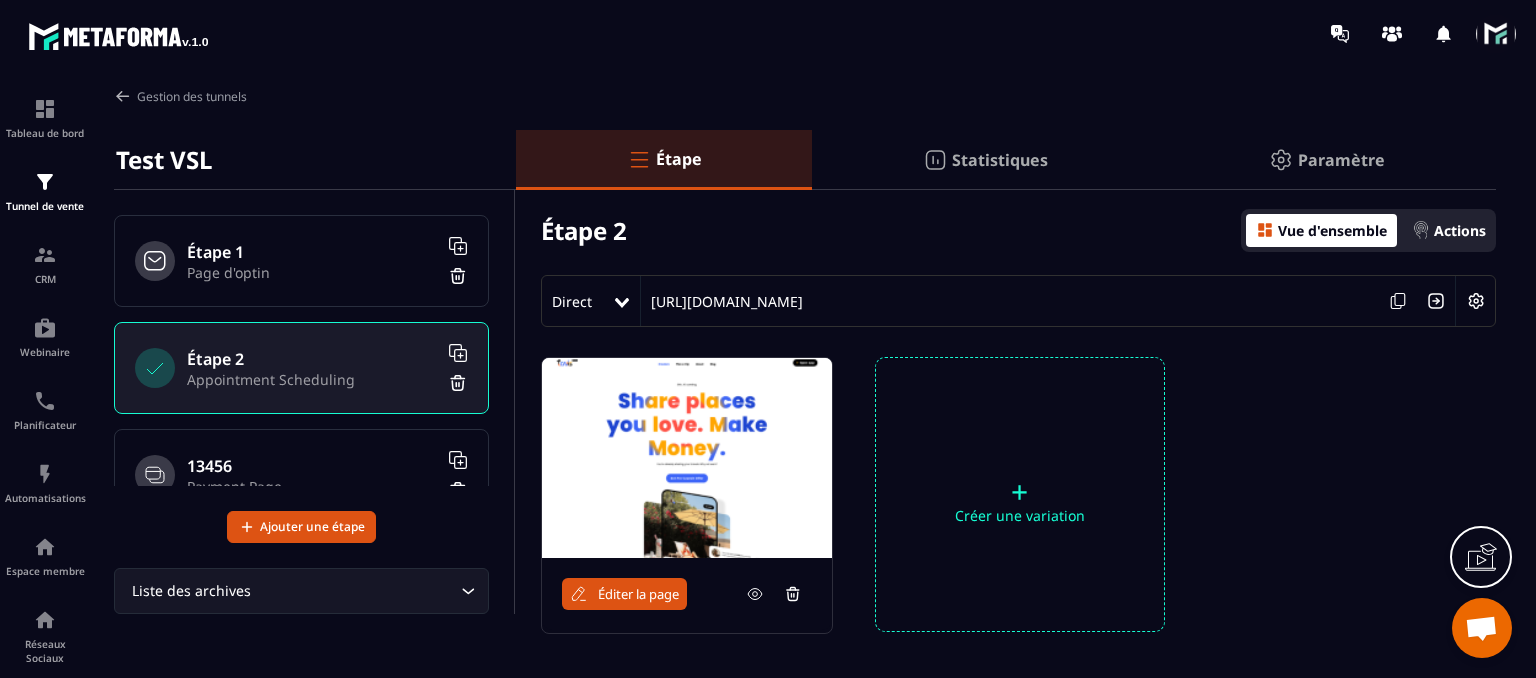 click on "Étape 2 Appointment Scheduling" at bounding box center (301, 368) 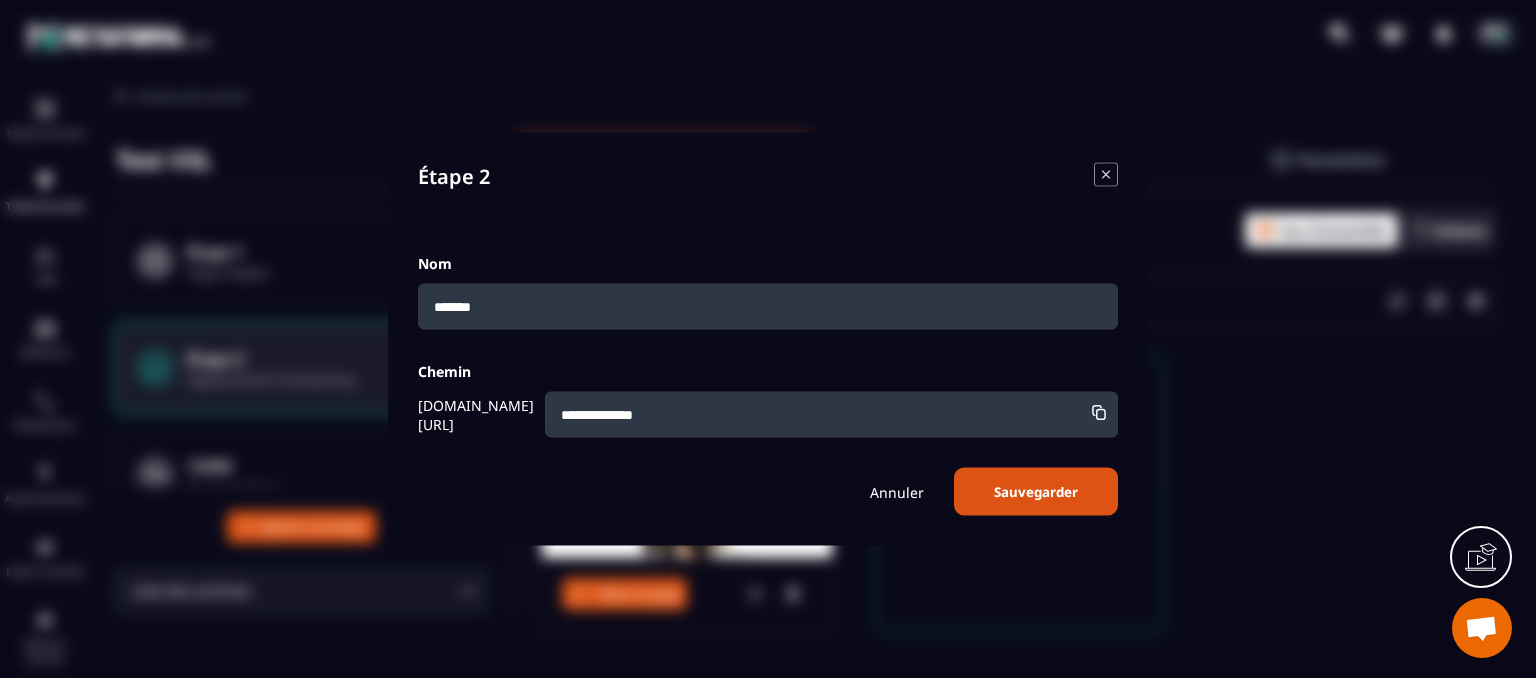 drag, startPoint x: 537, startPoint y: 413, endPoint x: 656, endPoint y: 417, distance: 119.06721 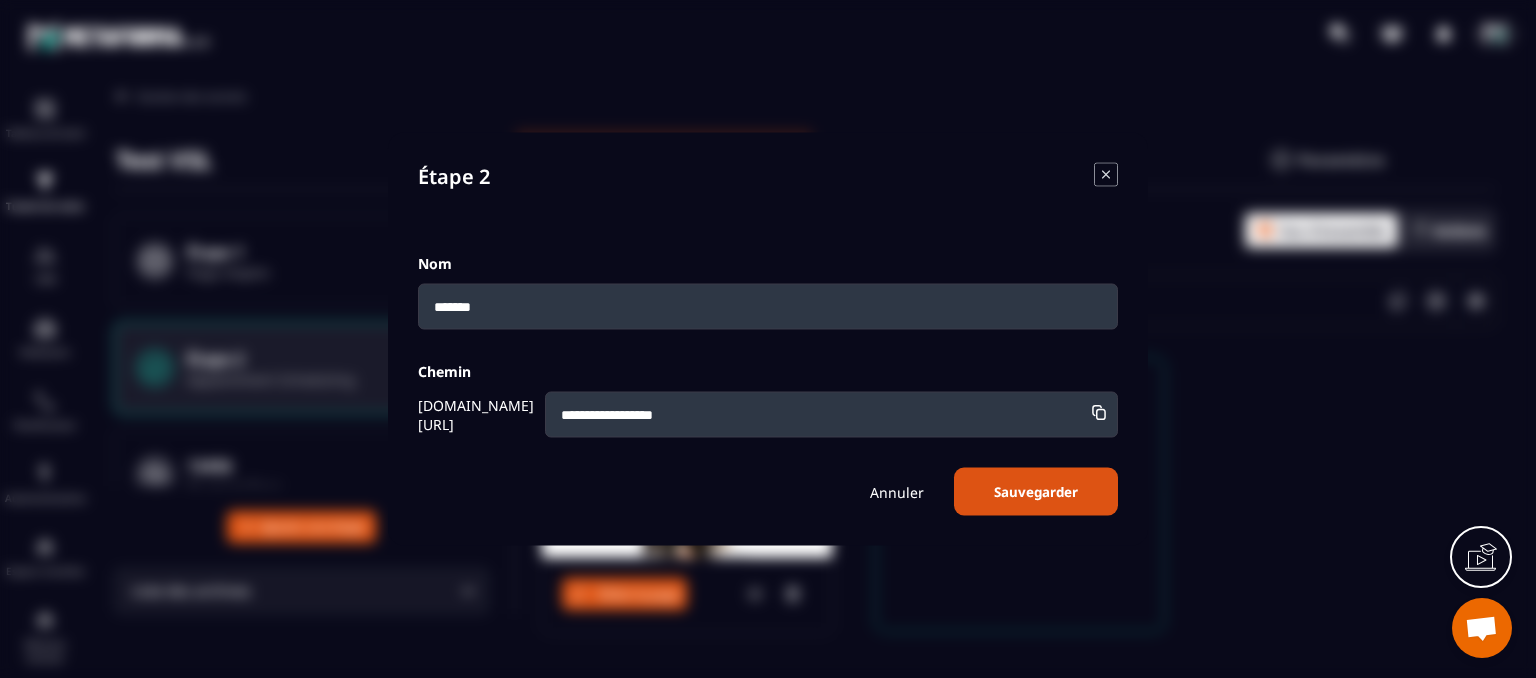 type on "**********" 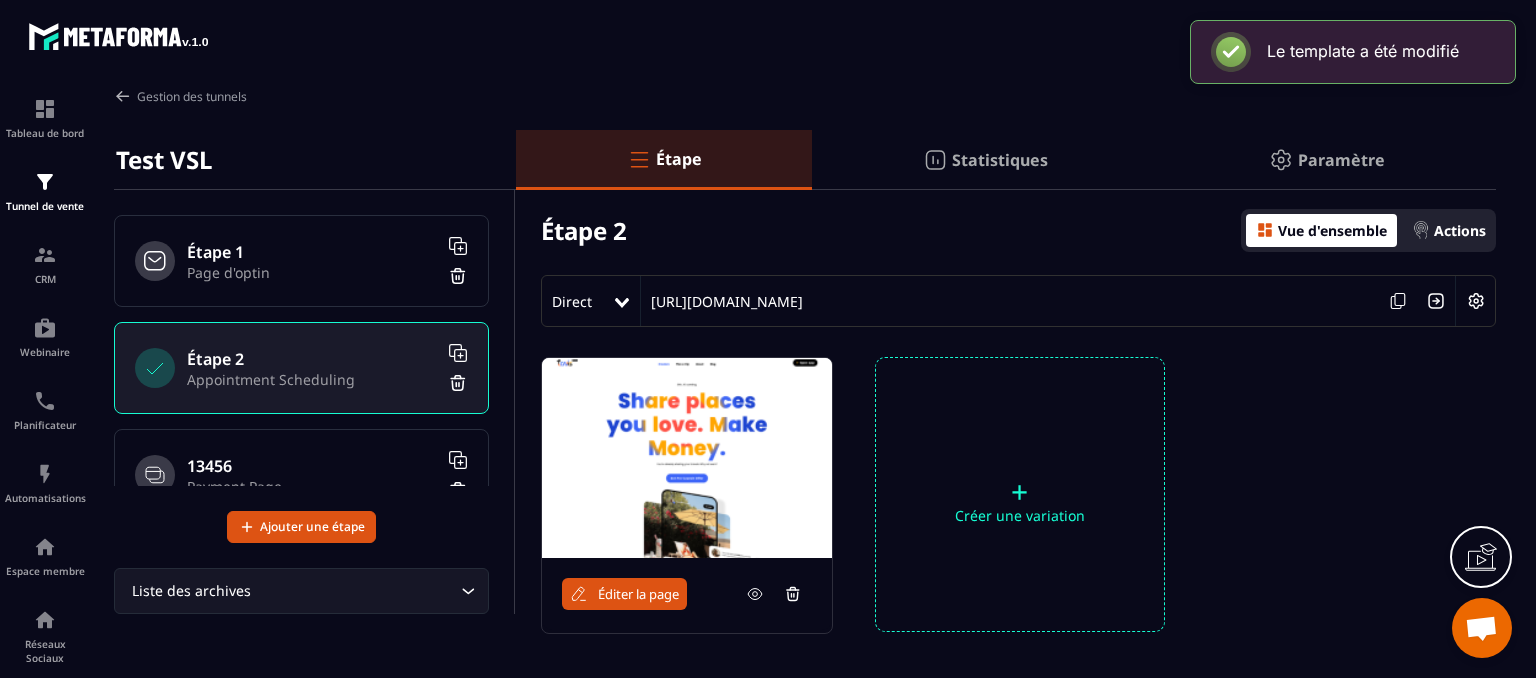 click on "Direct [URL][DOMAIN_NAME]" at bounding box center [1018, 301] 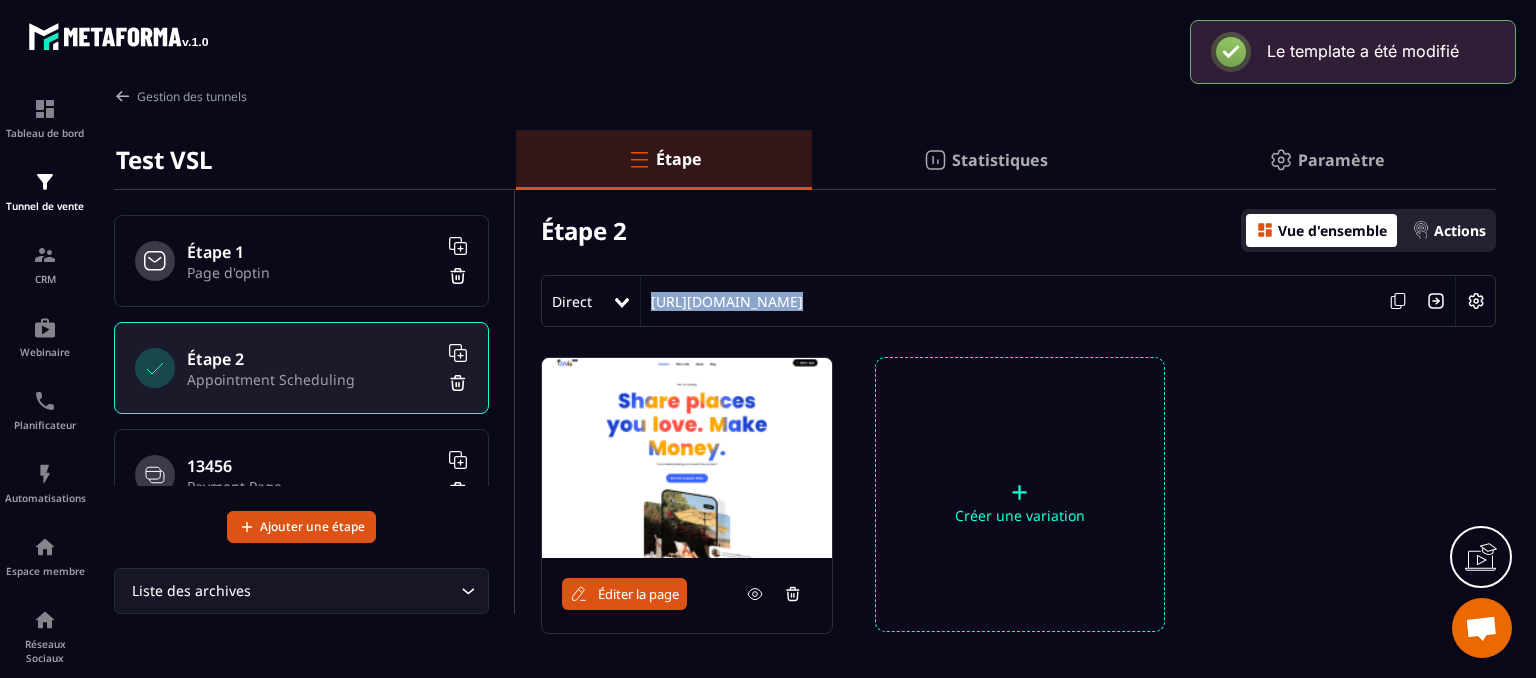 click on "Direct [URL][DOMAIN_NAME]" at bounding box center (1018, 301) 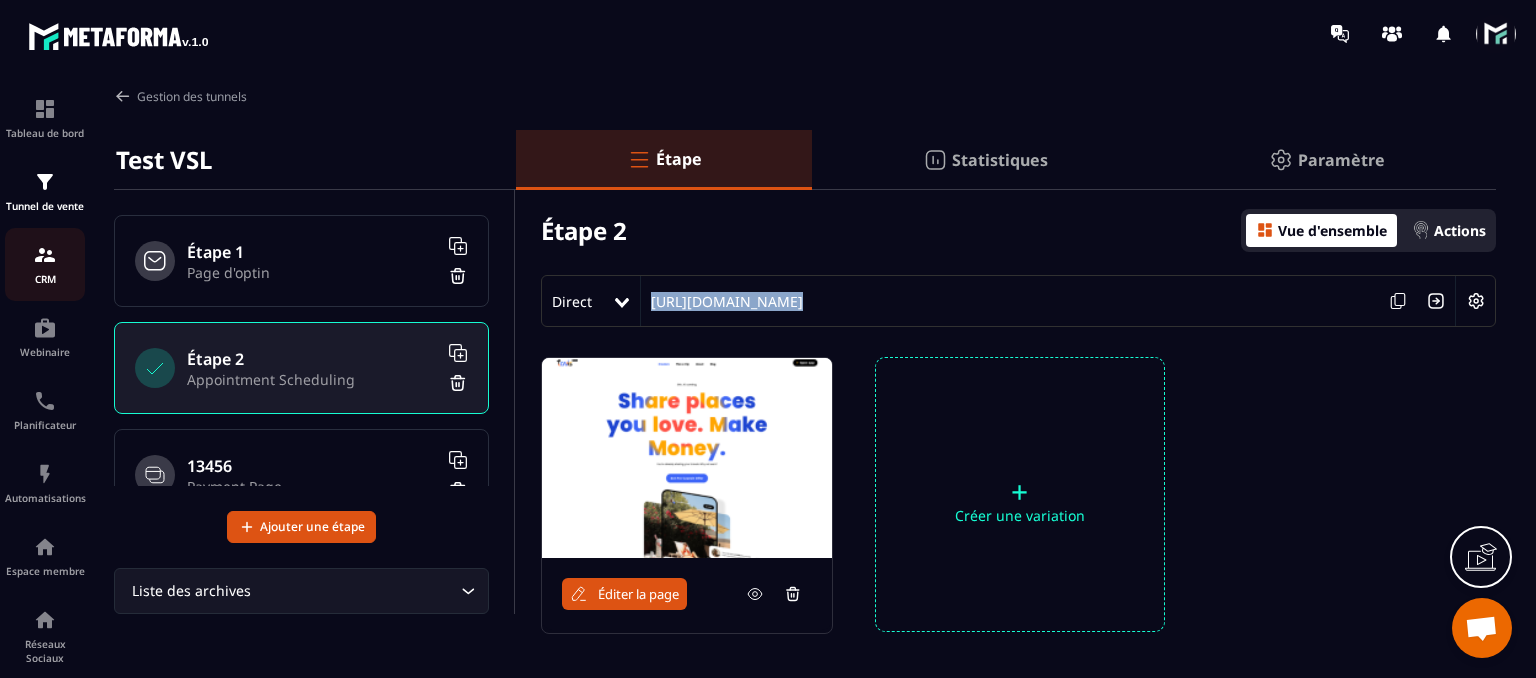 click on "CRM" at bounding box center (45, 264) 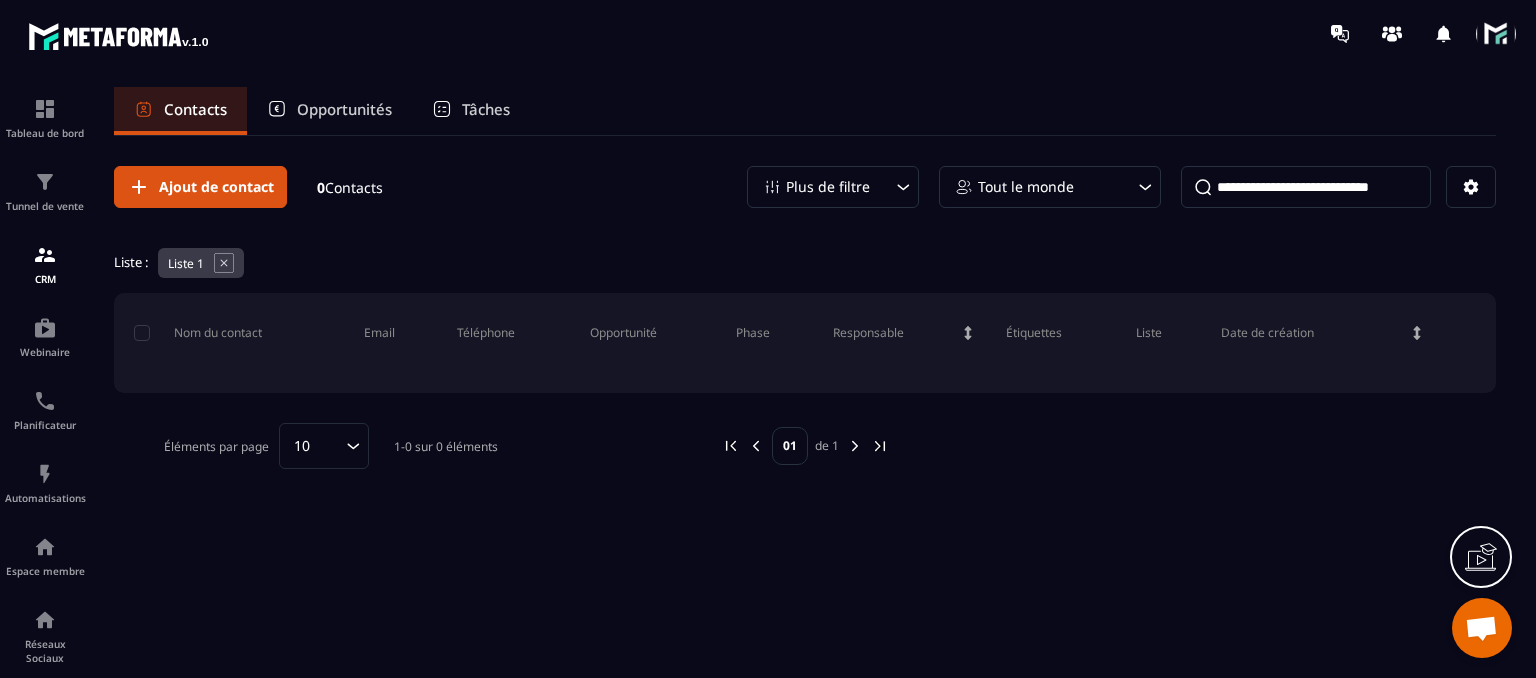 click on "Tâches" at bounding box center [471, 111] 